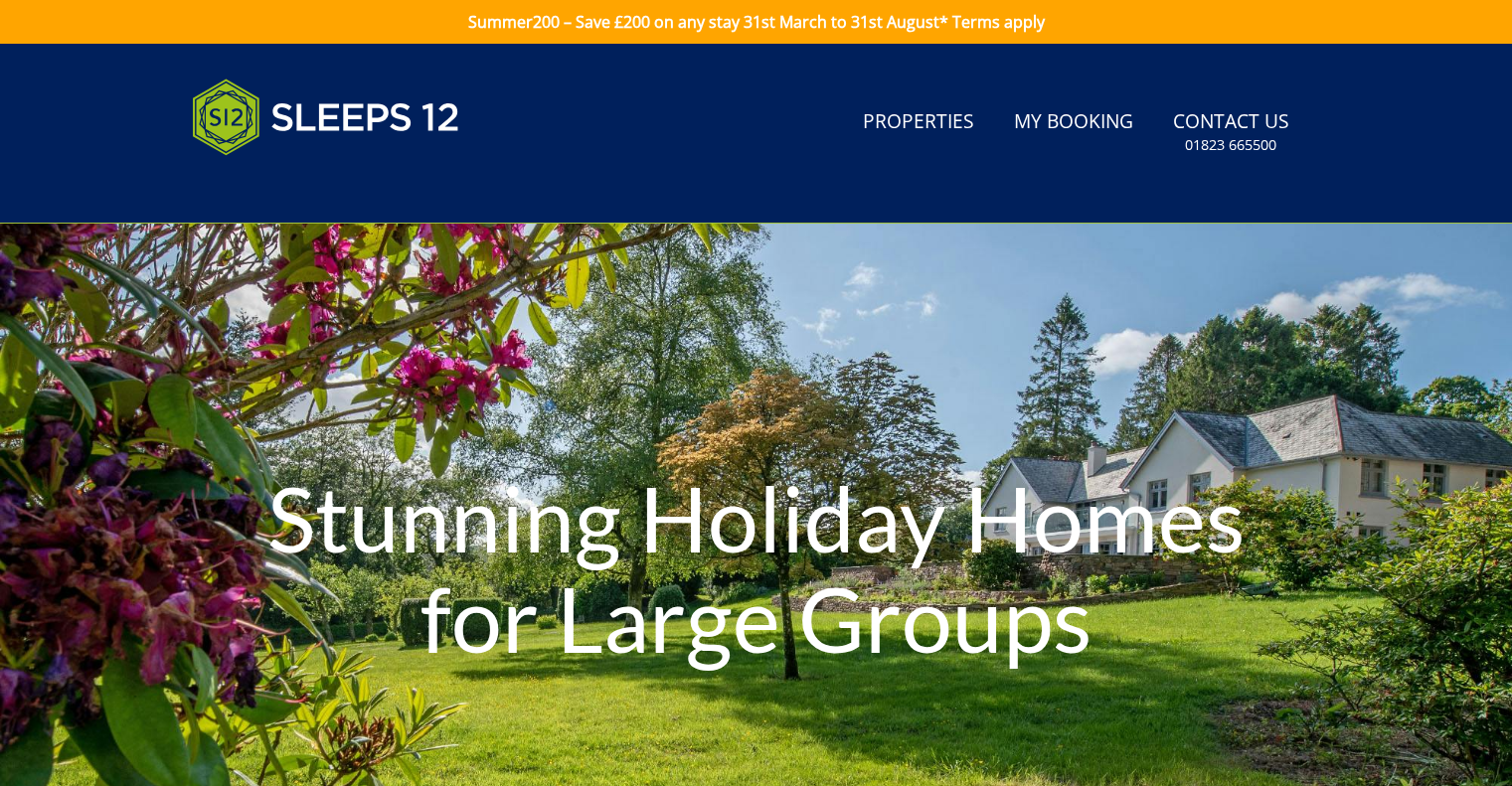 scroll, scrollTop: 0, scrollLeft: 0, axis: both 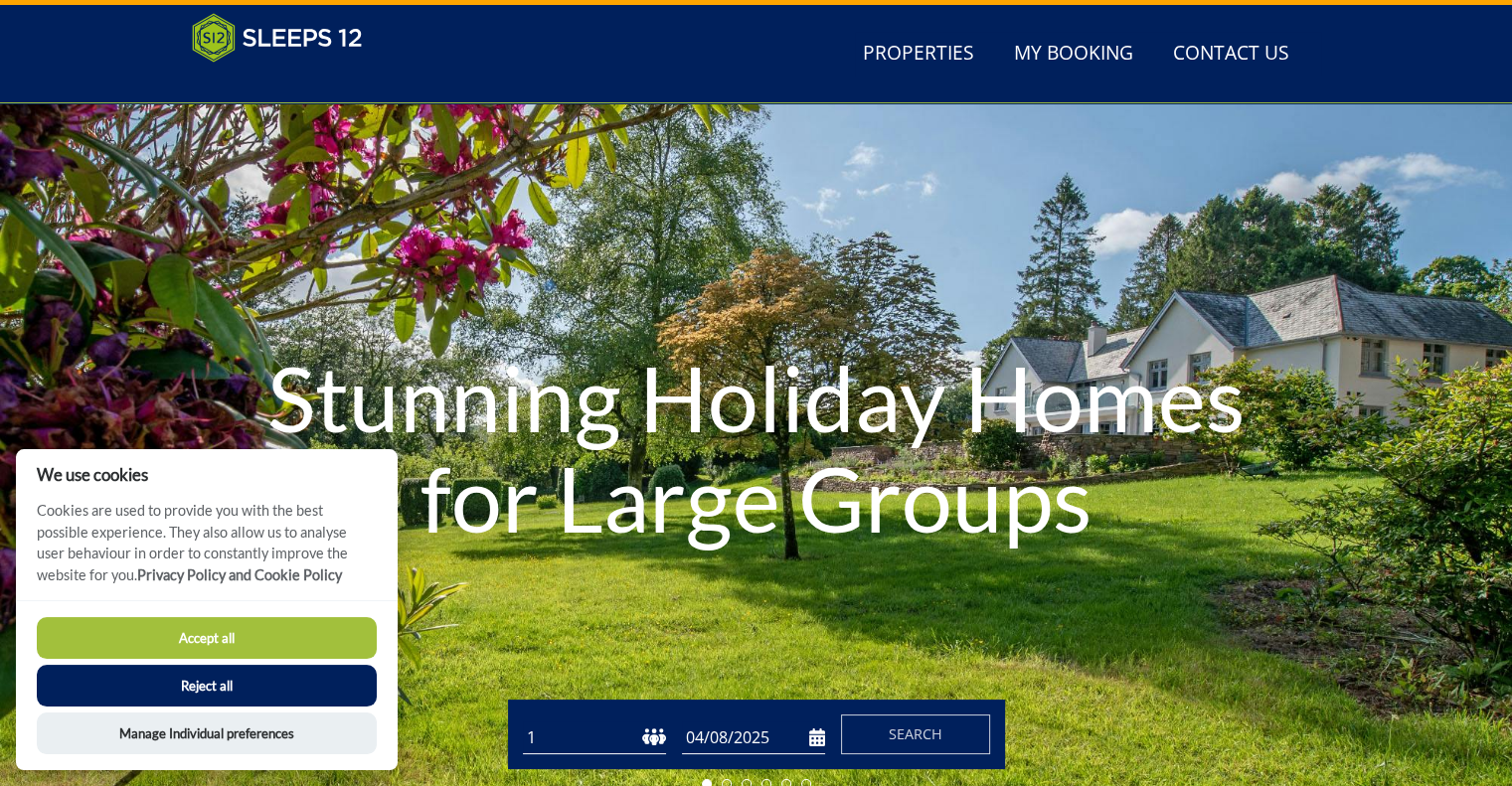 click on "Reject all" at bounding box center (207, 686) 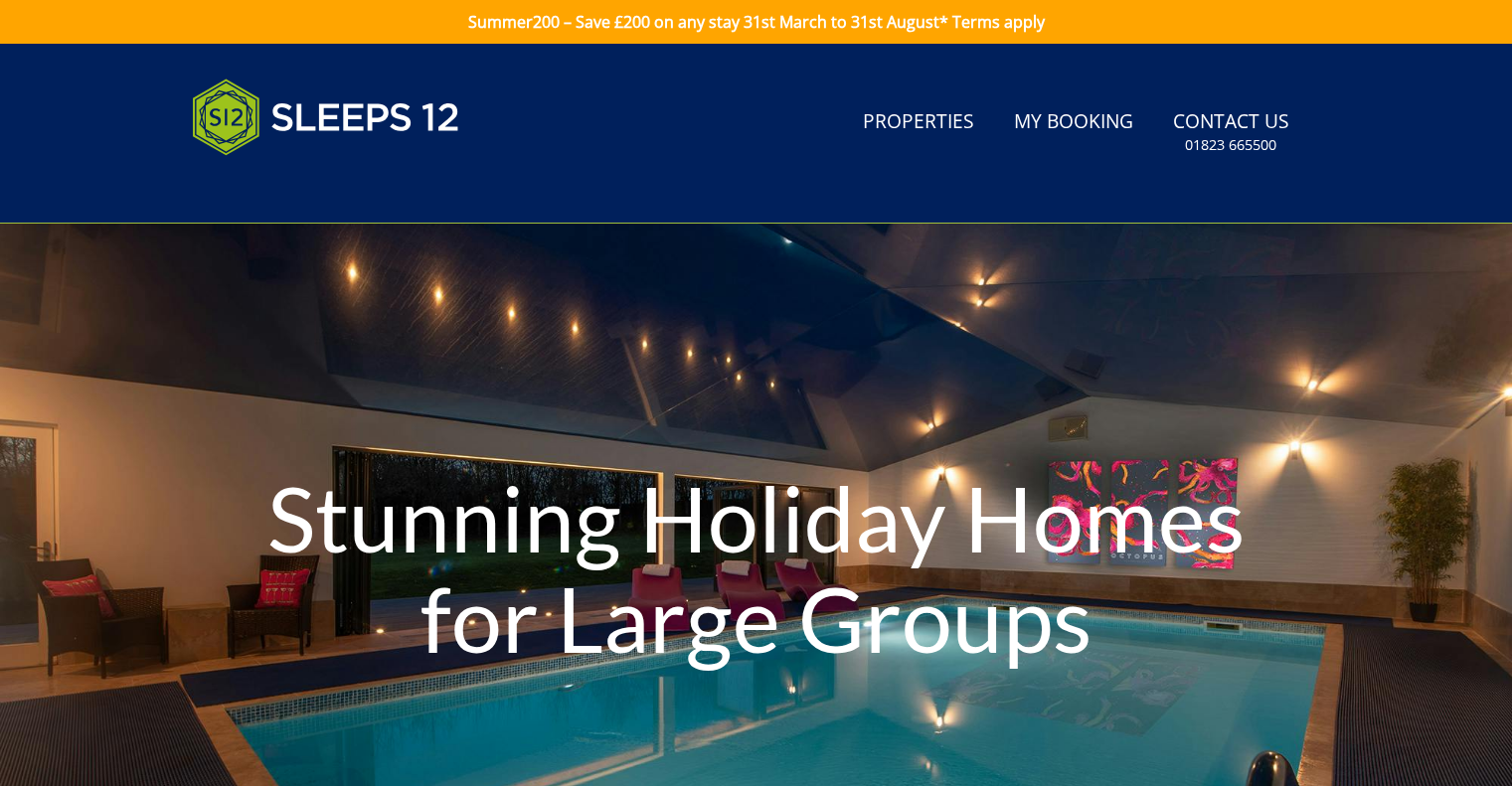 scroll, scrollTop: 39, scrollLeft: 0, axis: vertical 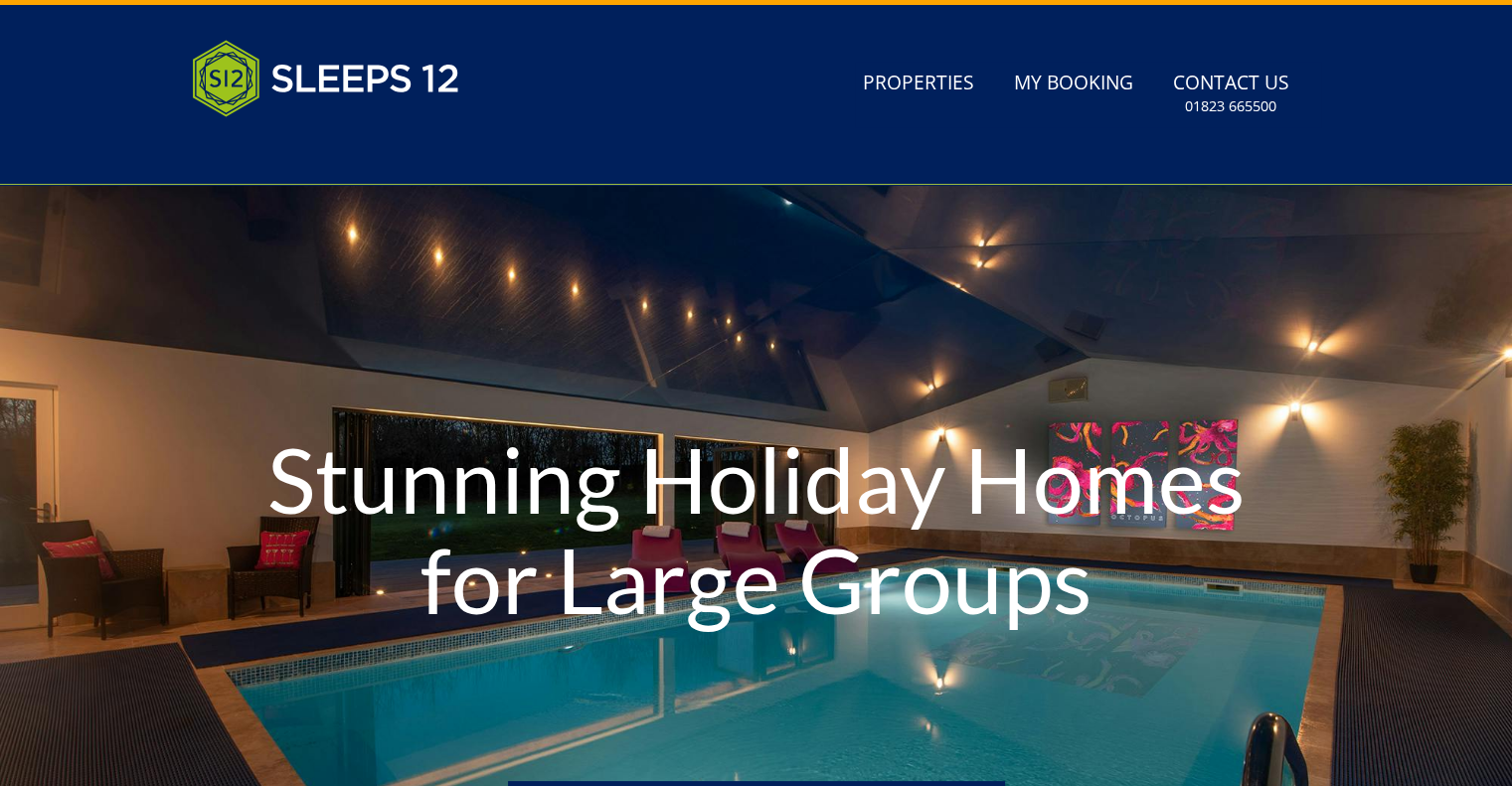 click on "Stunning Holiday Homes for Large Groups" at bounding box center (756, 533) 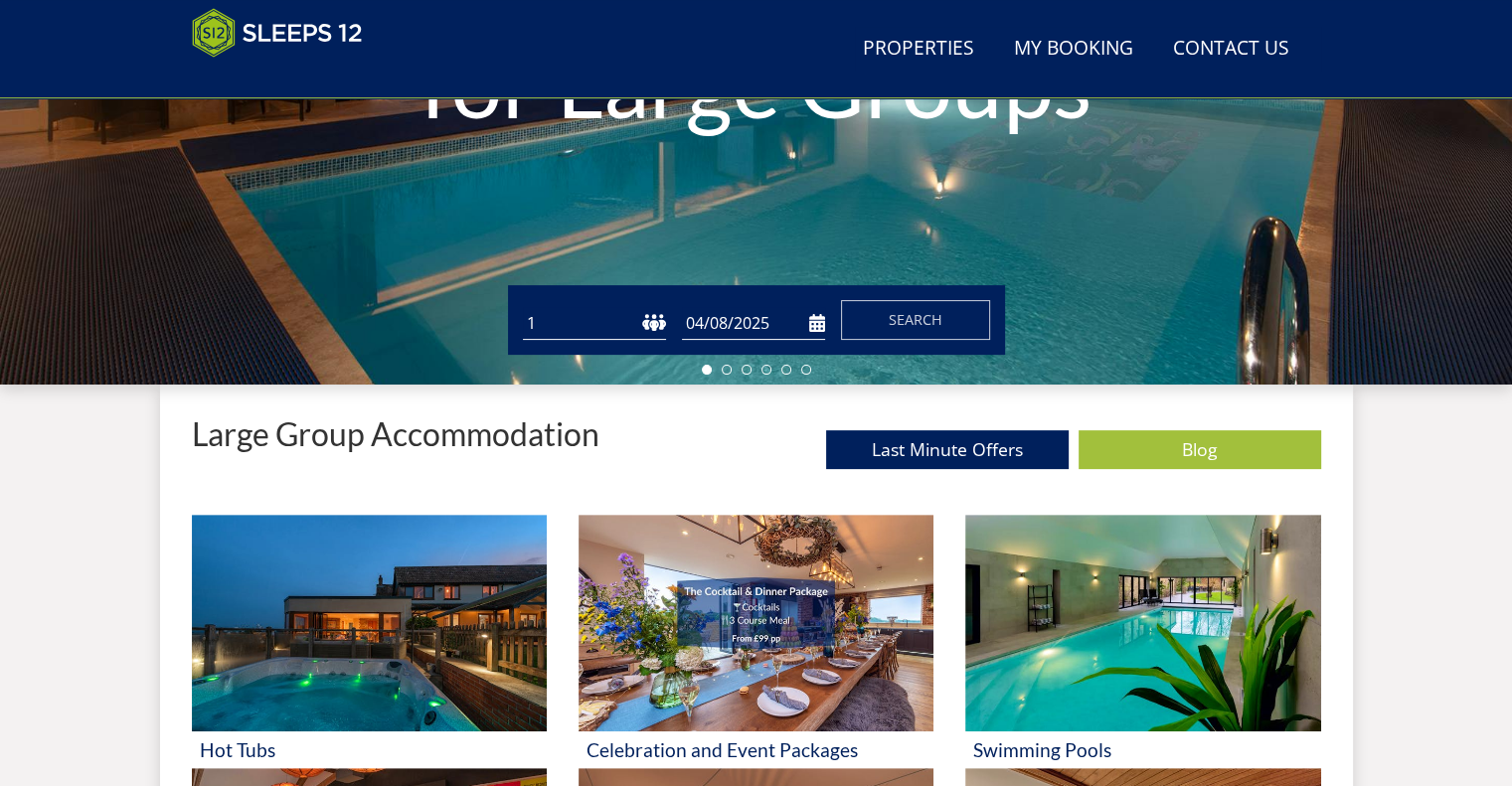 click on "1
2
3
4
5
6
7
8
9
10
11
12
13
14
15
16
17
18
19
20
21
22
23
24
25
26
27
28
29
30
31
32" at bounding box center (594, 323) 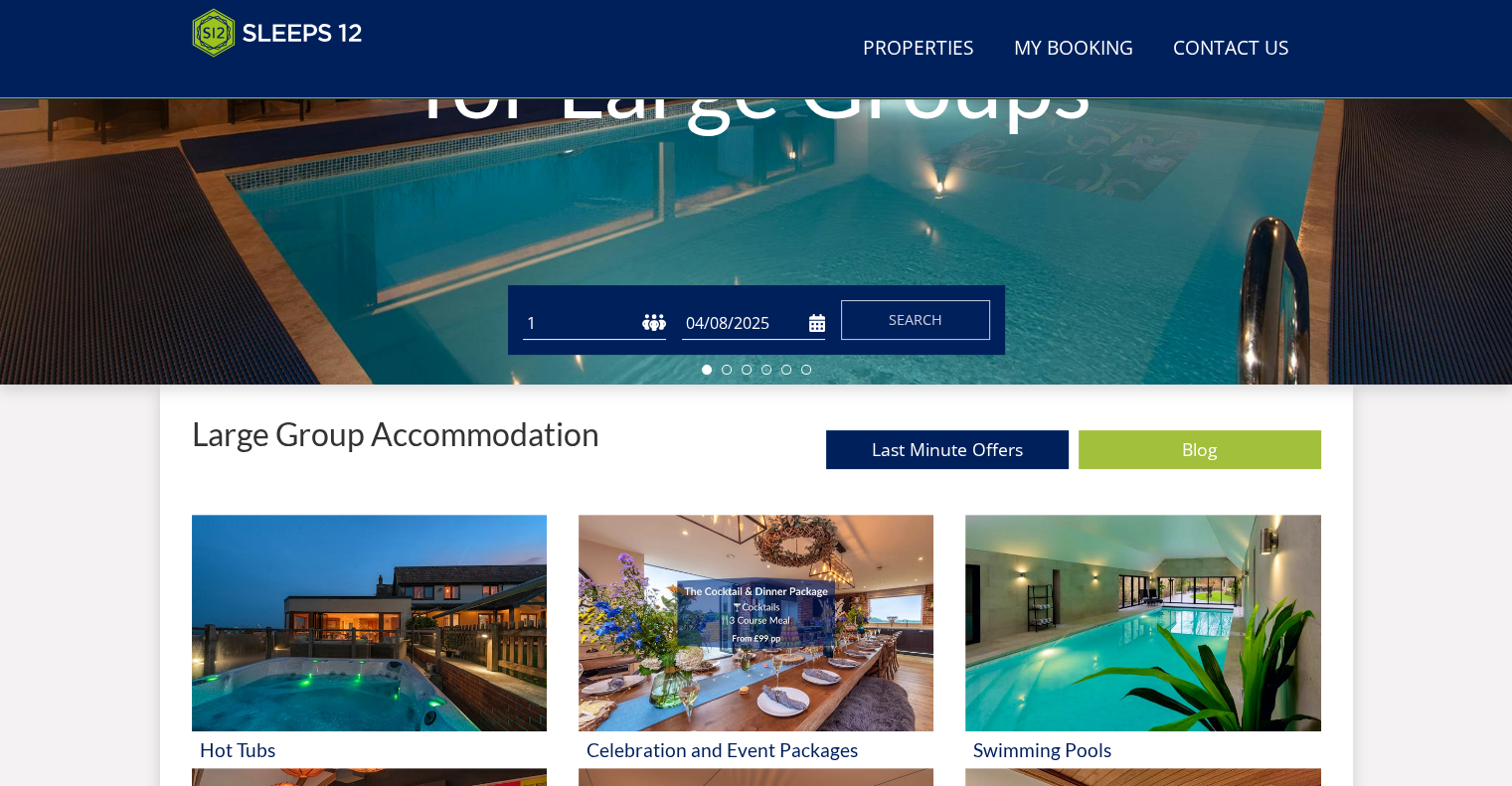 select on "8" 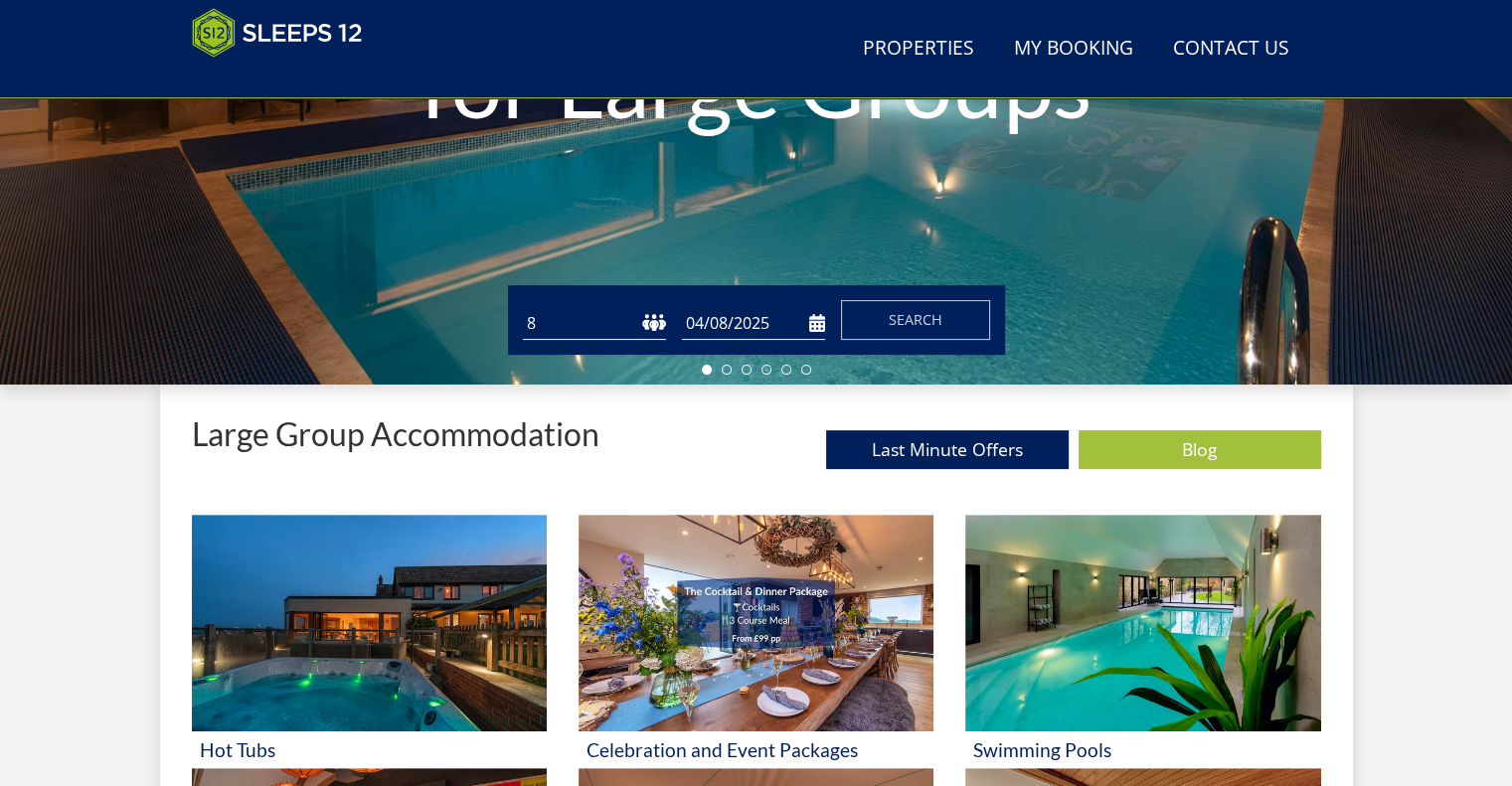 click on "1
2
3
4
5
6
7
8
9
10
11
12
13
14
15
16
17
18
19
20
21
22
23
24
25
26
27
28
29
30
31
32" at bounding box center [594, 323] 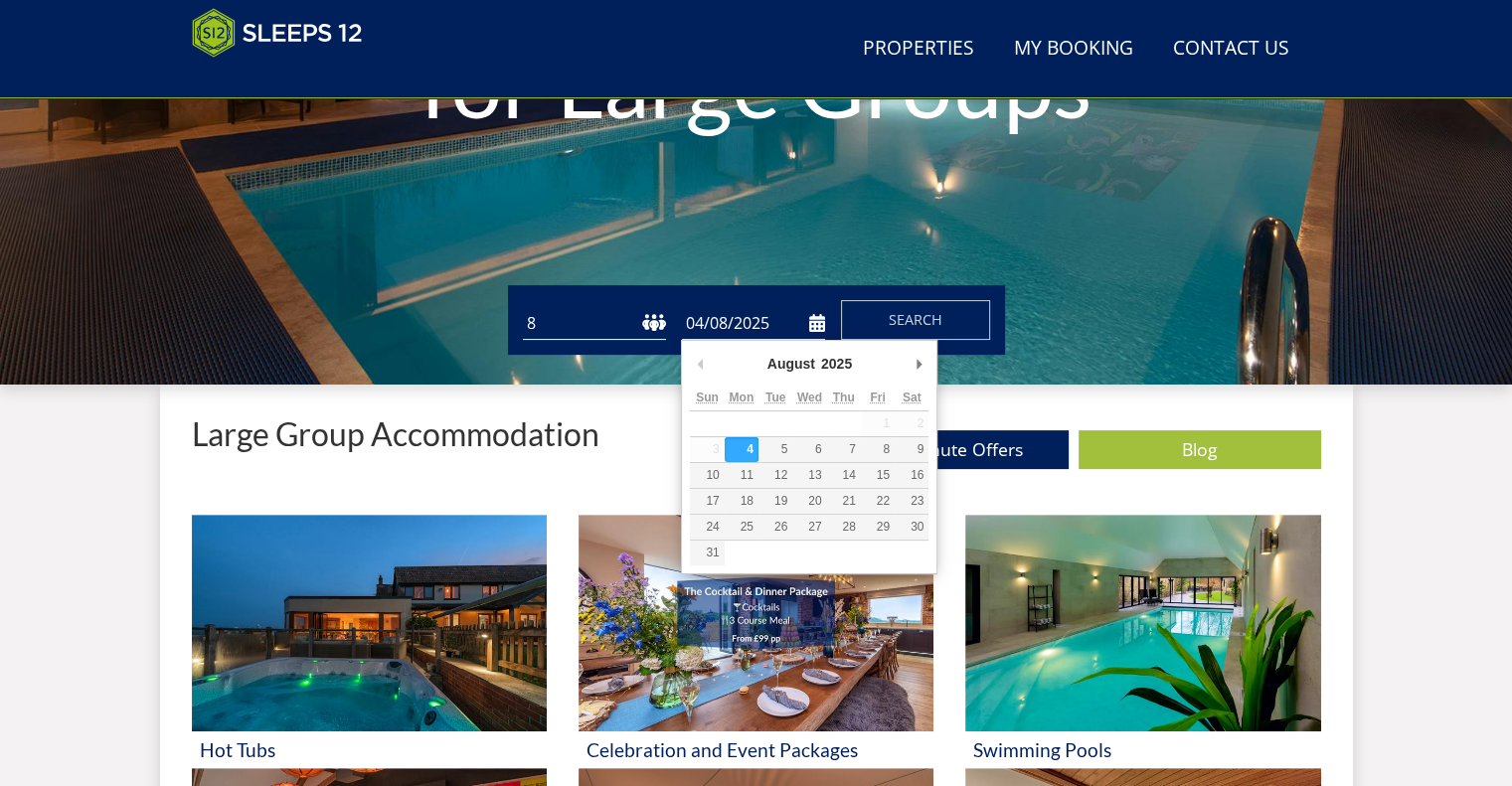 click on "04/08/2025" at bounding box center [754, 323] 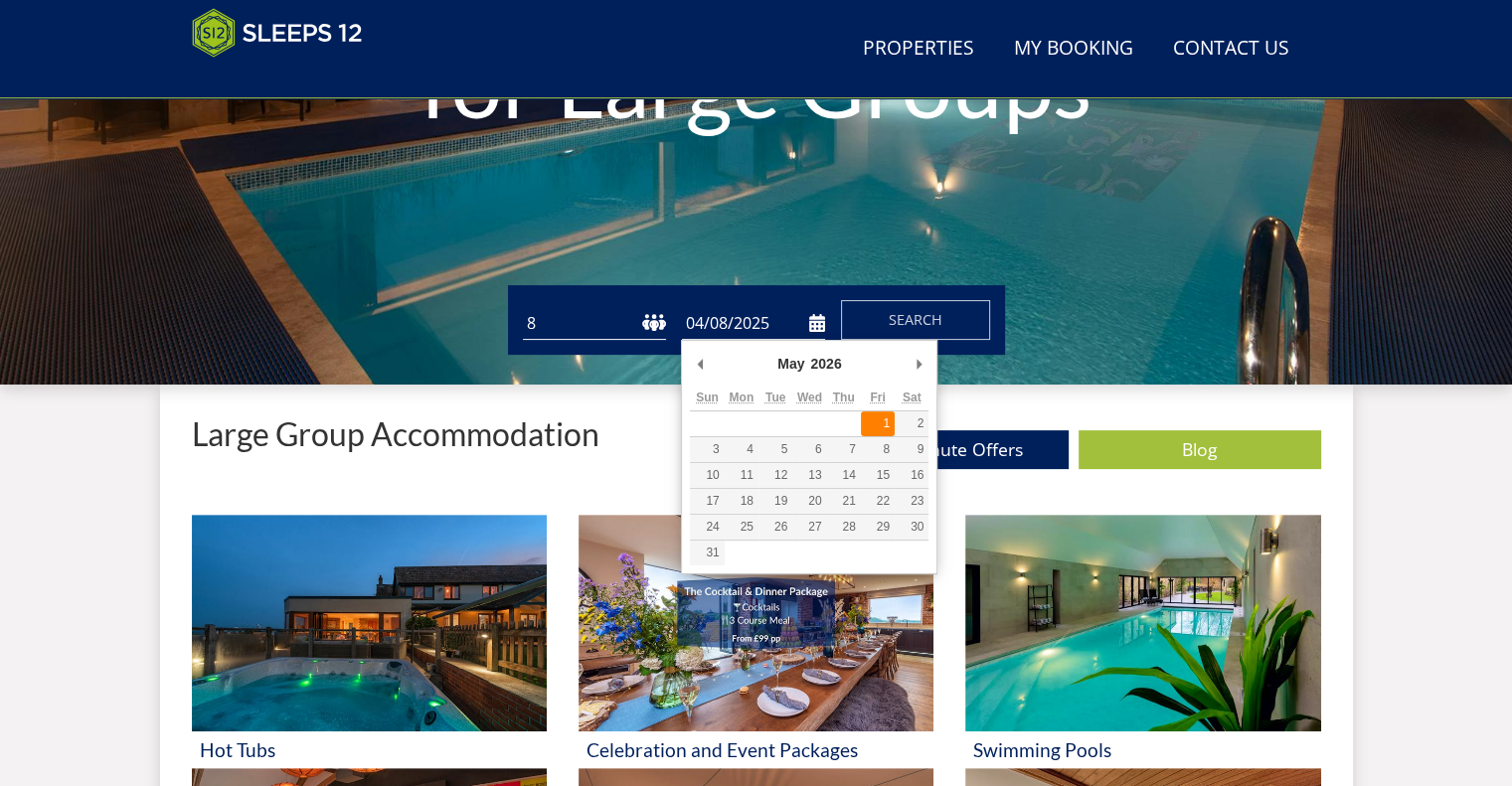 type on "[DATE]" 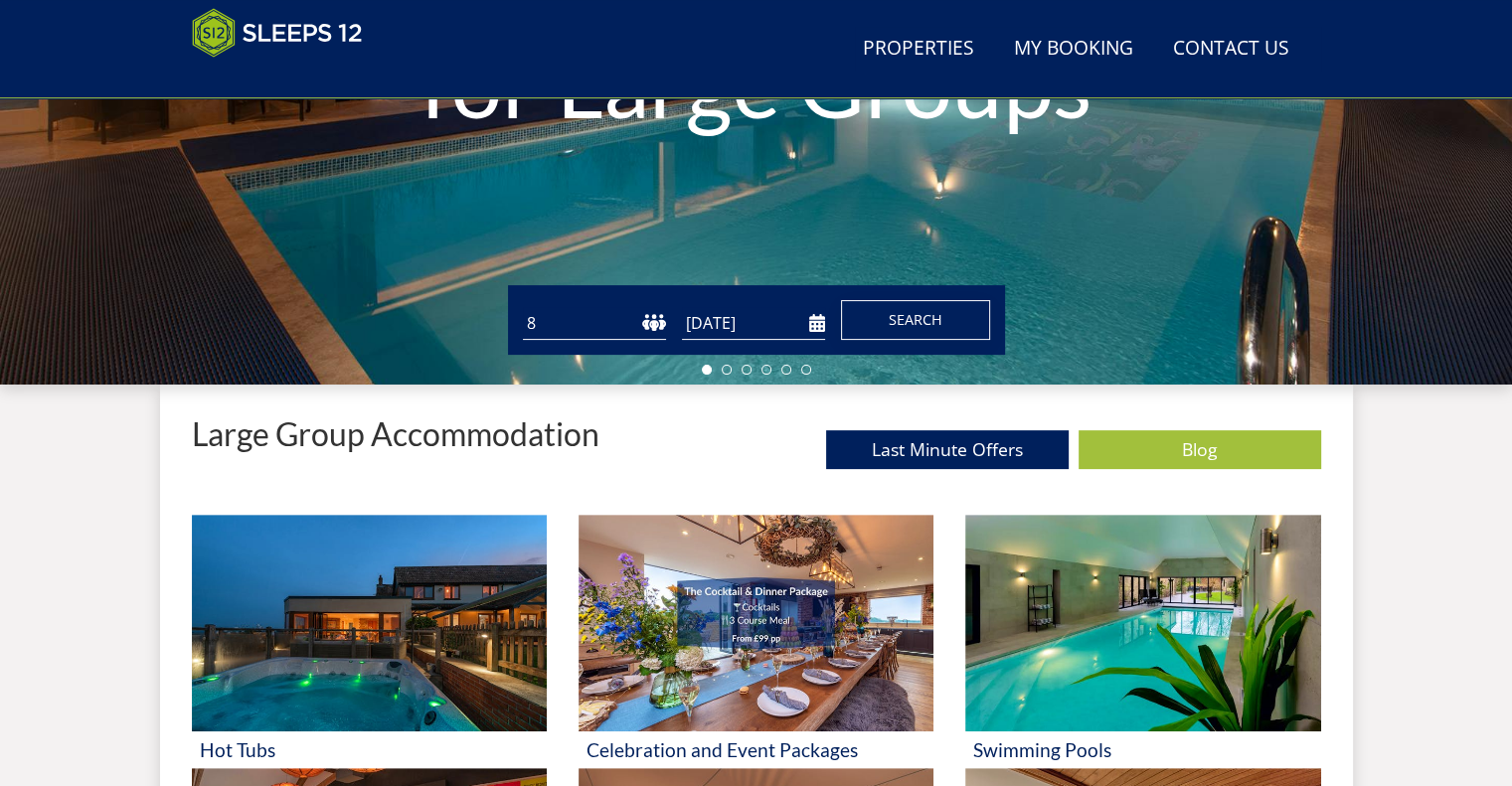 click on "Search" at bounding box center [916, 320] 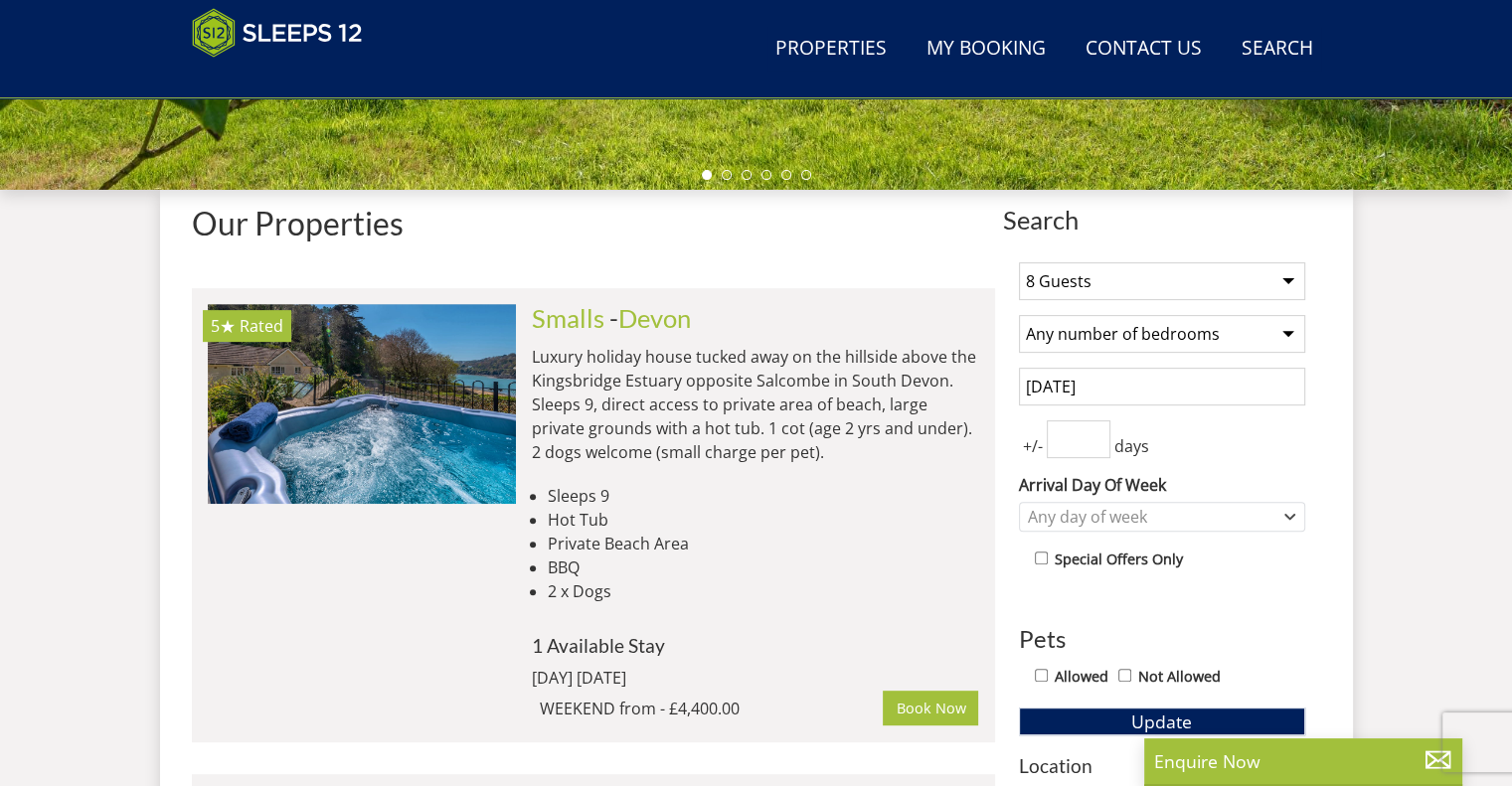 scroll, scrollTop: 688, scrollLeft: 0, axis: vertical 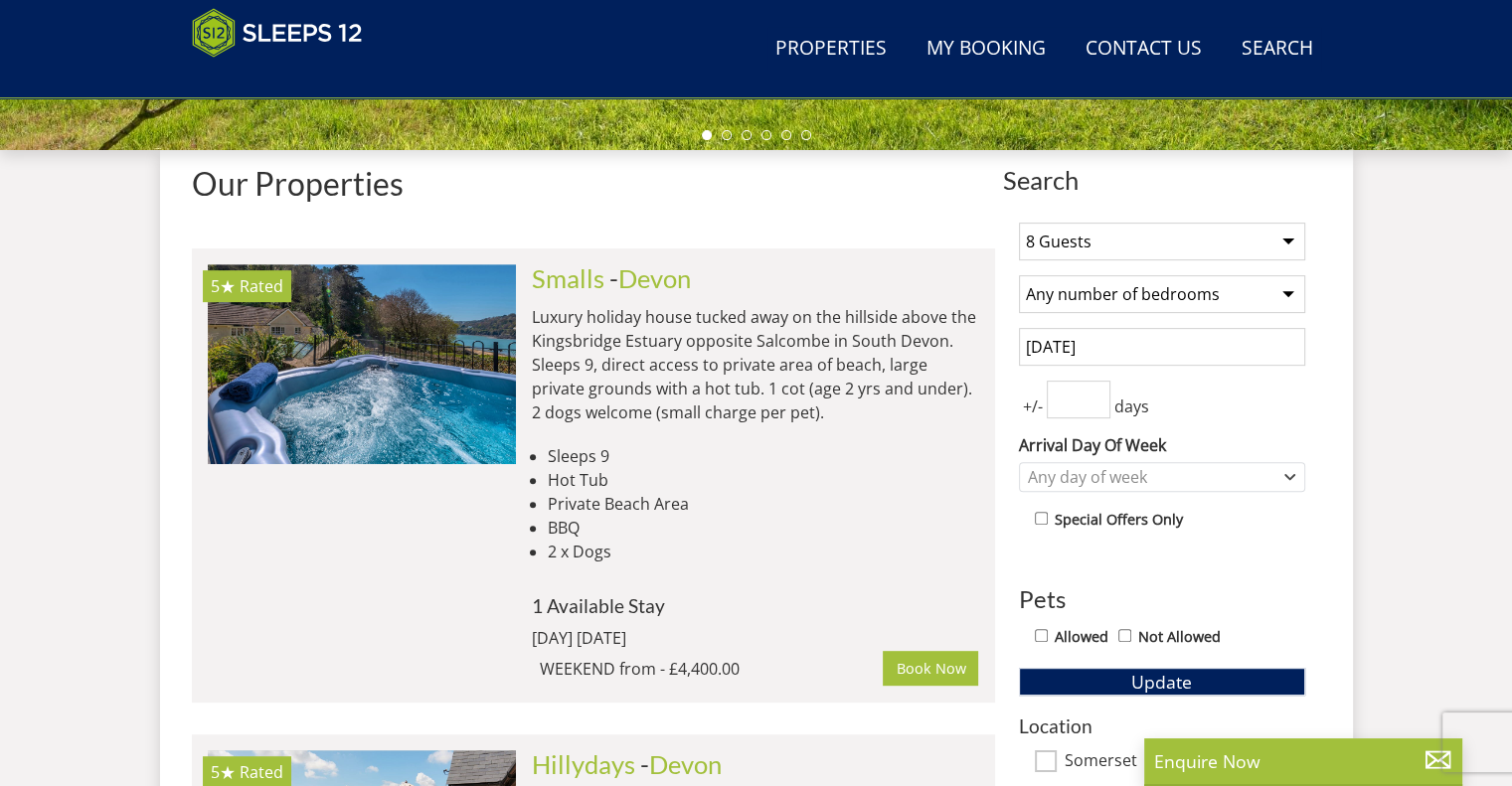 click on "Any number of bedrooms
1 Bedroom
2 Bedrooms
3 Bedrooms
4 Bedrooms
5 Bedrooms
6 Bedrooms
7 Bedrooms
8 Bedrooms
9 Bedrooms
10 Bedrooms
11 Bedrooms
12 Bedrooms
13 Bedrooms
14 Bedrooms
15 Bedrooms
16 Bedrooms
17 Bedrooms
18 Bedrooms
19 Bedrooms
20 Bedrooms
21 Bedrooms
22 Bedrooms
23 Bedrooms
24 Bedrooms
25 Bedrooms" at bounding box center (1162, 294) 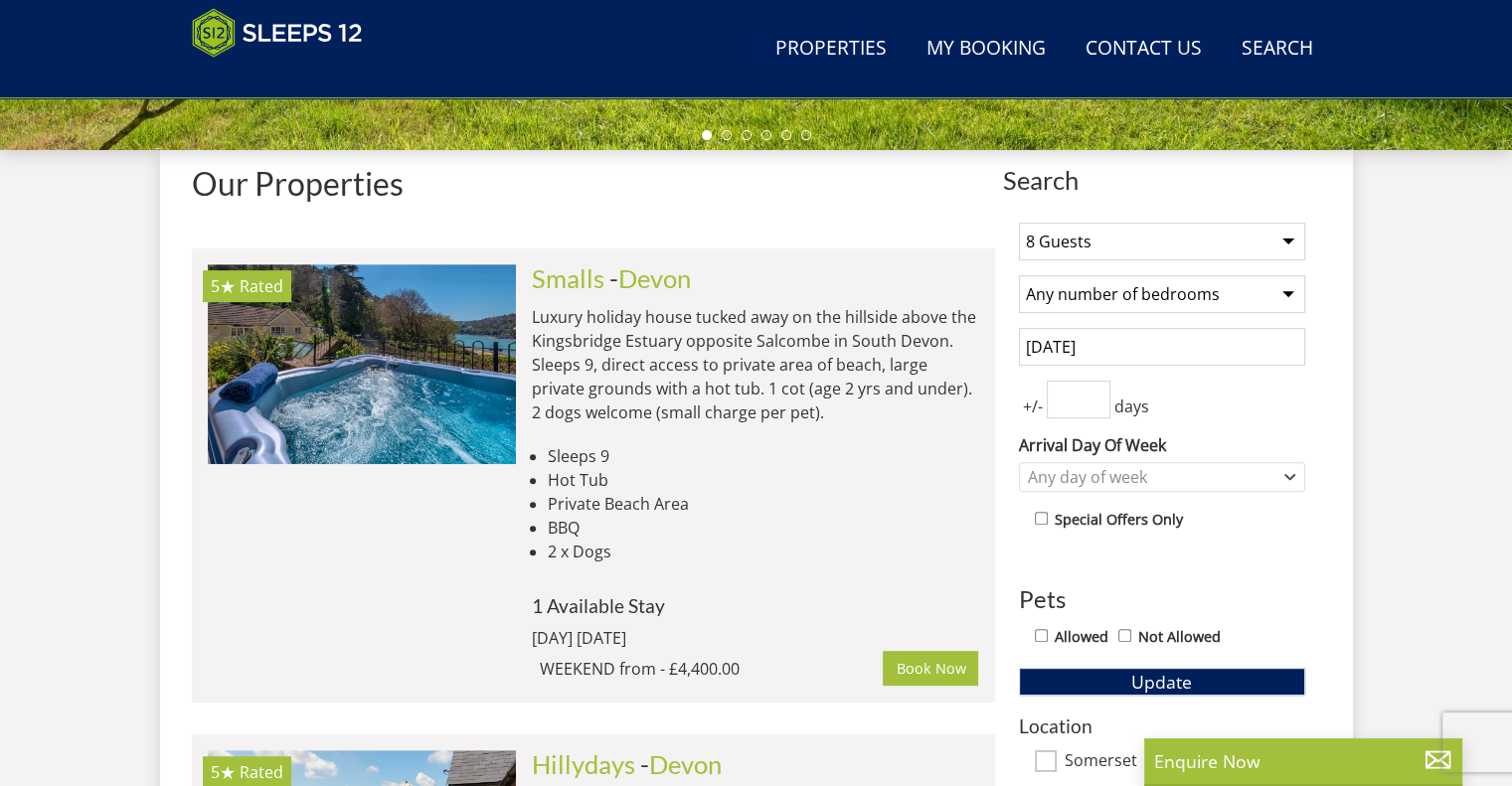 select on "4" 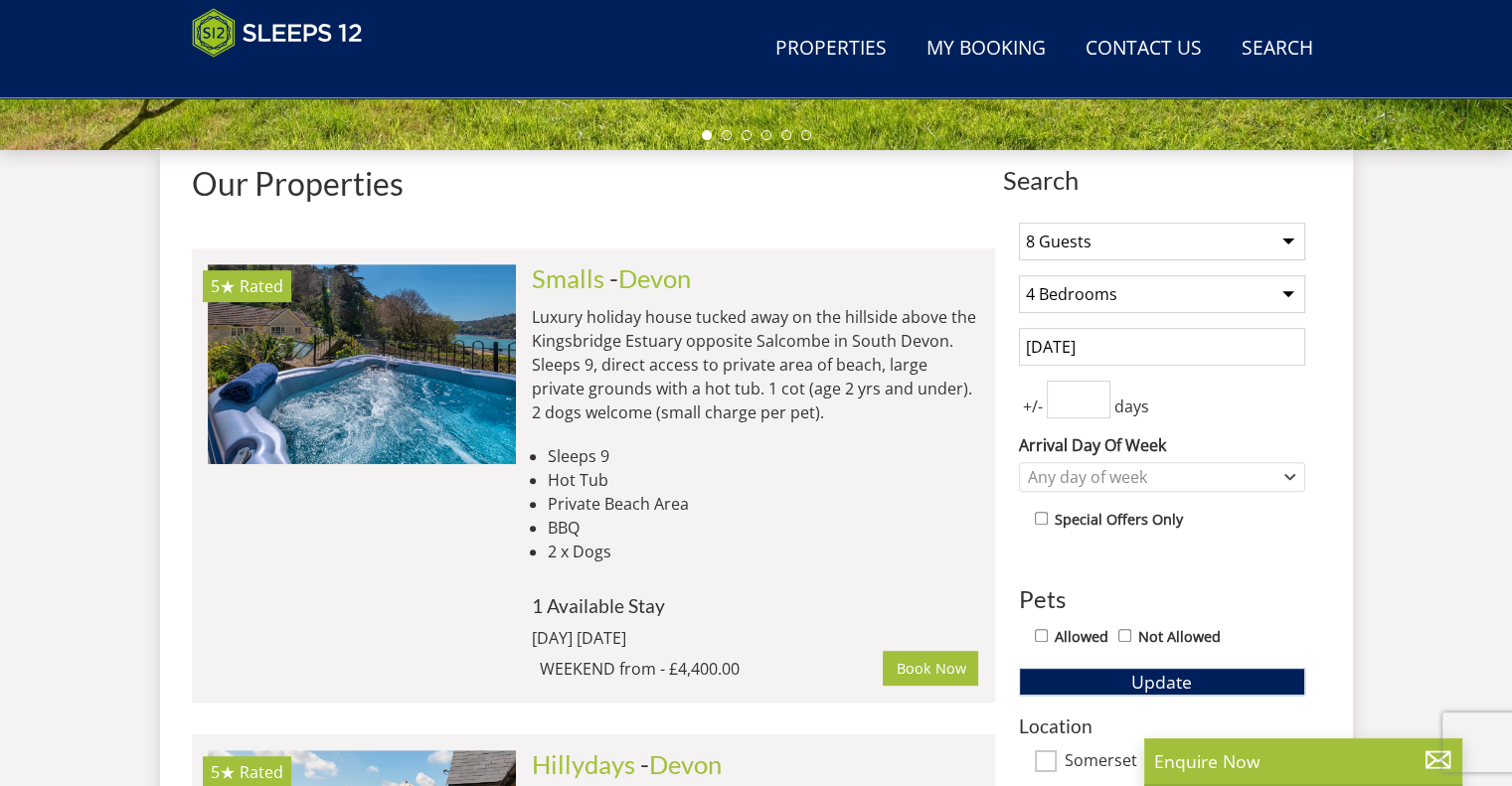 click on "Any number of bedrooms
1 Bedroom
2 Bedrooms
3 Bedrooms
4 Bedrooms
5 Bedrooms
6 Bedrooms
7 Bedrooms
8 Bedrooms
9 Bedrooms
10 Bedrooms
11 Bedrooms
12 Bedrooms
13 Bedrooms
14 Bedrooms
15 Bedrooms
16 Bedrooms
17 Bedrooms
18 Bedrooms
19 Bedrooms
20 Bedrooms
21 Bedrooms
22 Bedrooms
23 Bedrooms
24 Bedrooms
25 Bedrooms" at bounding box center [1162, 294] 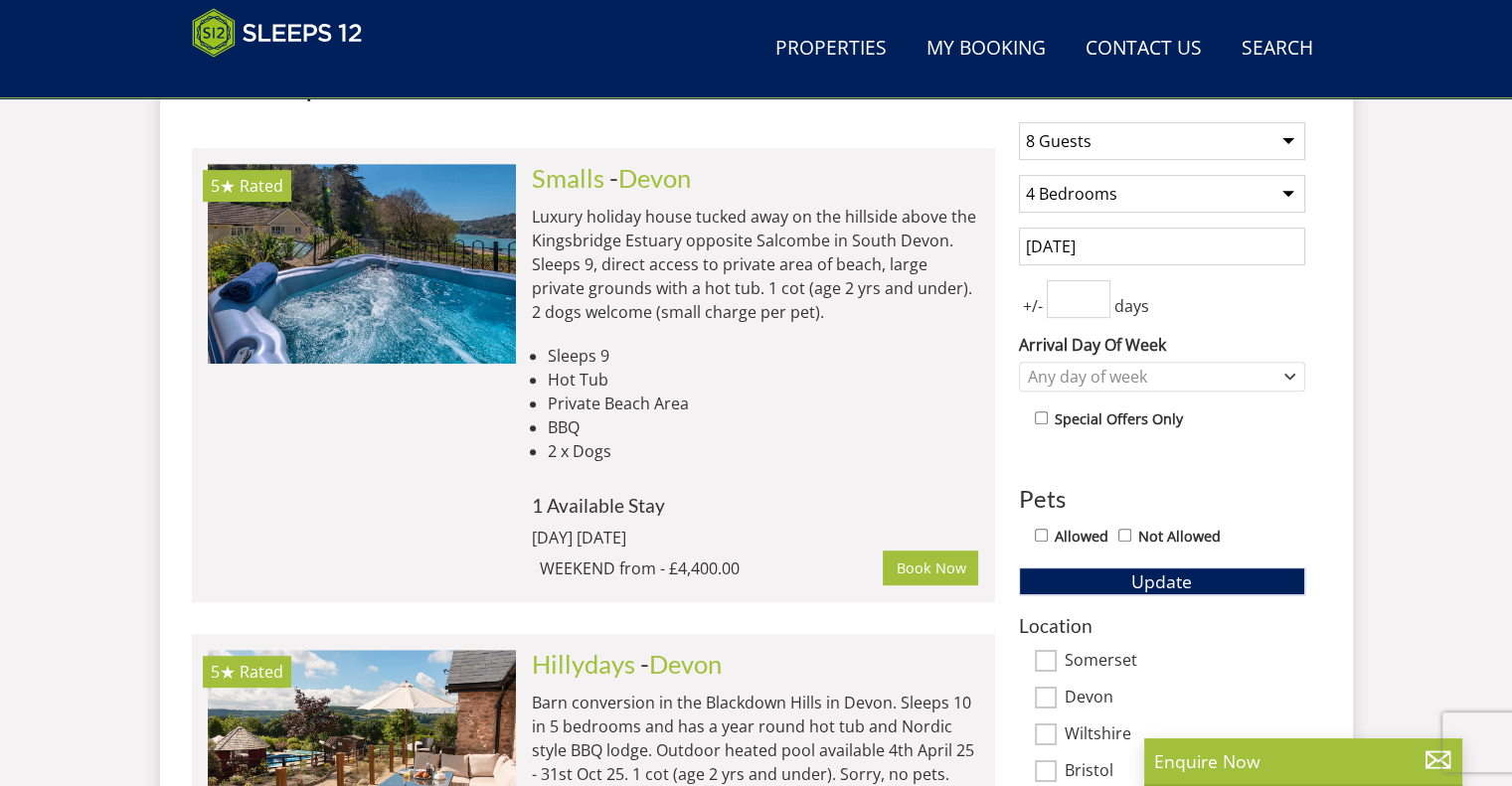 scroll, scrollTop: 787, scrollLeft: 0, axis: vertical 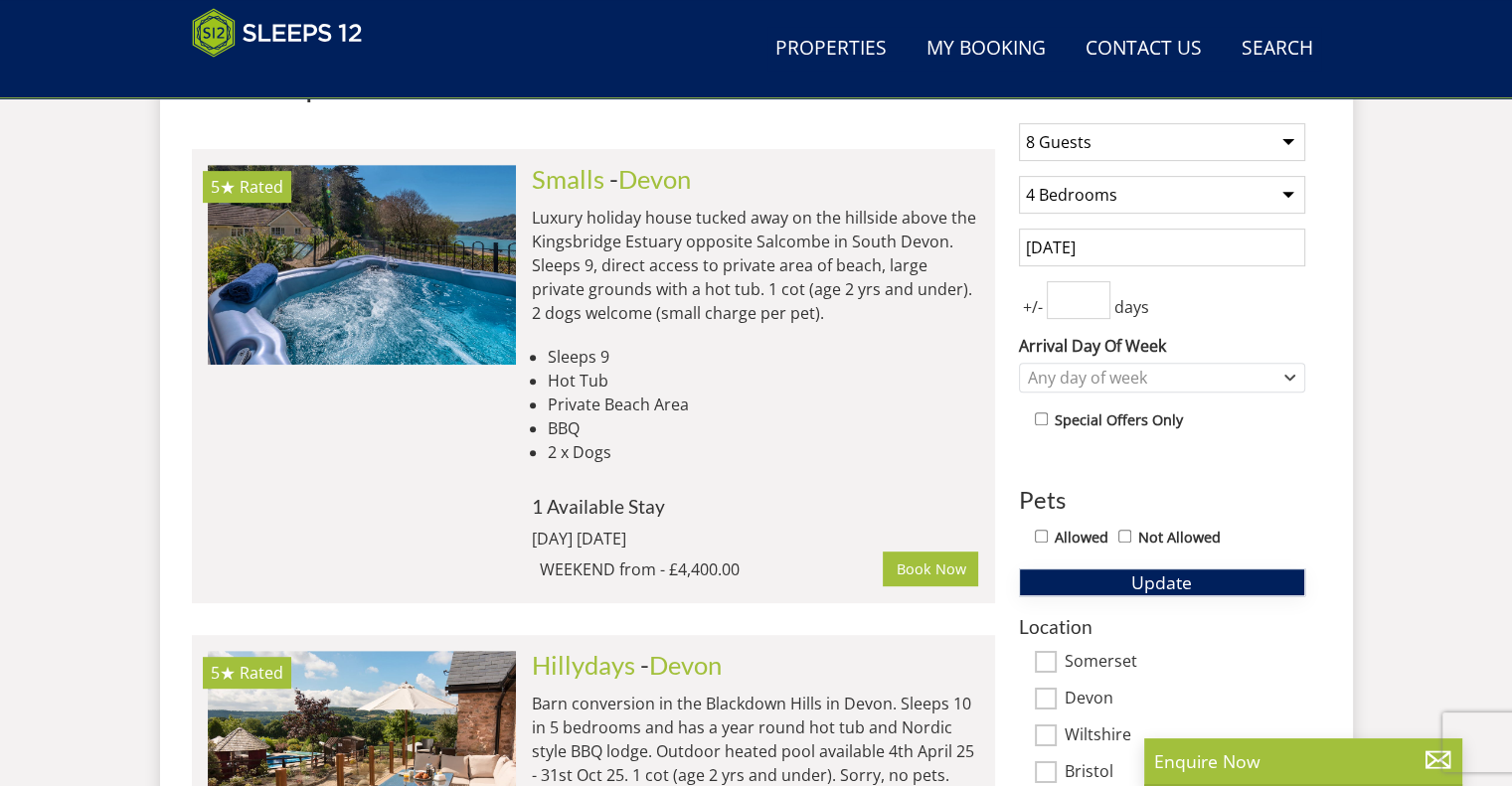 click on "Update" at bounding box center (1162, 582) 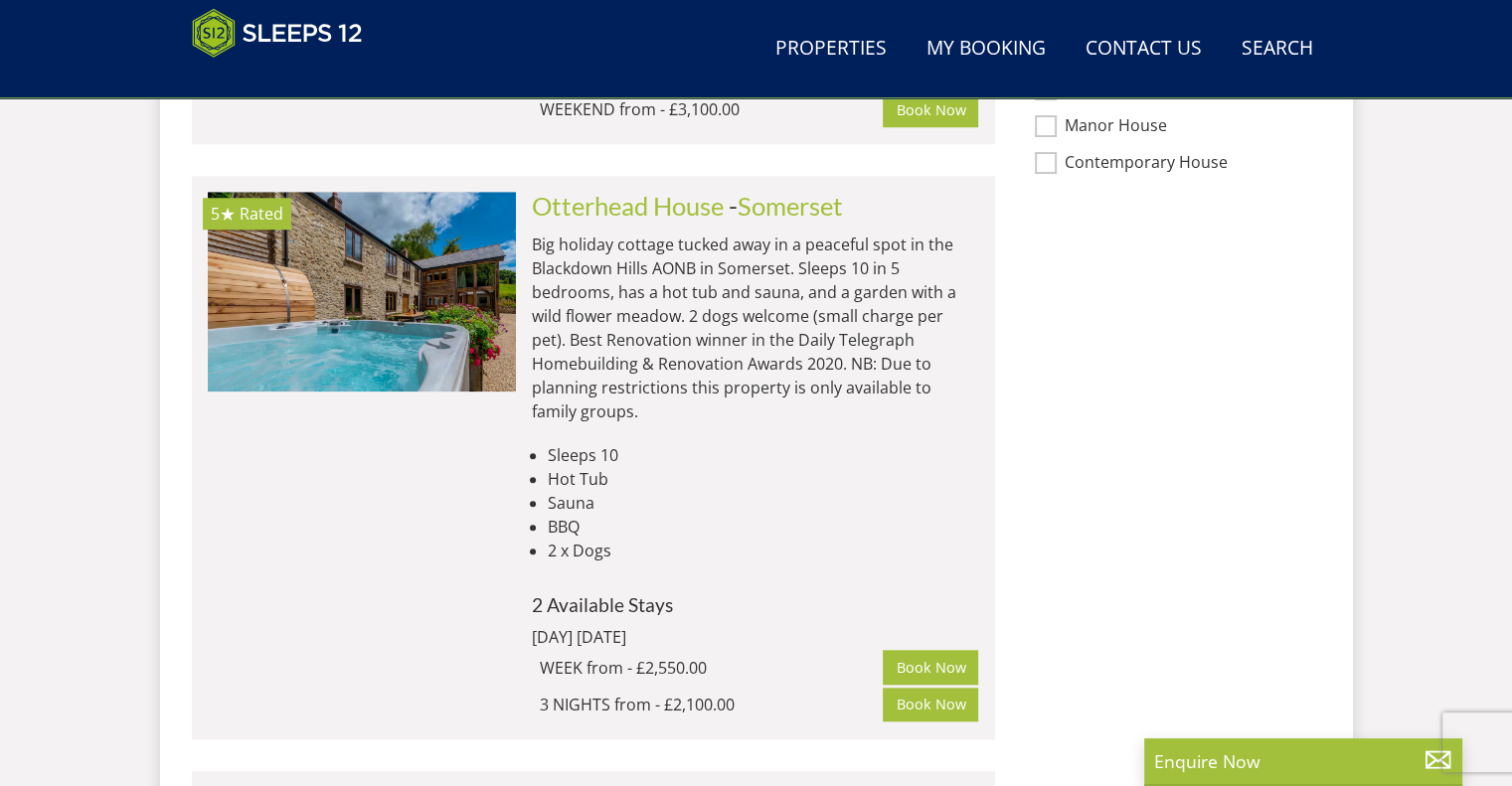 scroll, scrollTop: 1781, scrollLeft: 0, axis: vertical 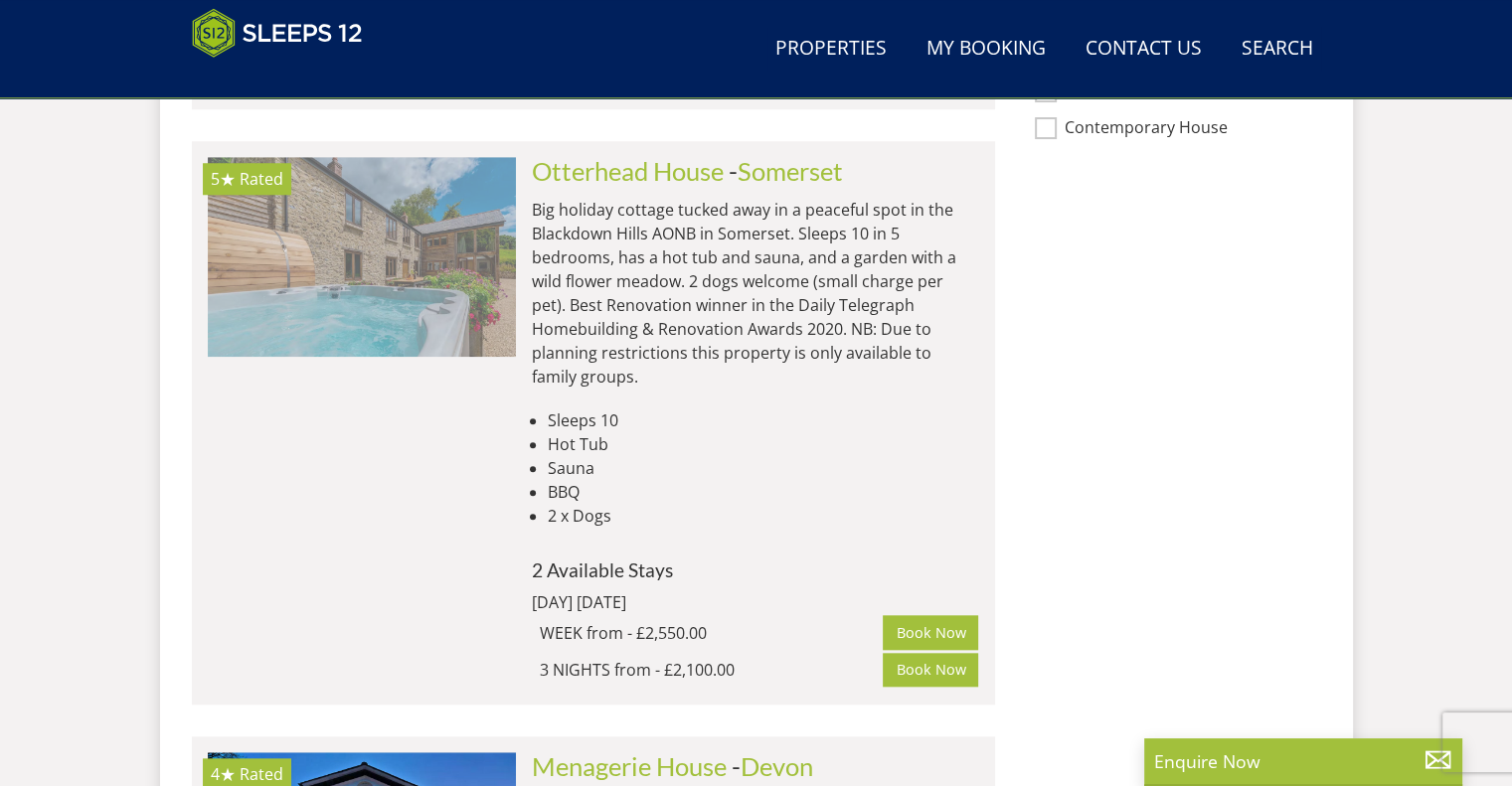 click at bounding box center (362, 256) 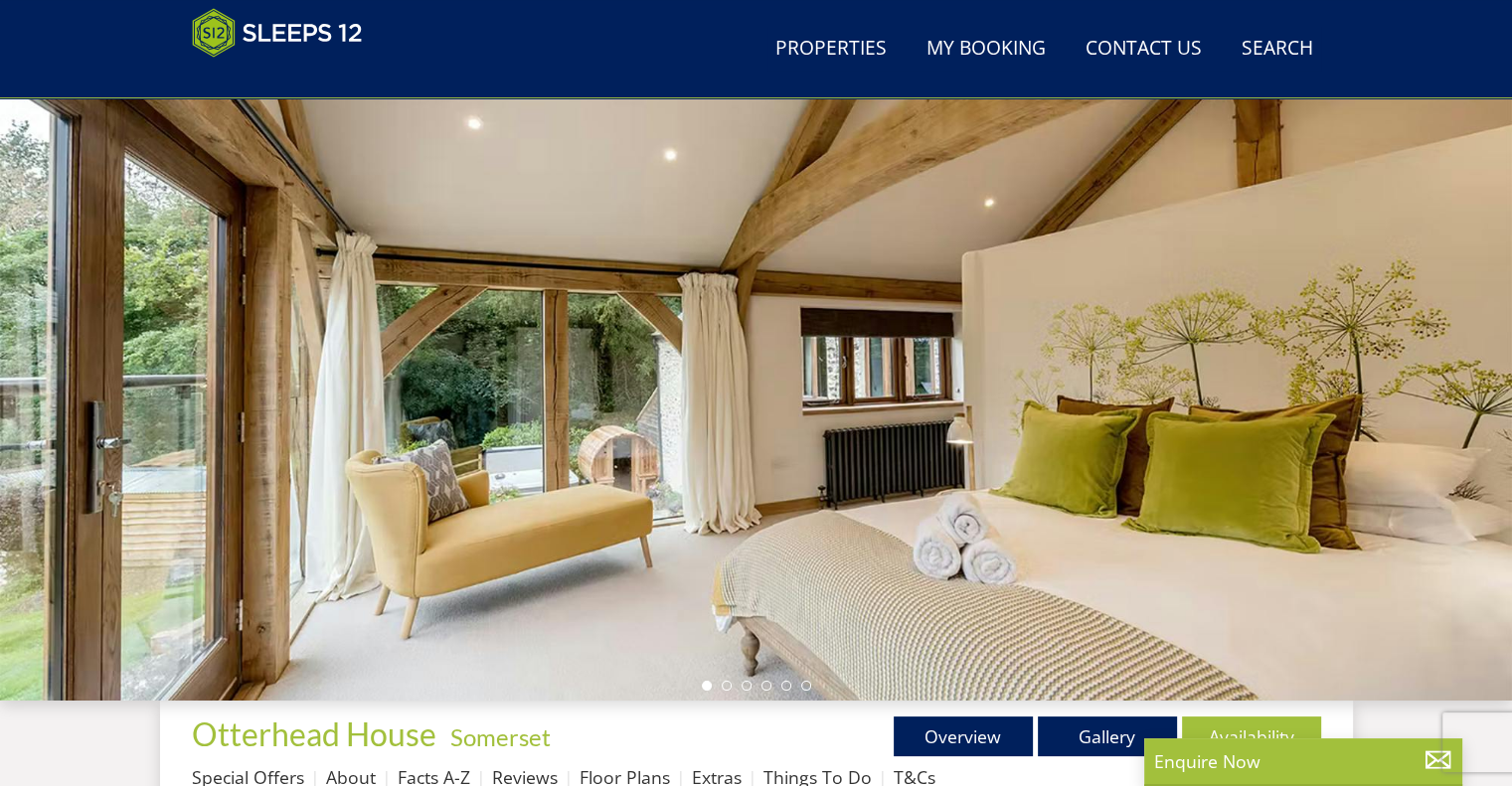 scroll, scrollTop: 174, scrollLeft: 0, axis: vertical 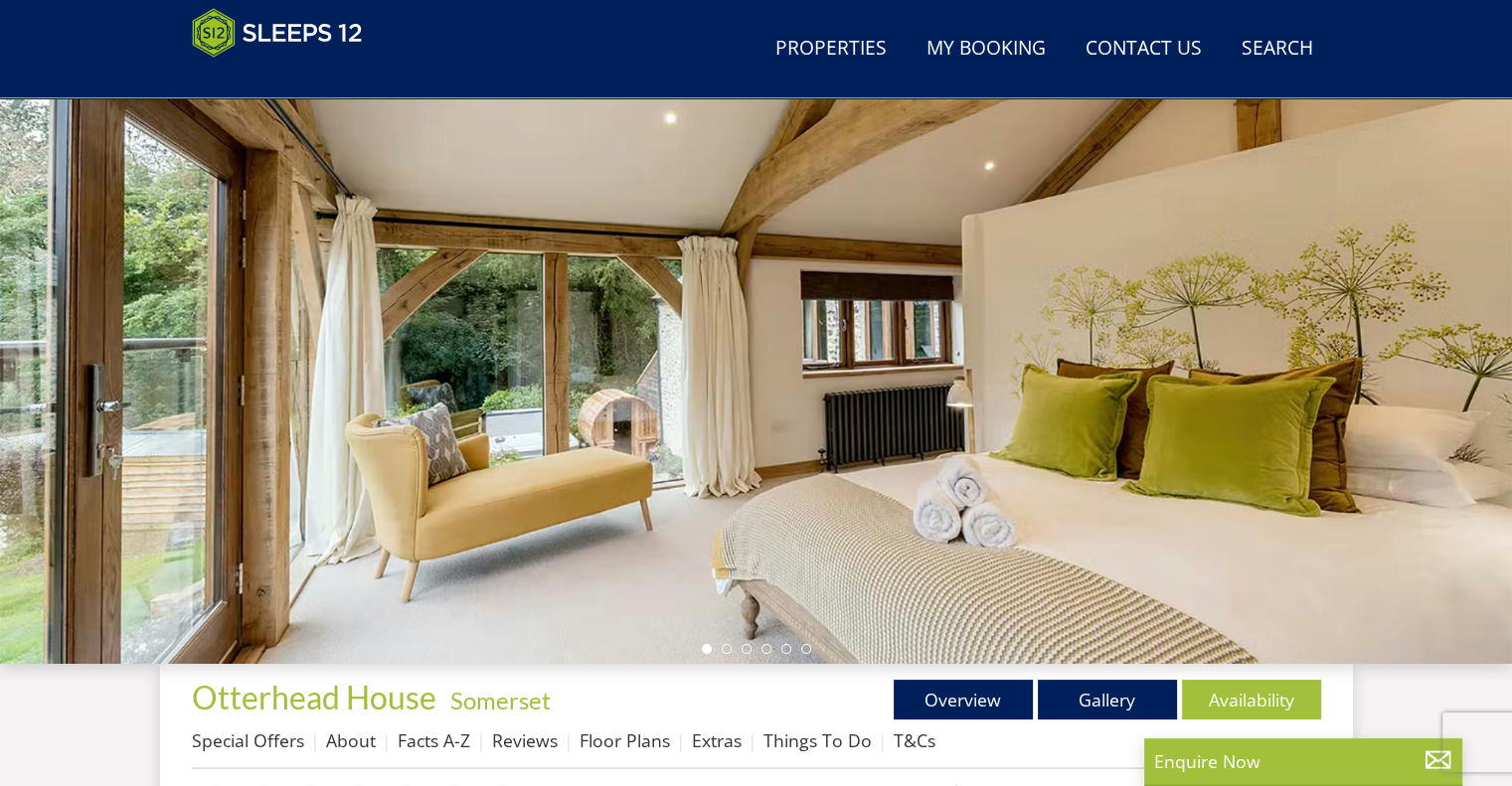 click at bounding box center (756, 316) 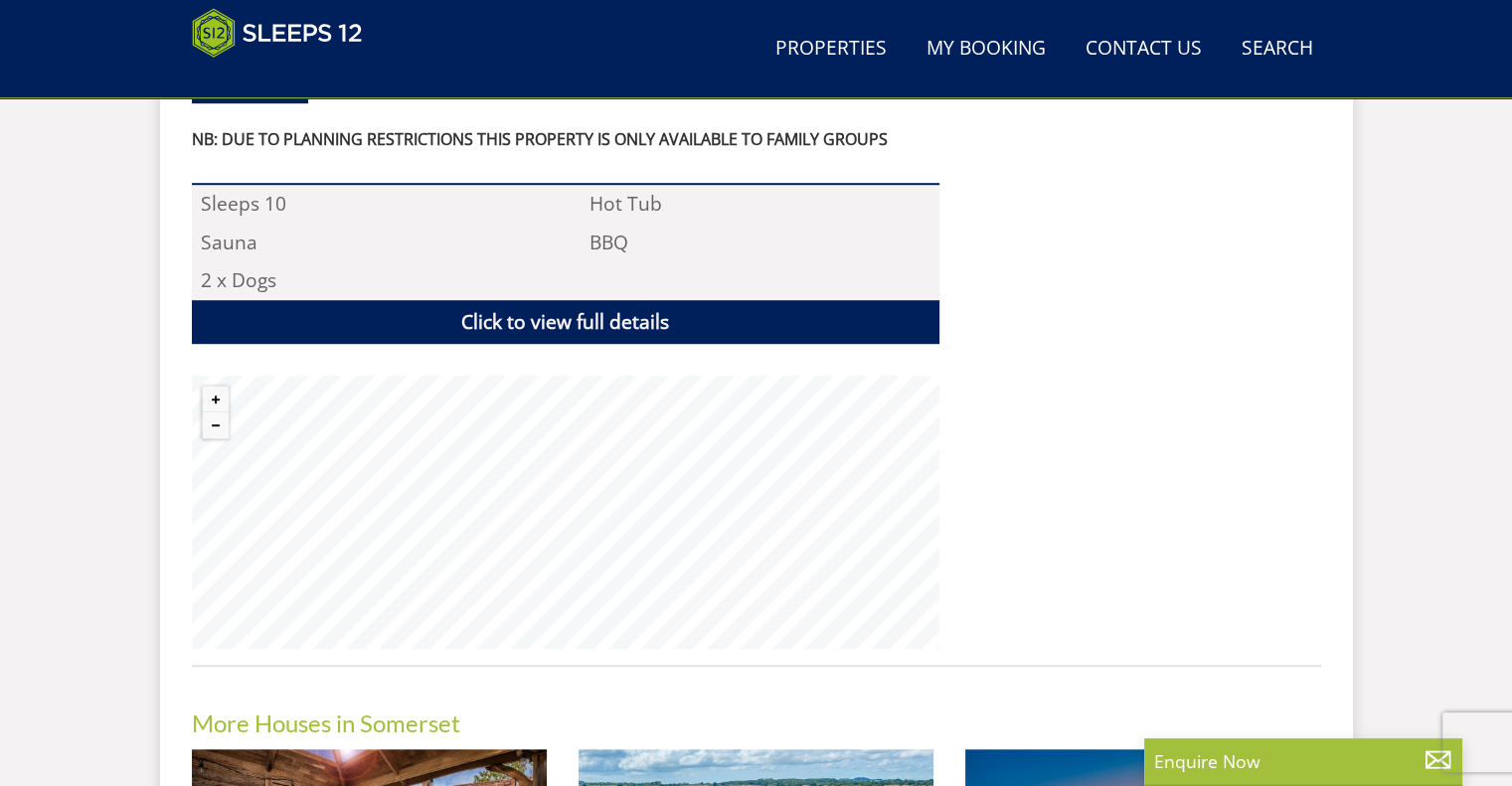 scroll, scrollTop: 1366, scrollLeft: 0, axis: vertical 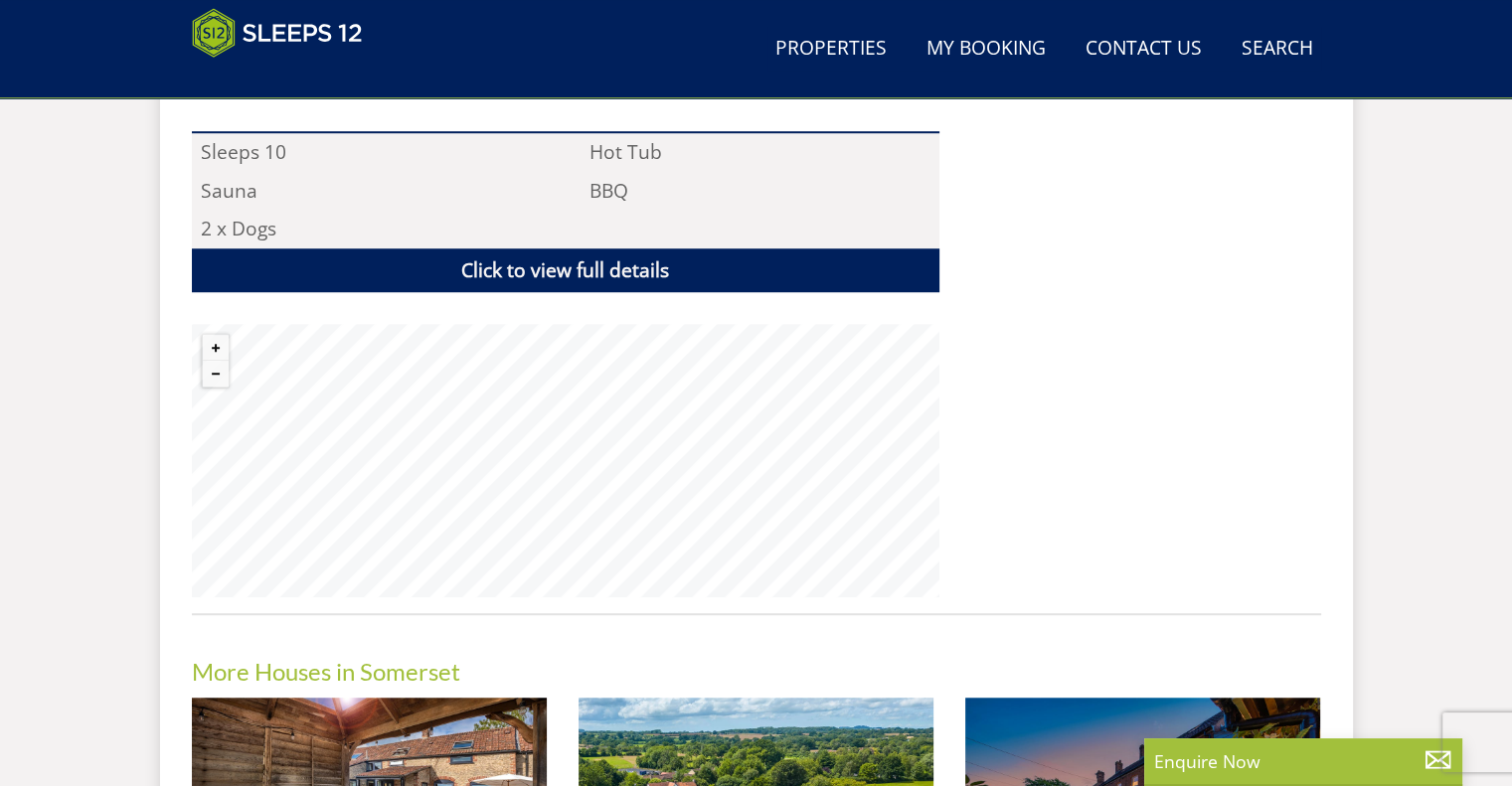 select on "4" 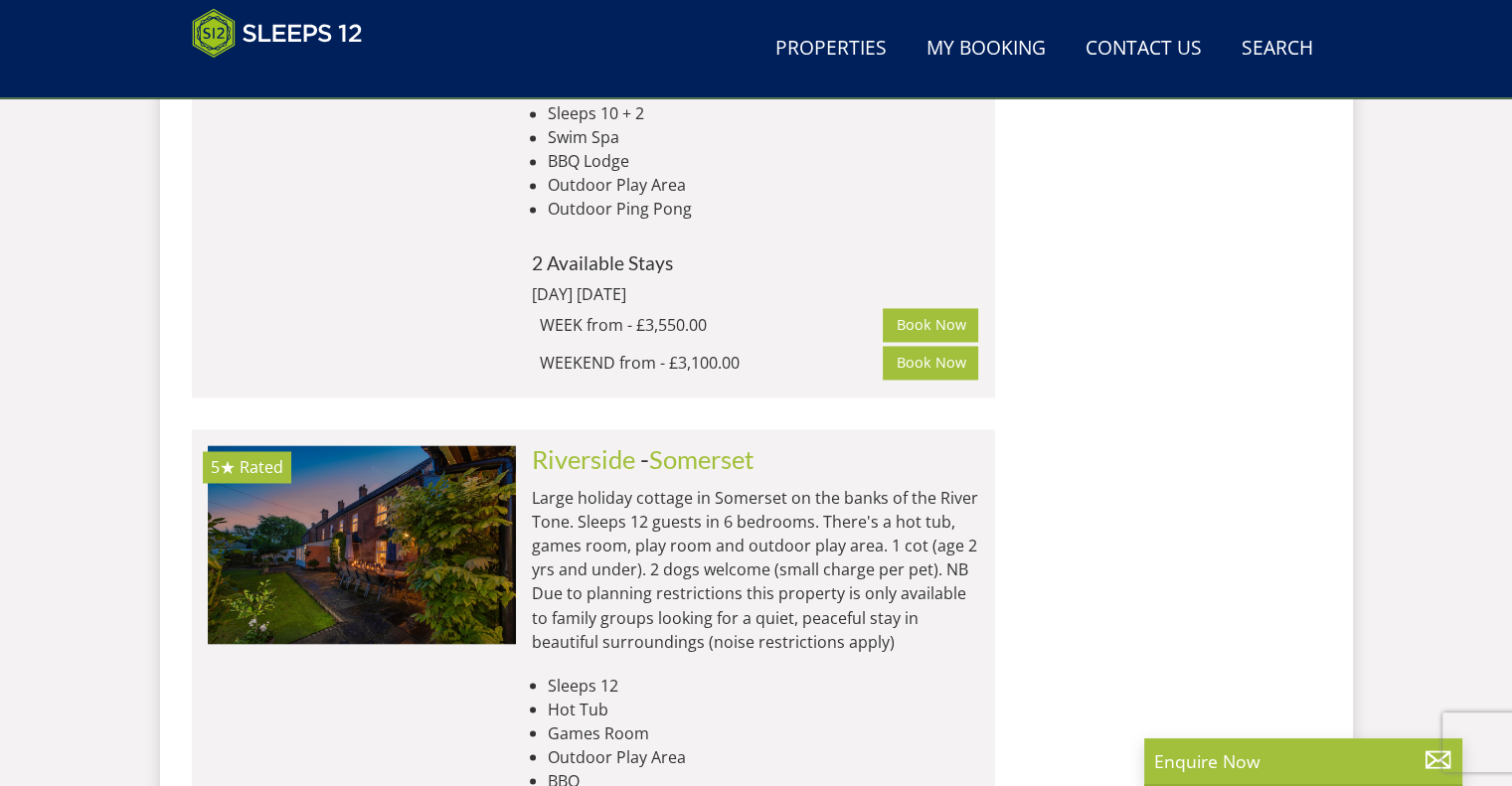 scroll, scrollTop: 3172, scrollLeft: 0, axis: vertical 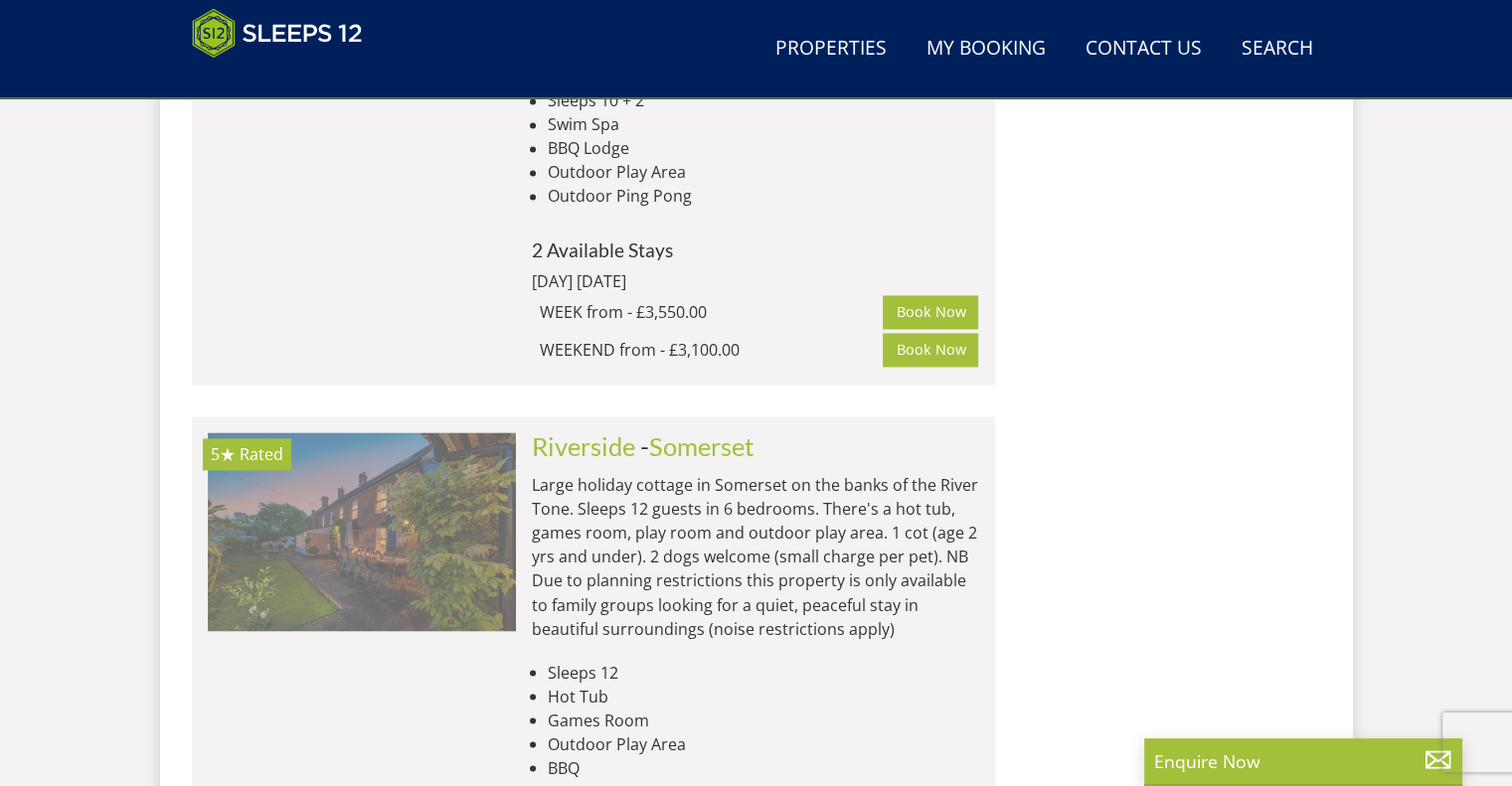 click at bounding box center (362, 532) 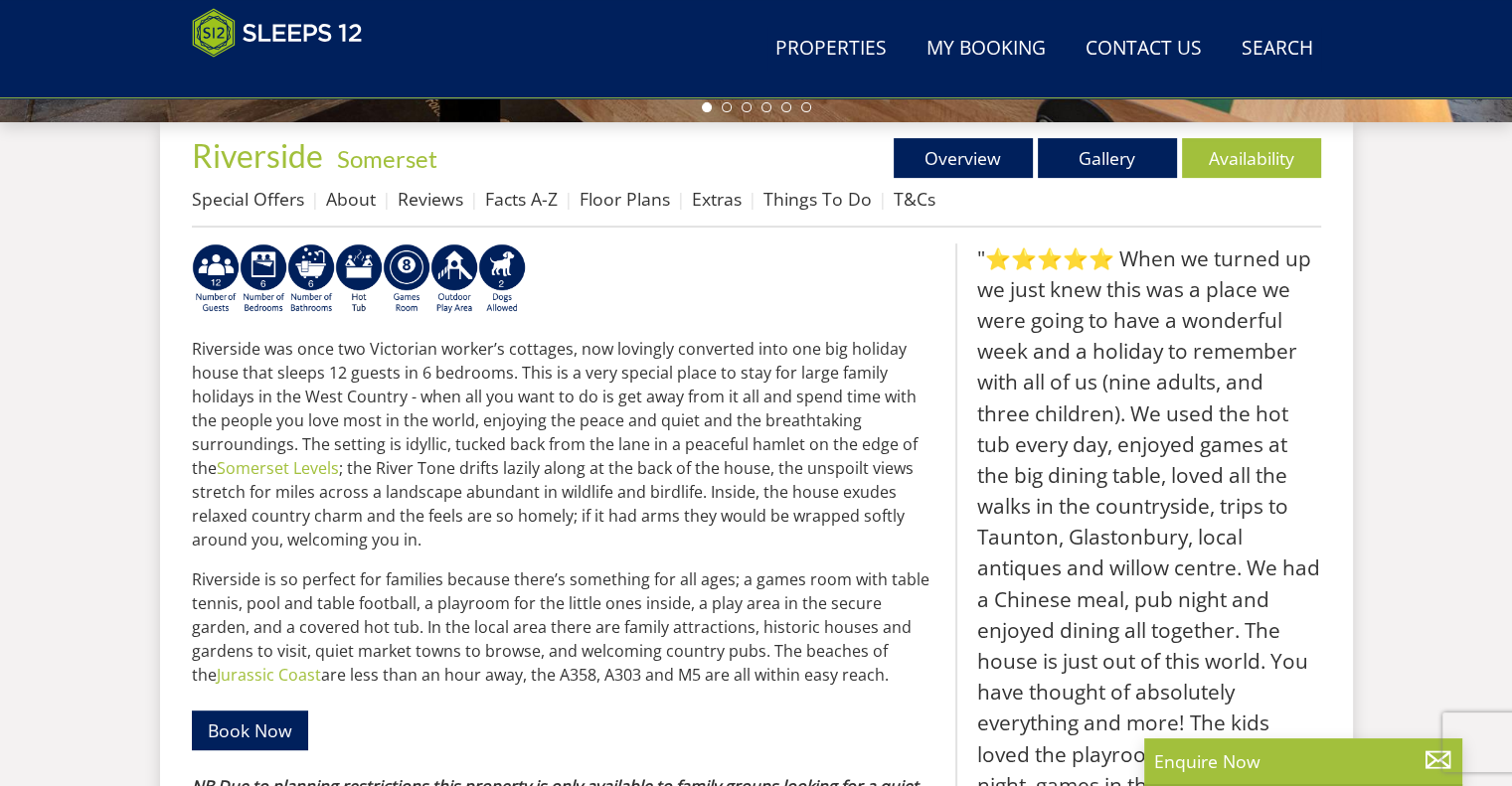 scroll, scrollTop: 676, scrollLeft: 0, axis: vertical 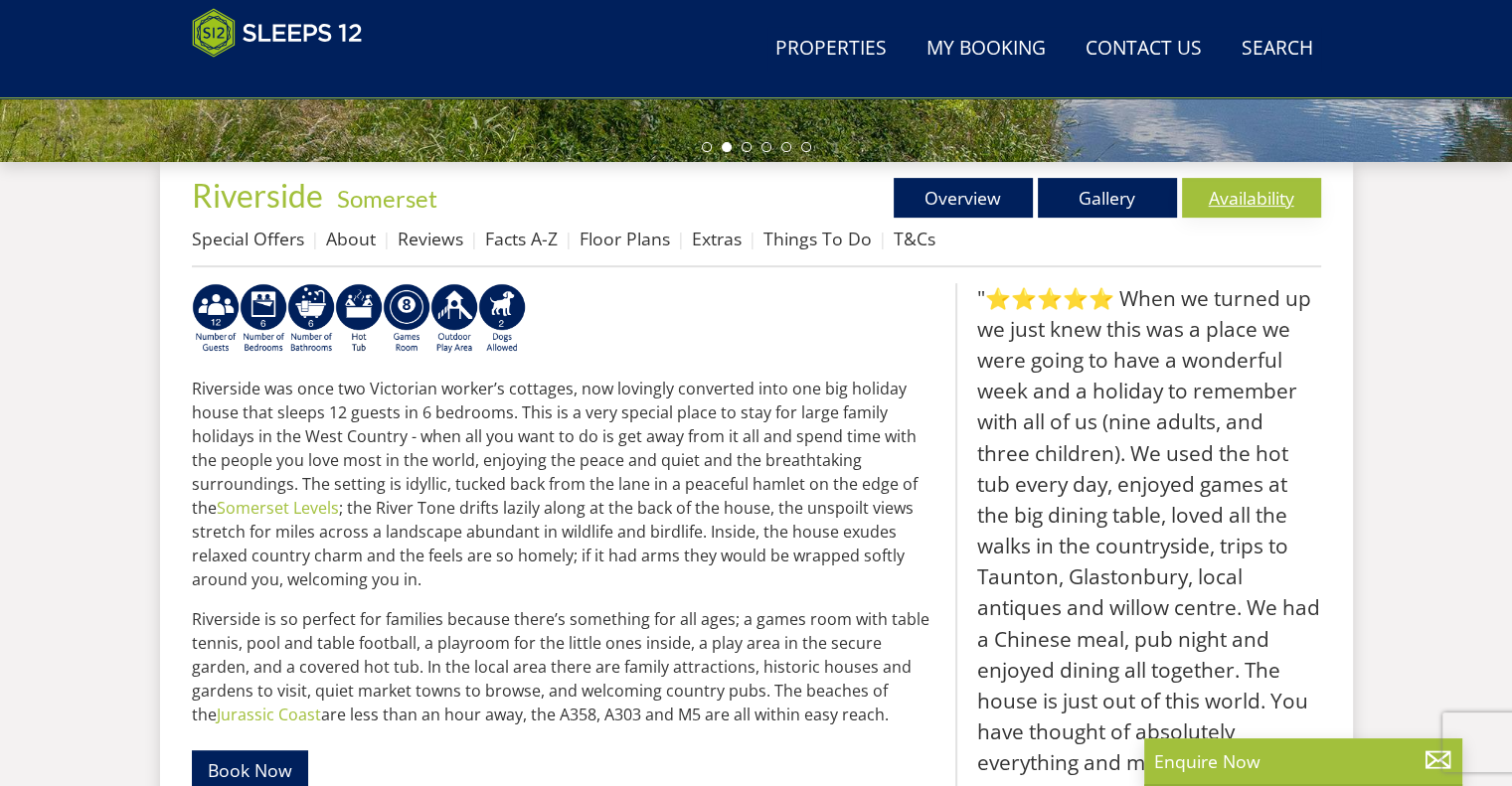 click on "Availability" at bounding box center [1252, 198] 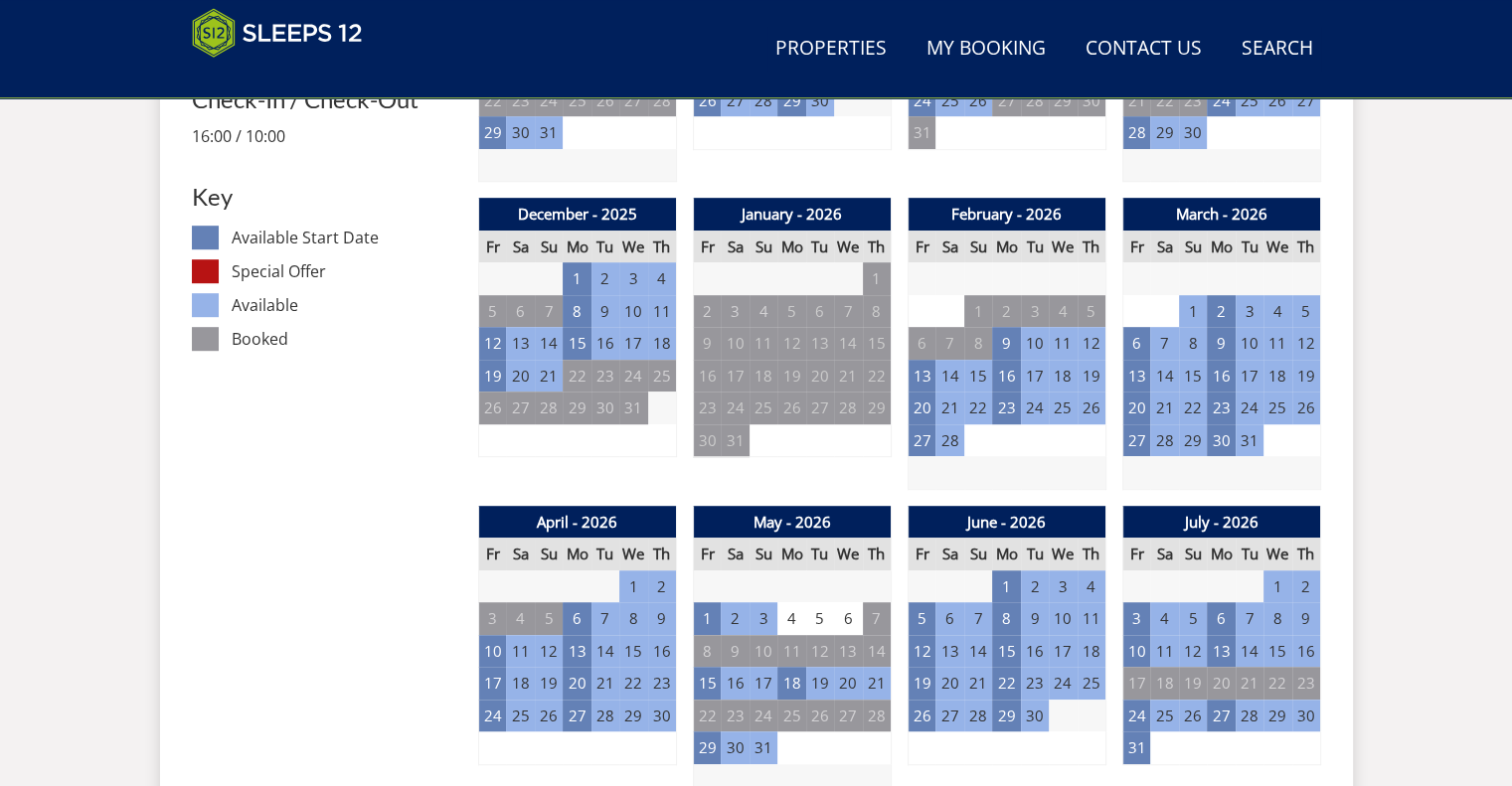 scroll, scrollTop: 1085, scrollLeft: 0, axis: vertical 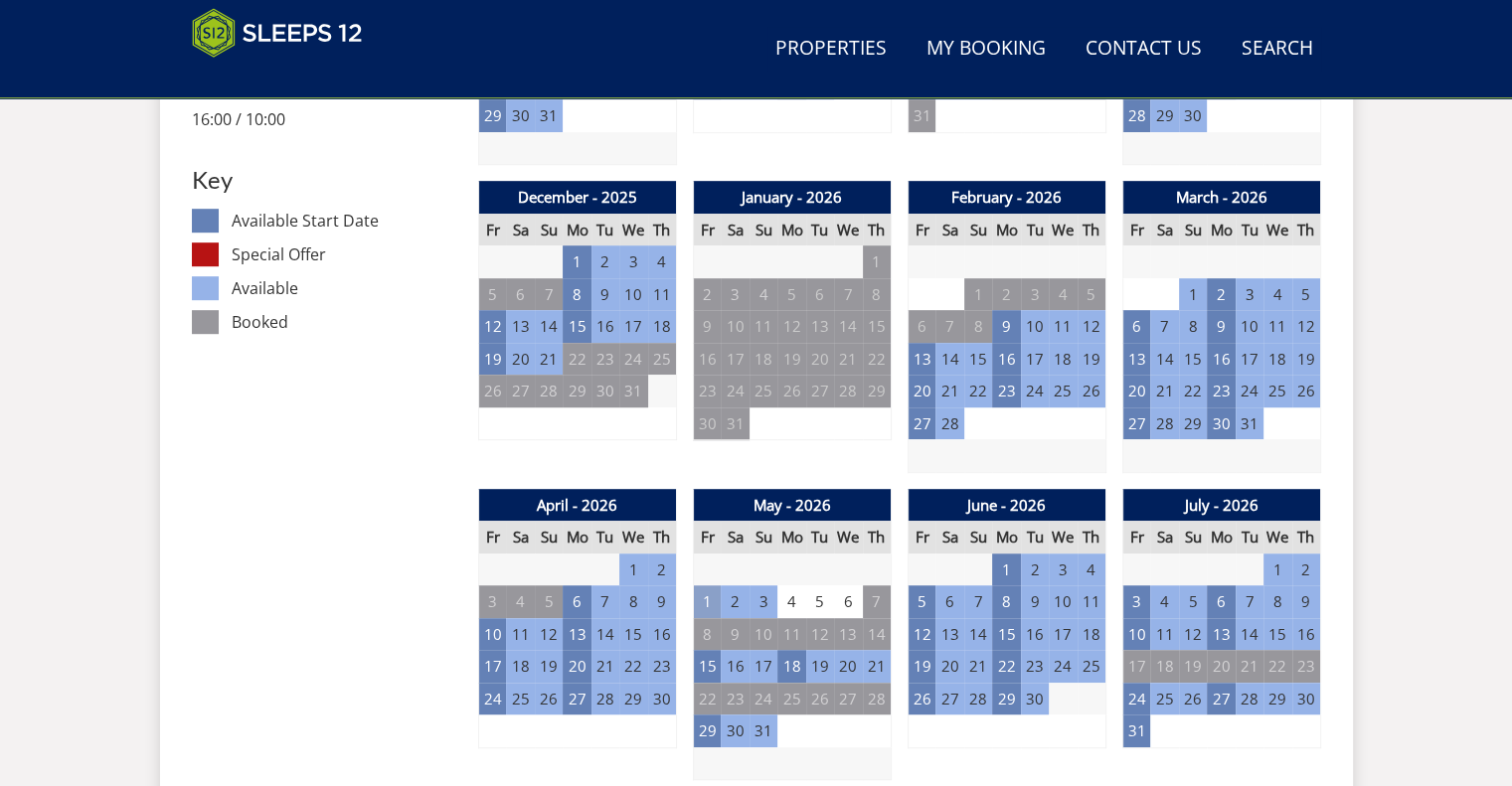 click on "1" at bounding box center [707, 601] 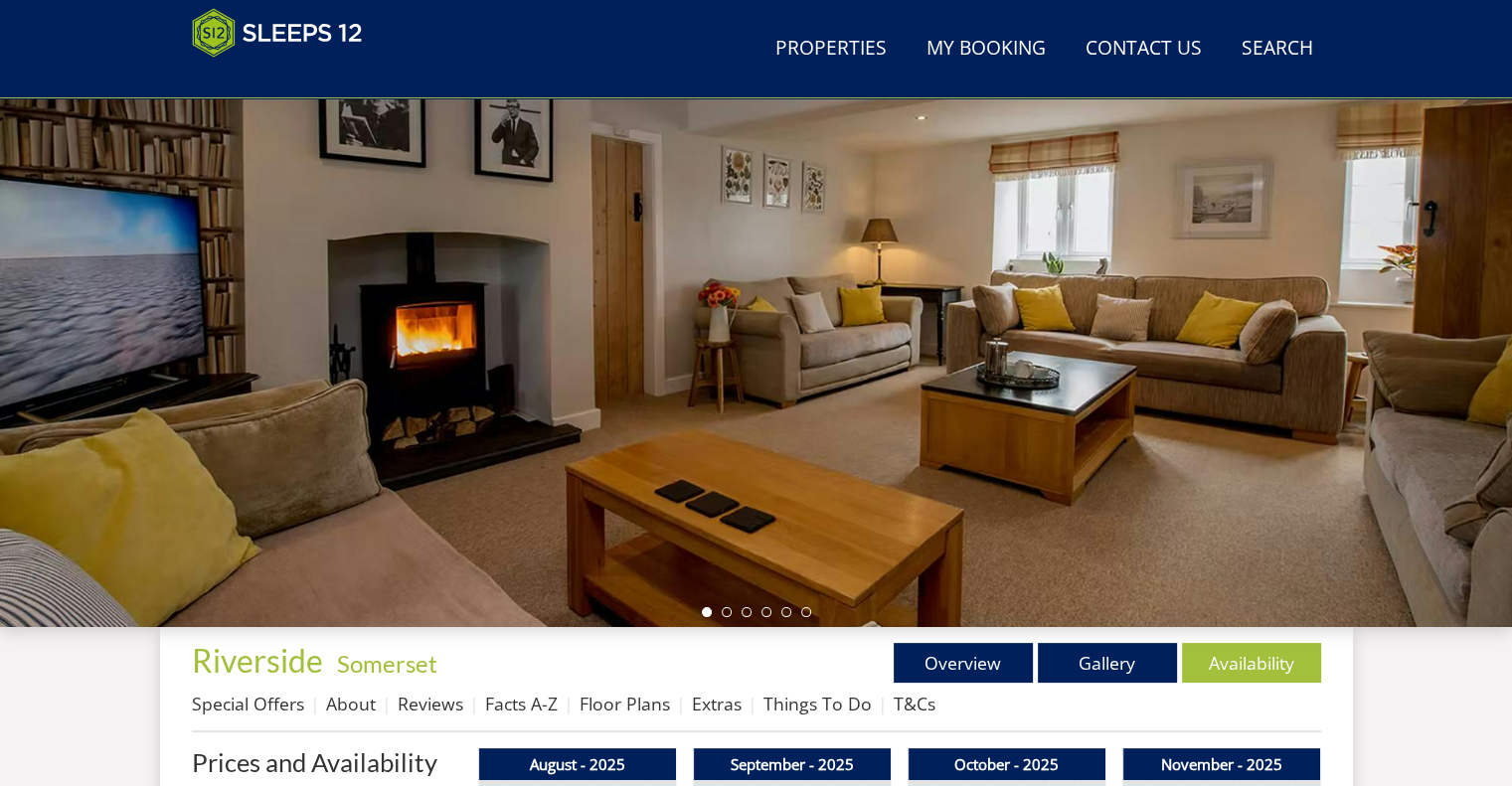 scroll, scrollTop: 191, scrollLeft: 0, axis: vertical 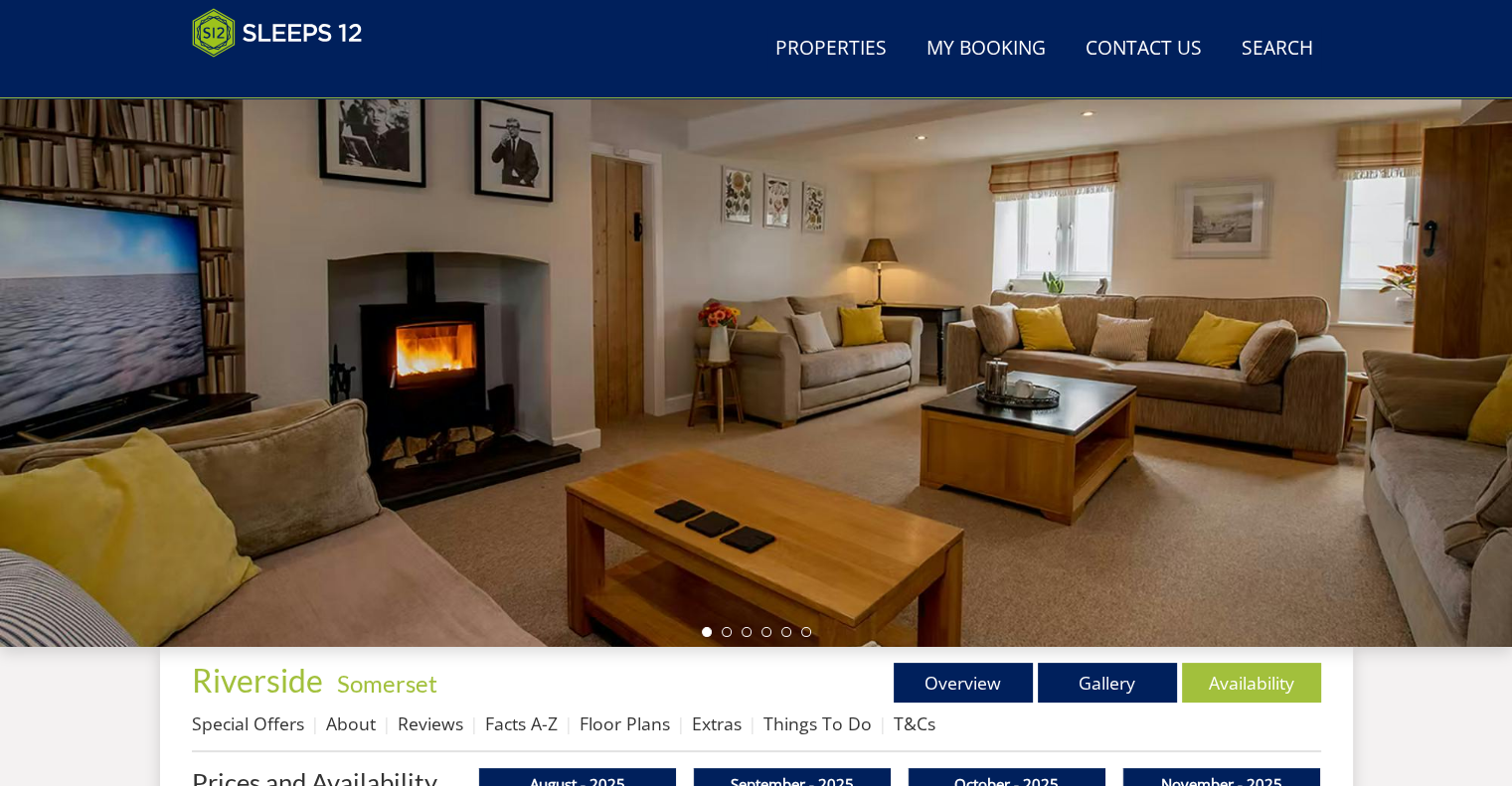 click at bounding box center (756, 299) 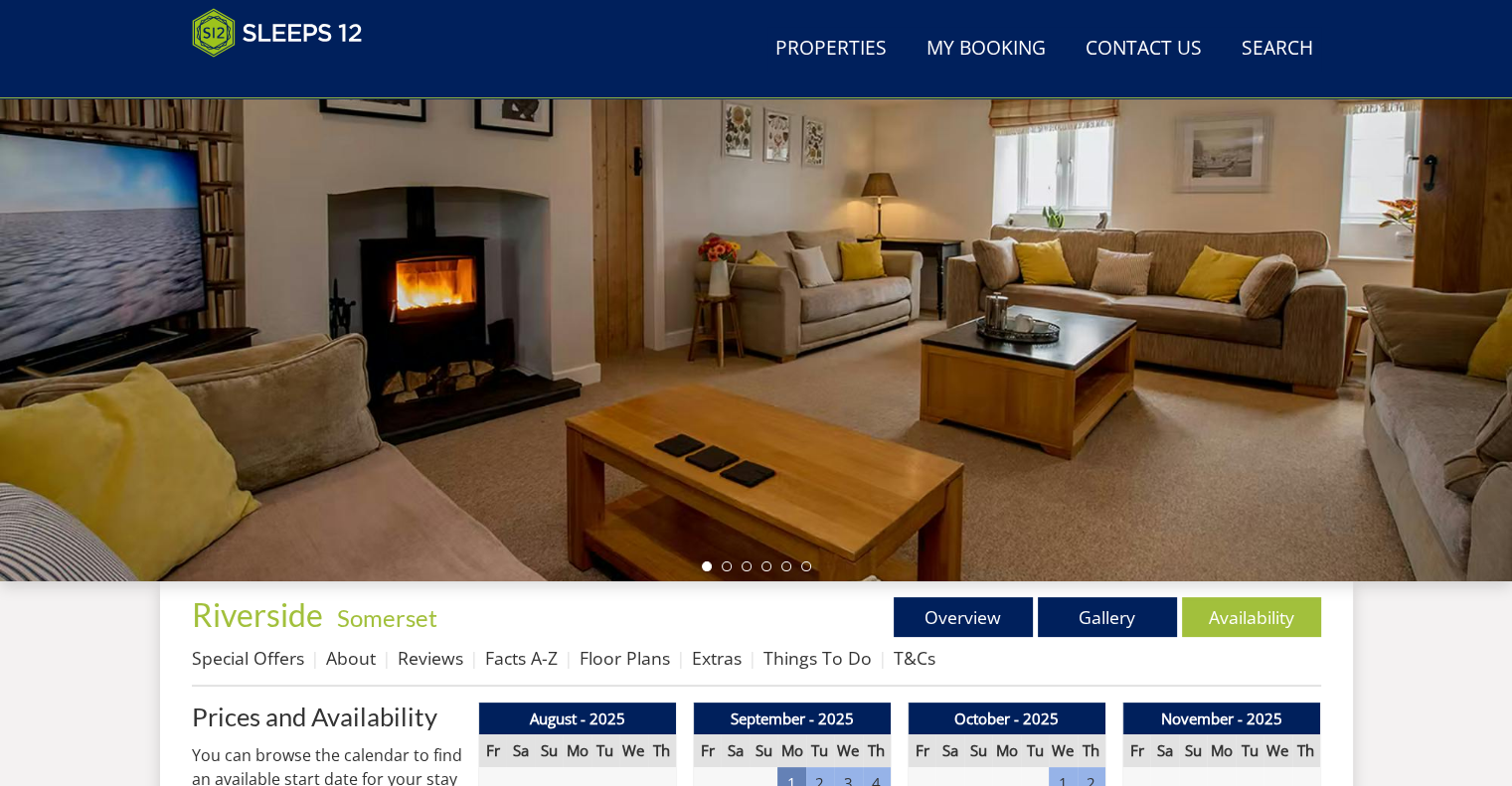 scroll, scrollTop: 390, scrollLeft: 0, axis: vertical 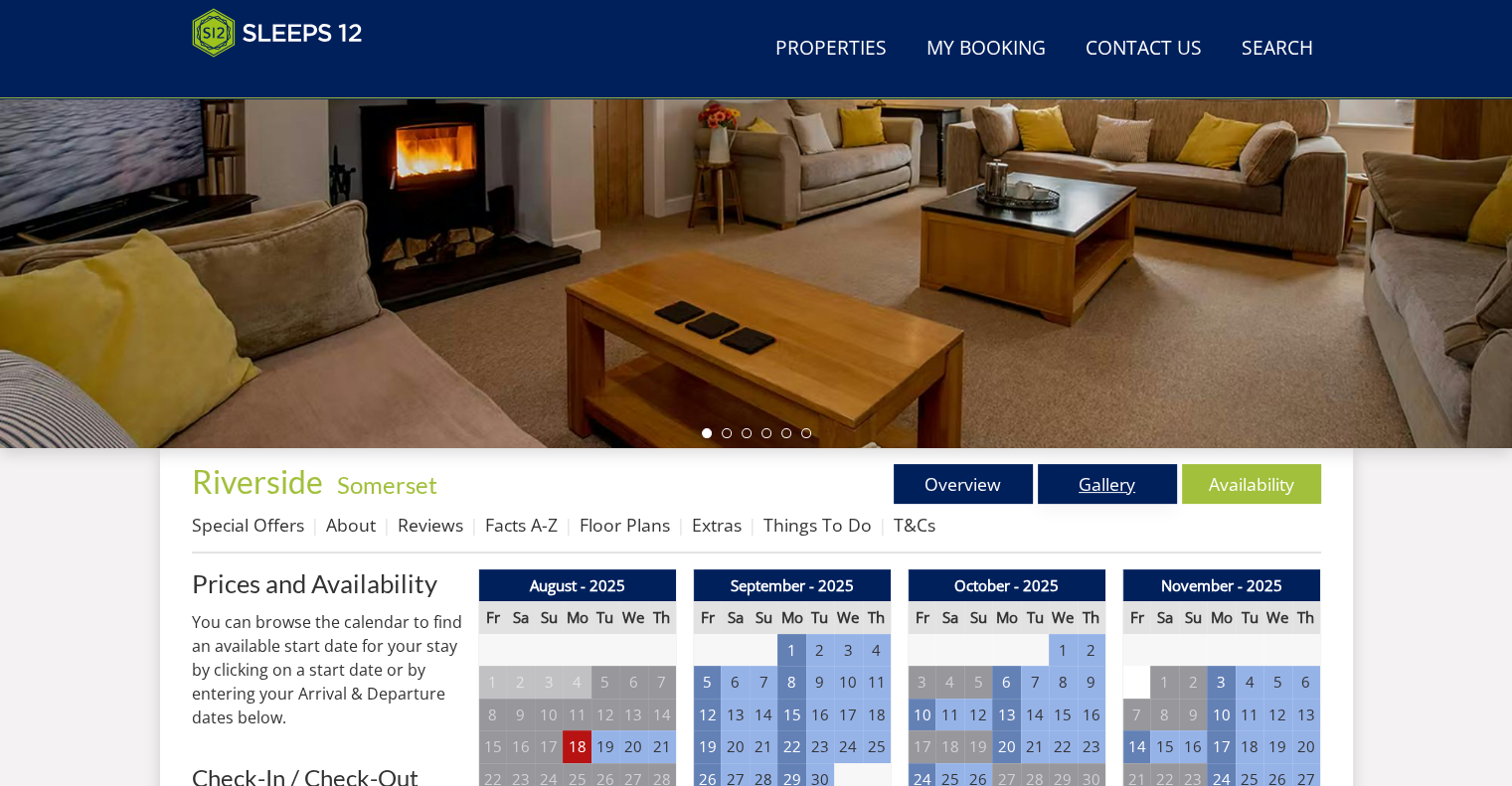 click on "Gallery" at bounding box center [1107, 484] 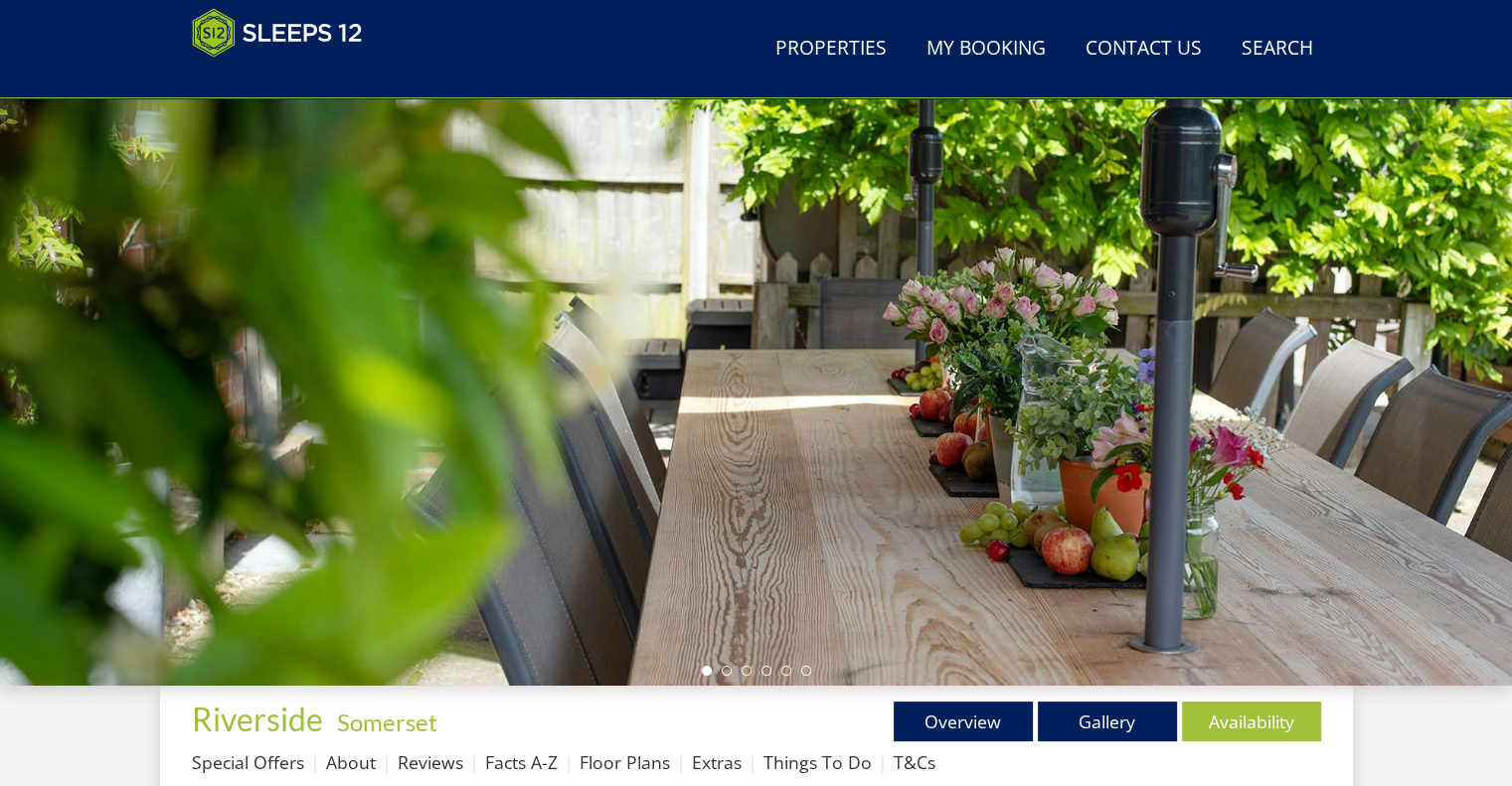 scroll, scrollTop: 179, scrollLeft: 0, axis: vertical 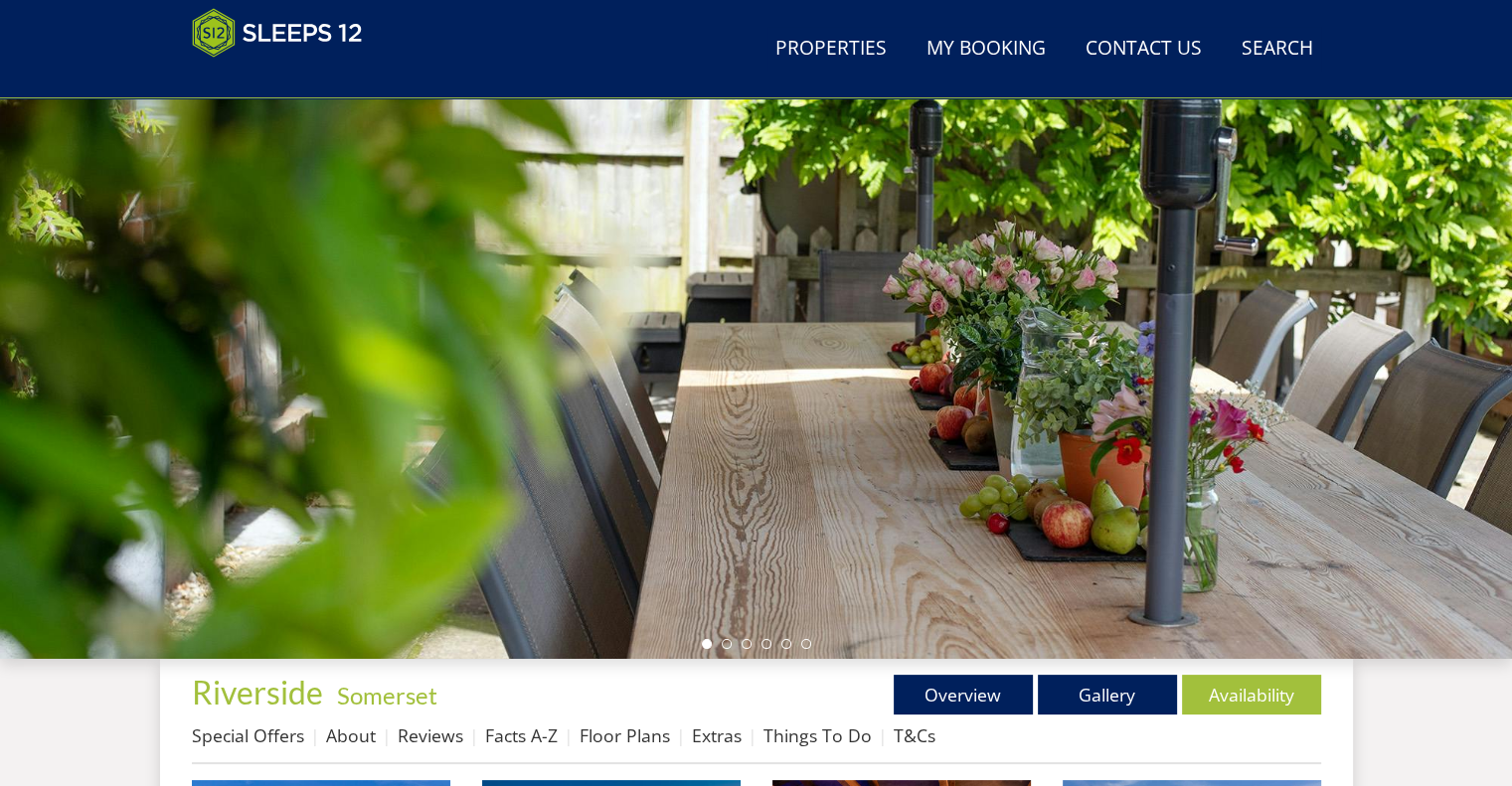 click at bounding box center [756, 311] 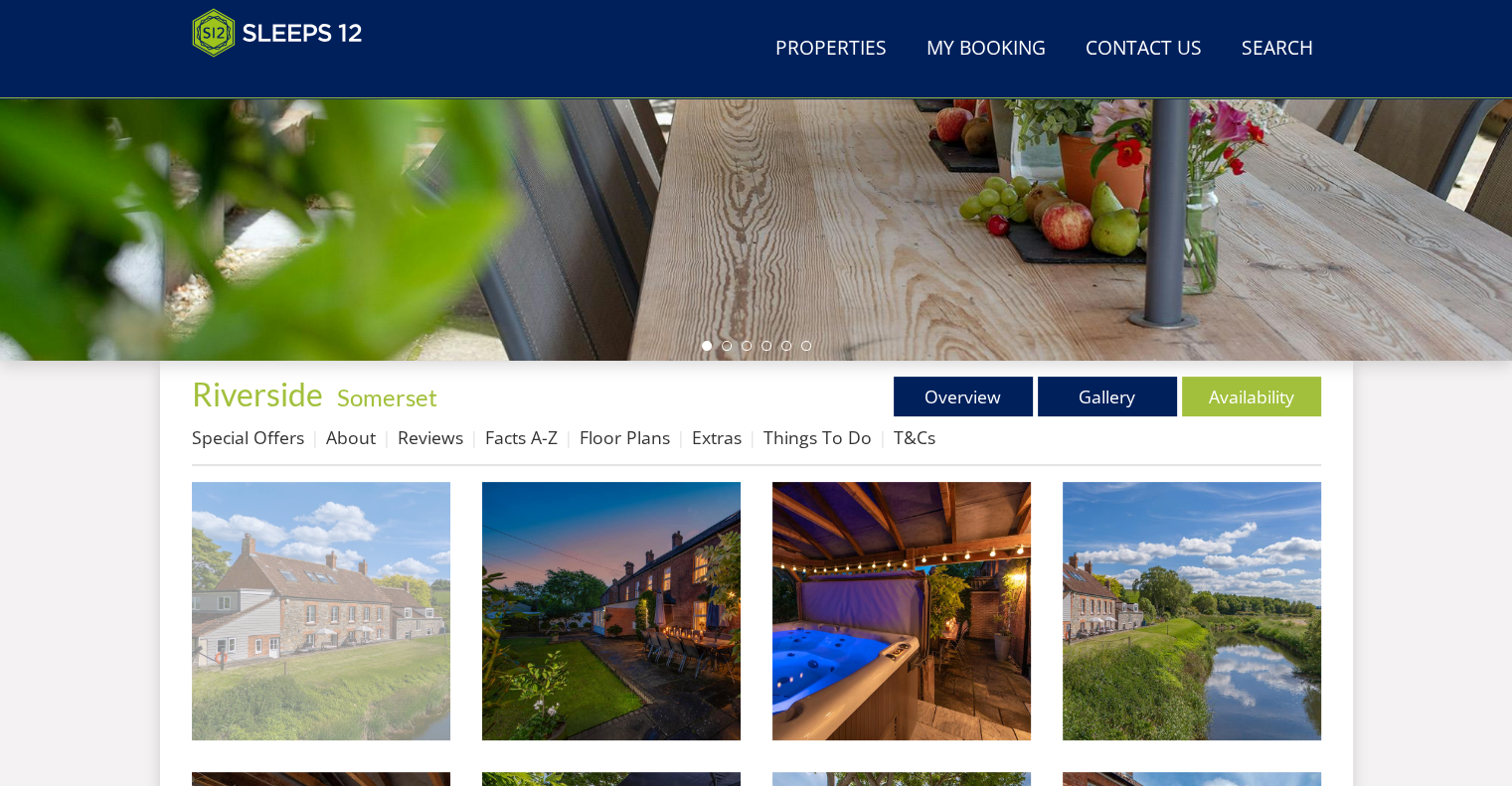 scroll, scrollTop: 576, scrollLeft: 0, axis: vertical 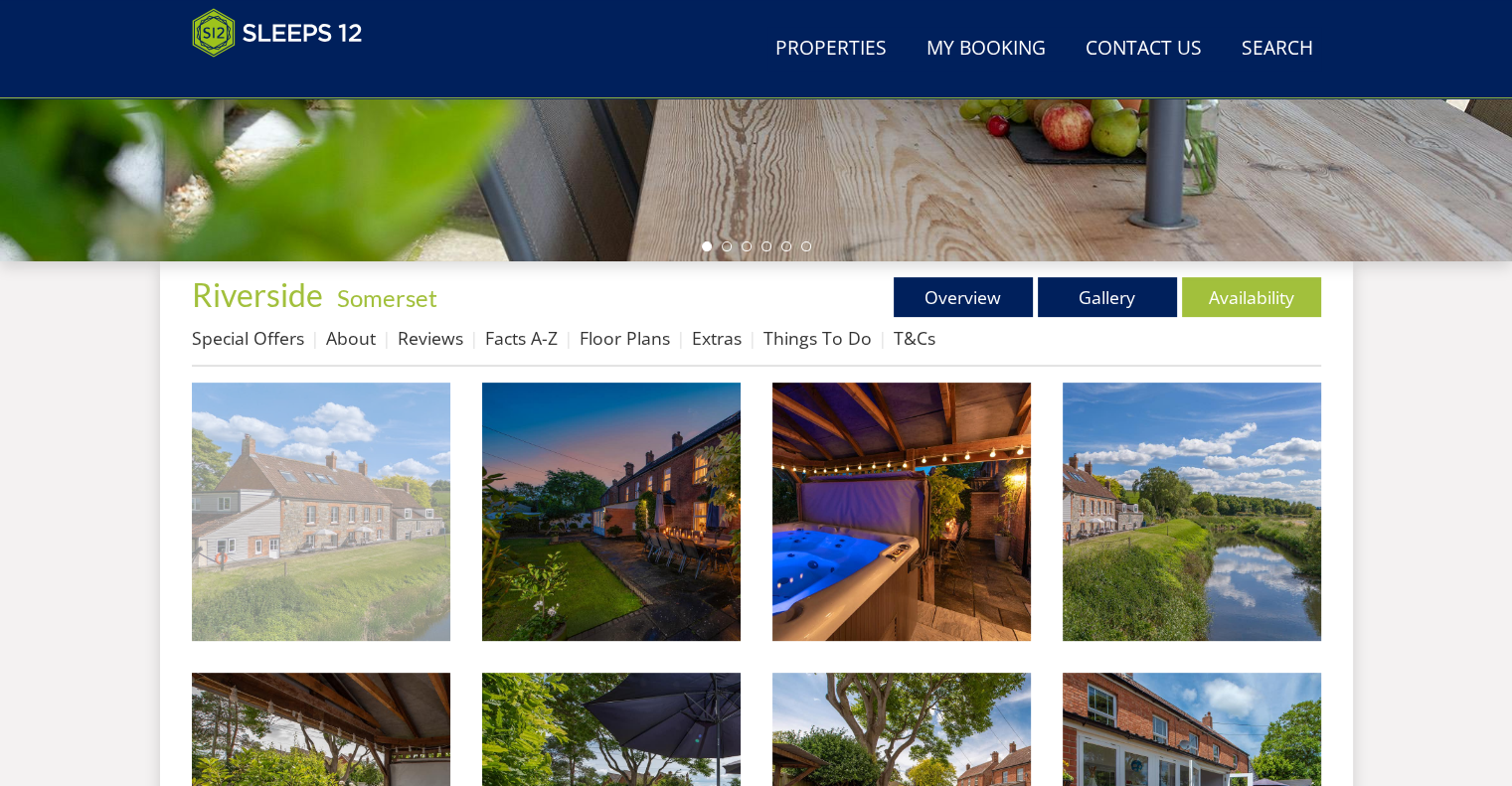 click at bounding box center [321, 512] 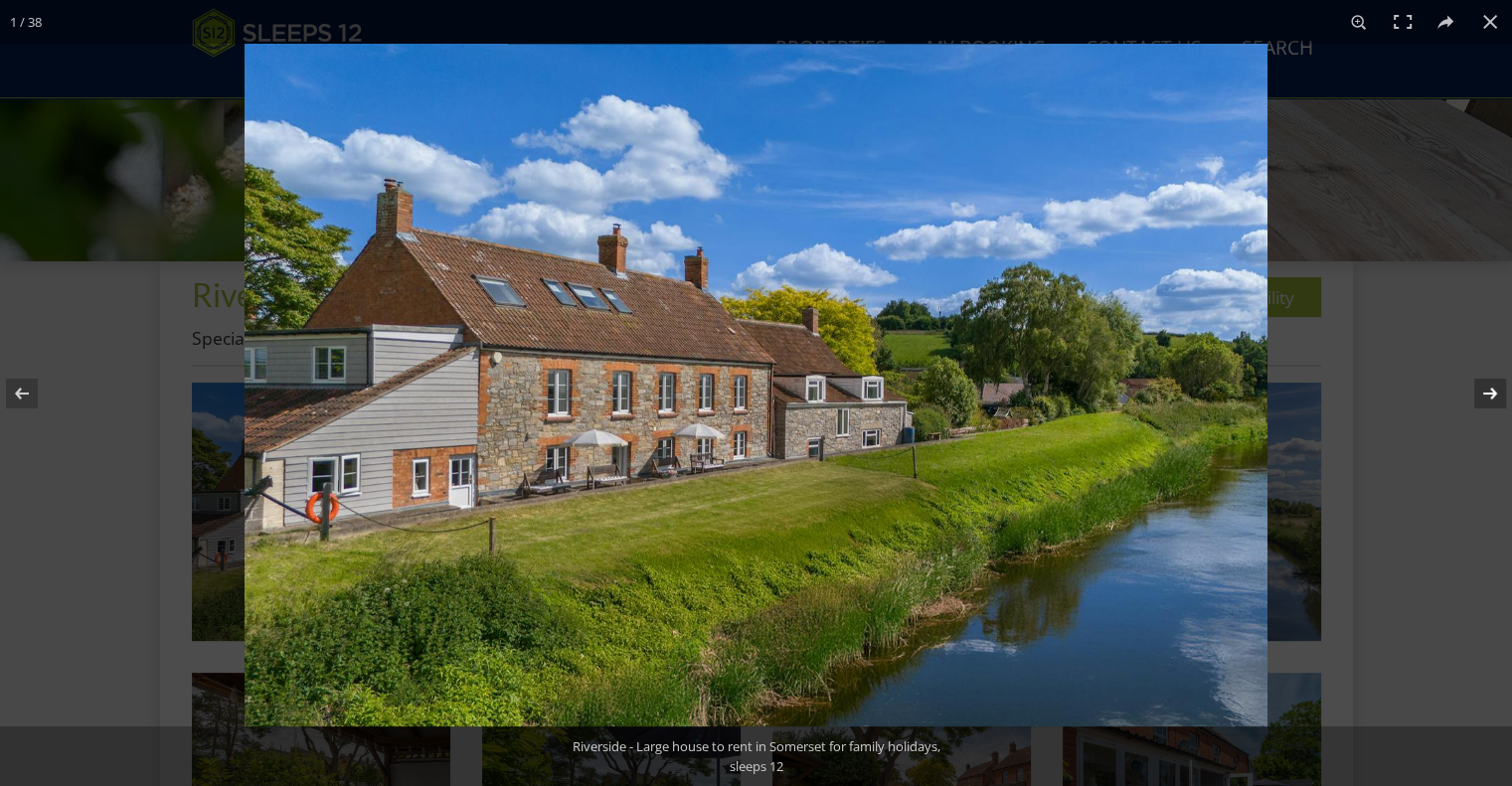 click at bounding box center (1477, 393) 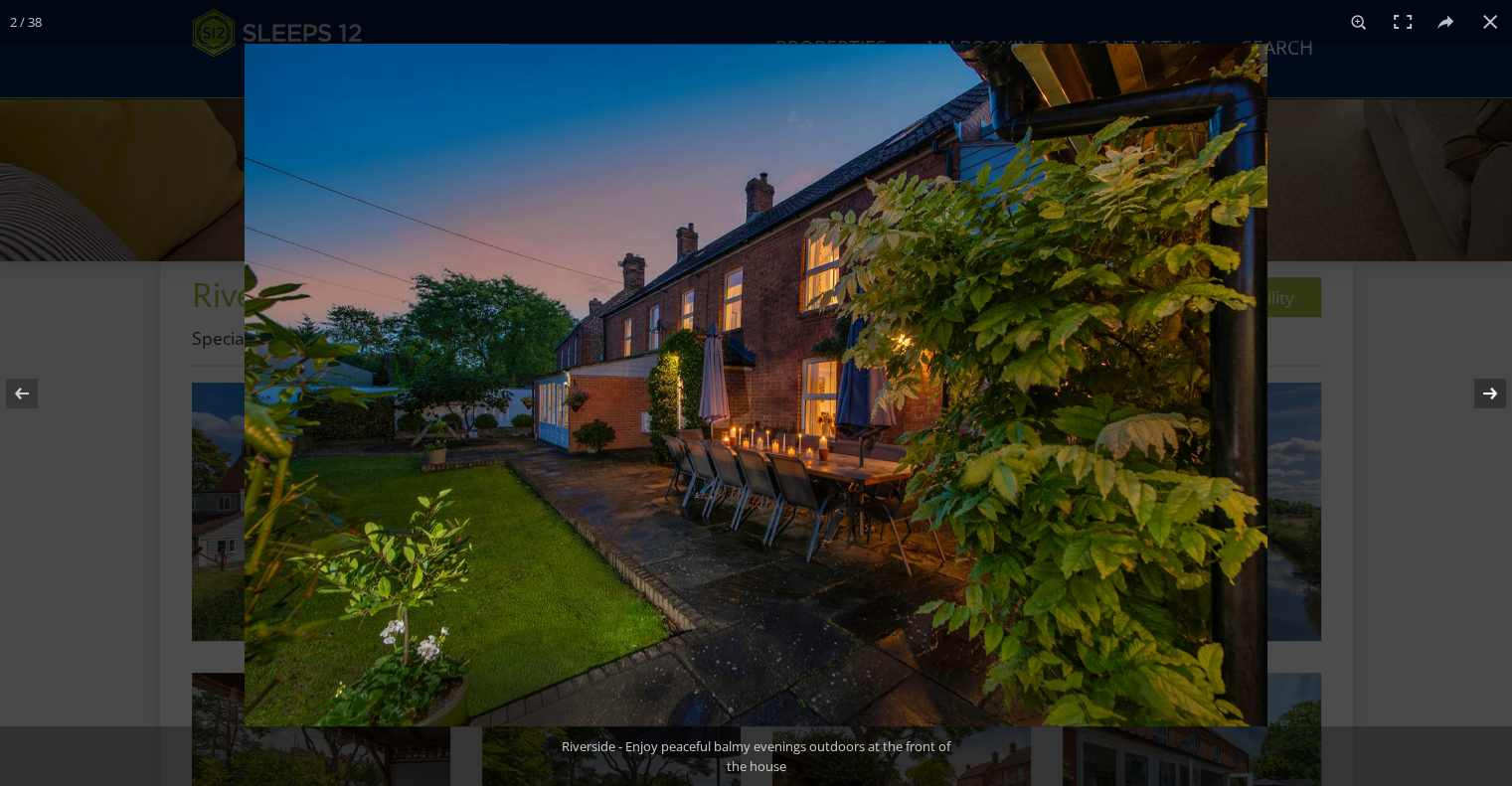 click at bounding box center [1477, 393] 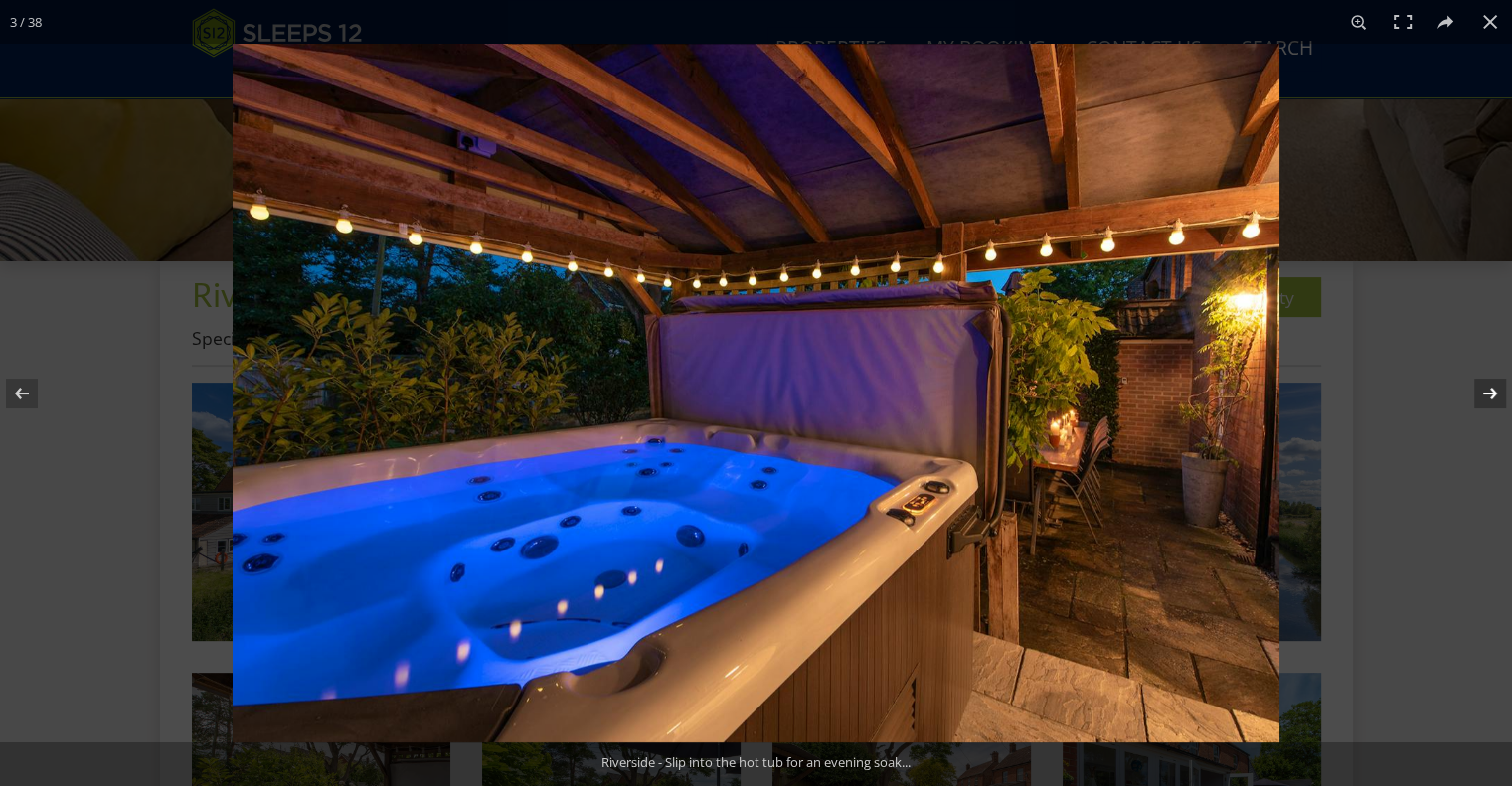 click at bounding box center [1477, 393] 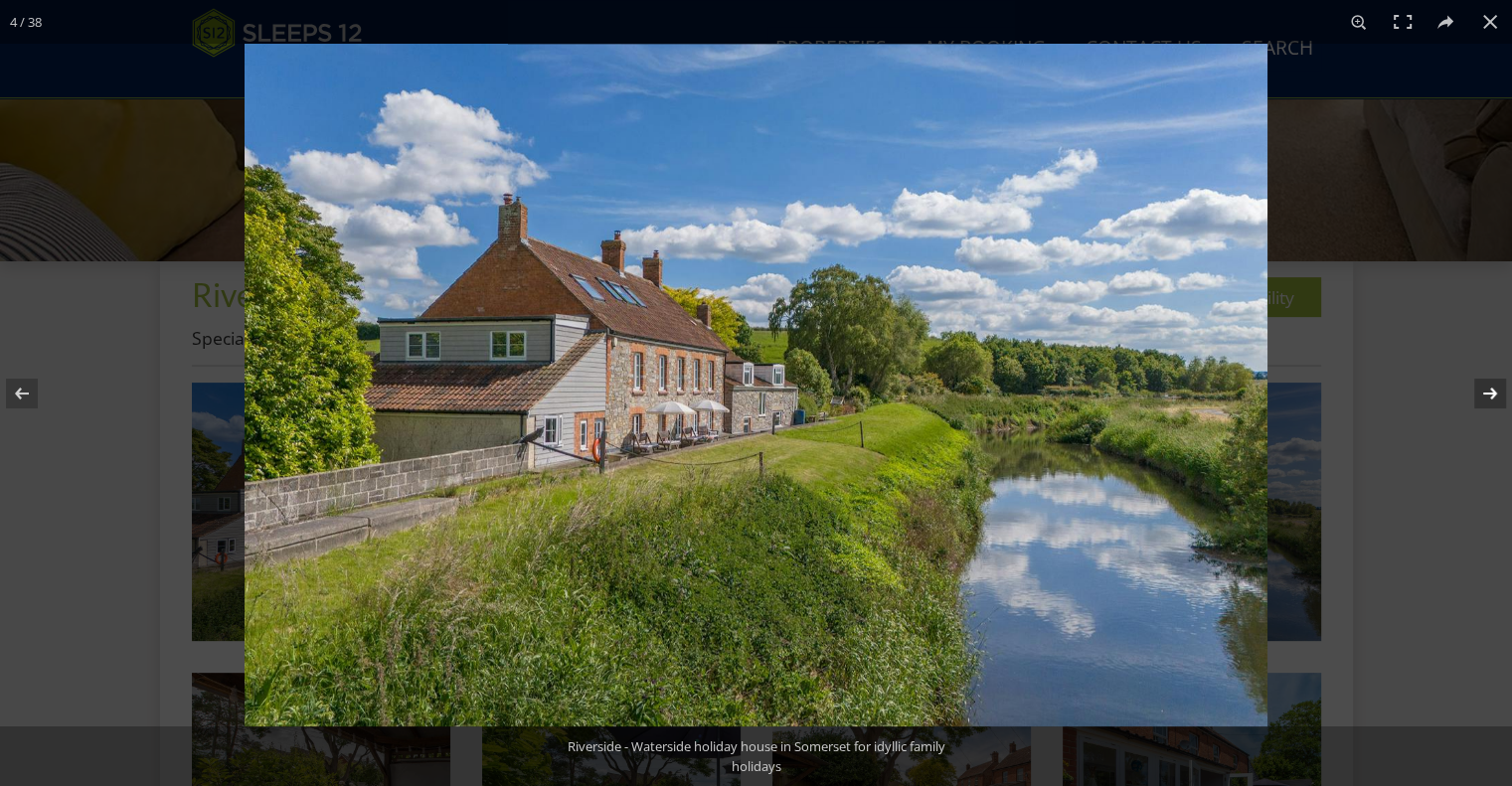 click at bounding box center (1477, 393) 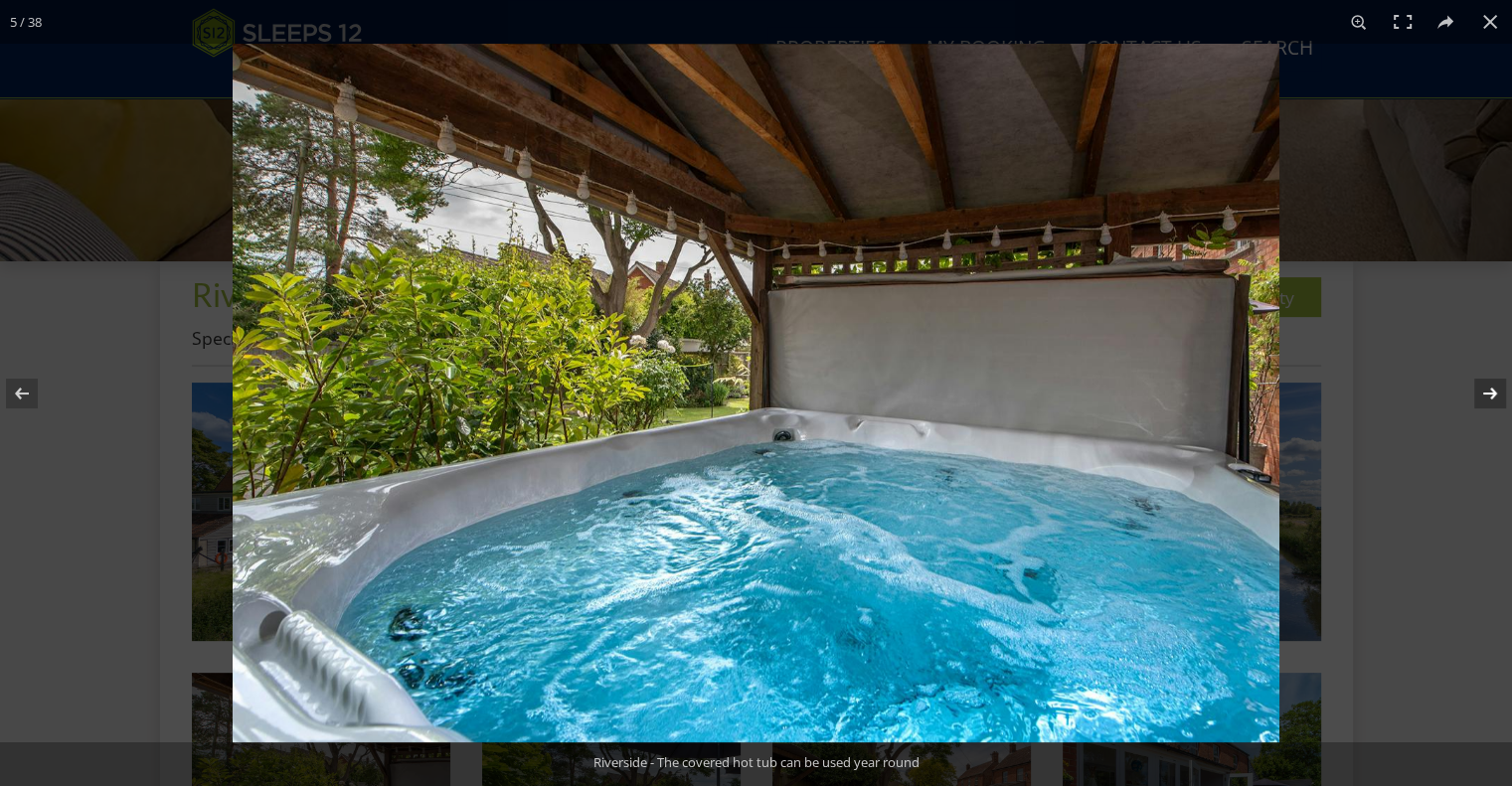 click at bounding box center (1477, 393) 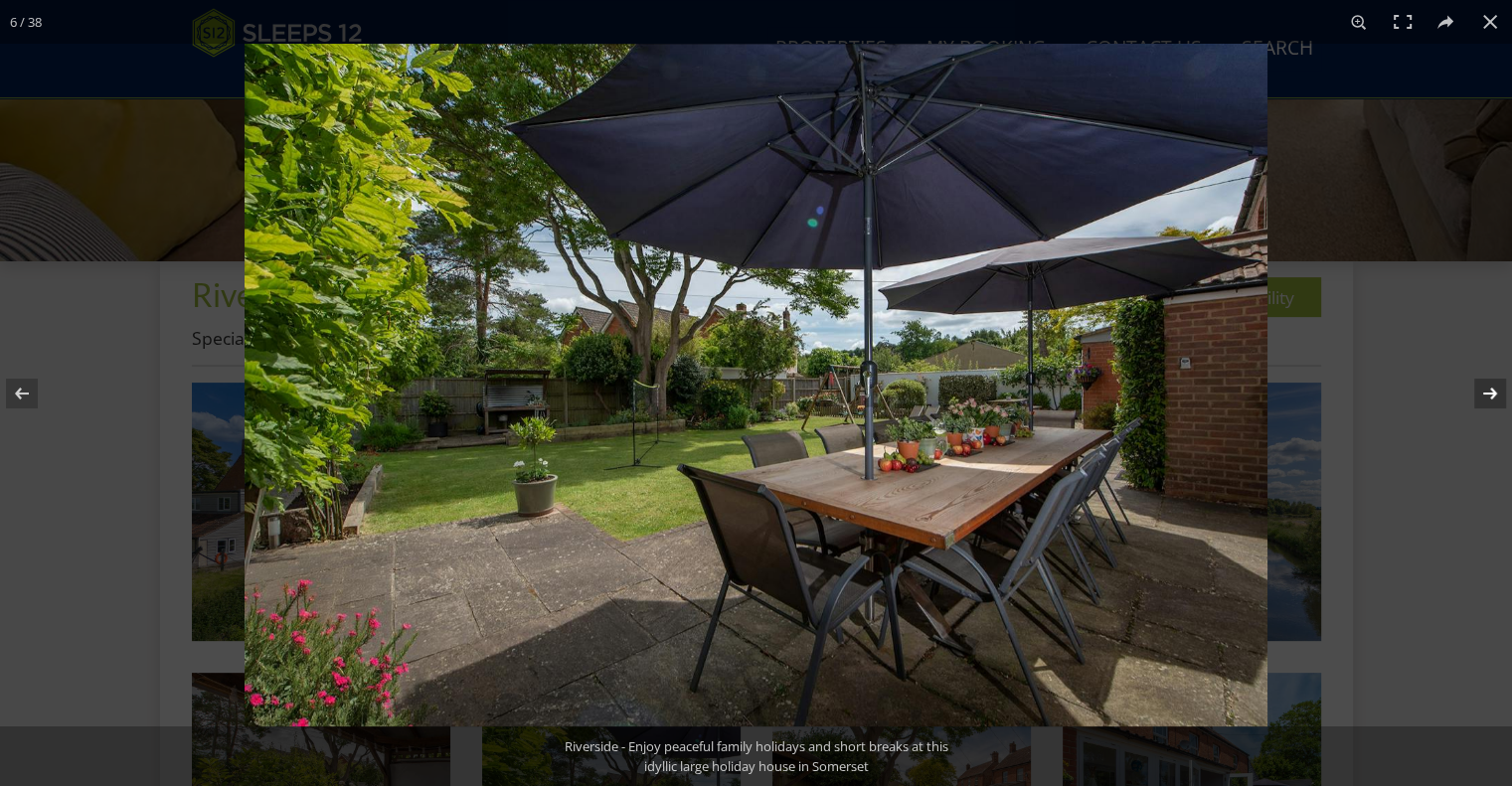 click at bounding box center [1477, 393] 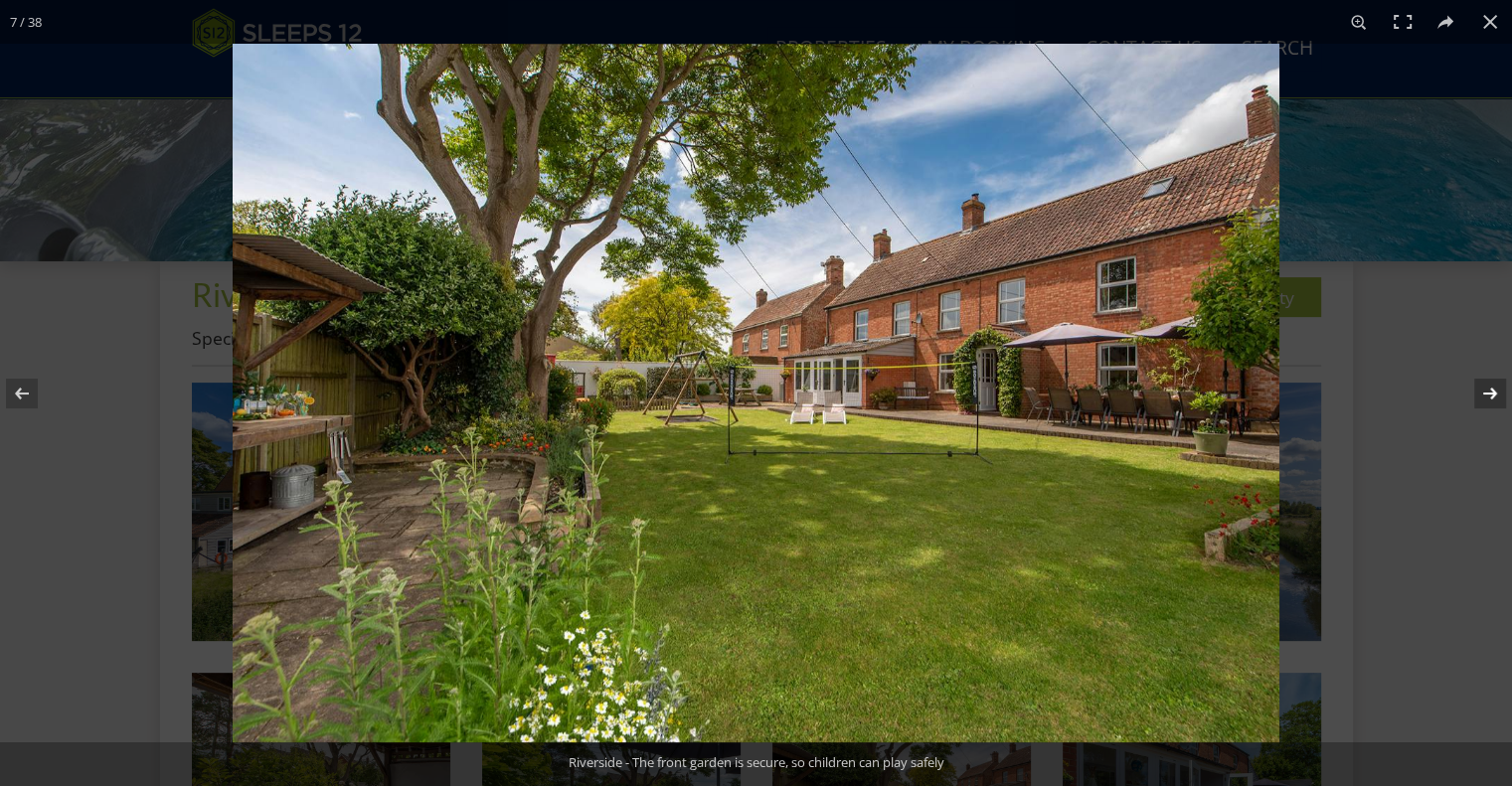 click at bounding box center (1477, 393) 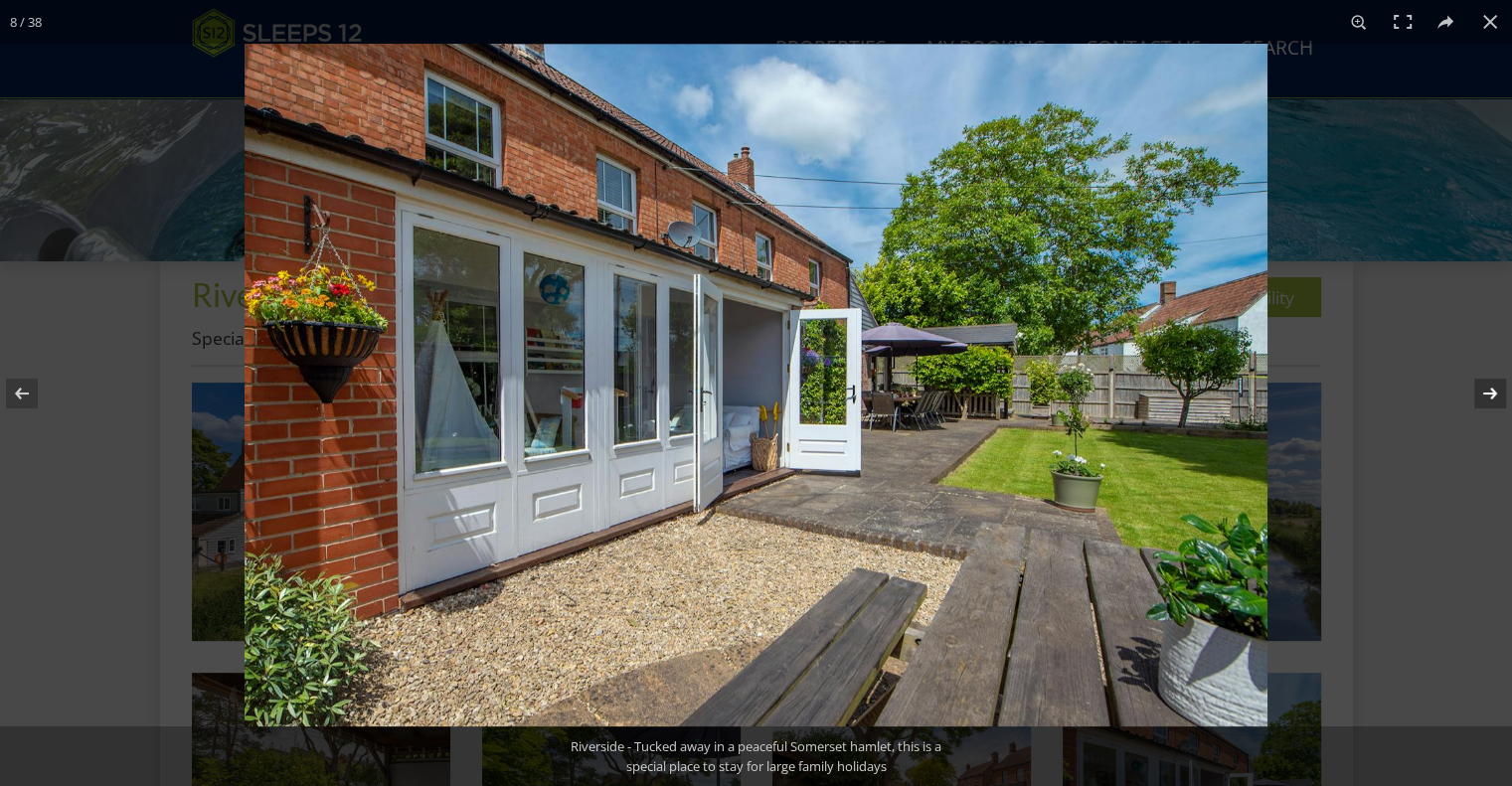 click at bounding box center (1477, 393) 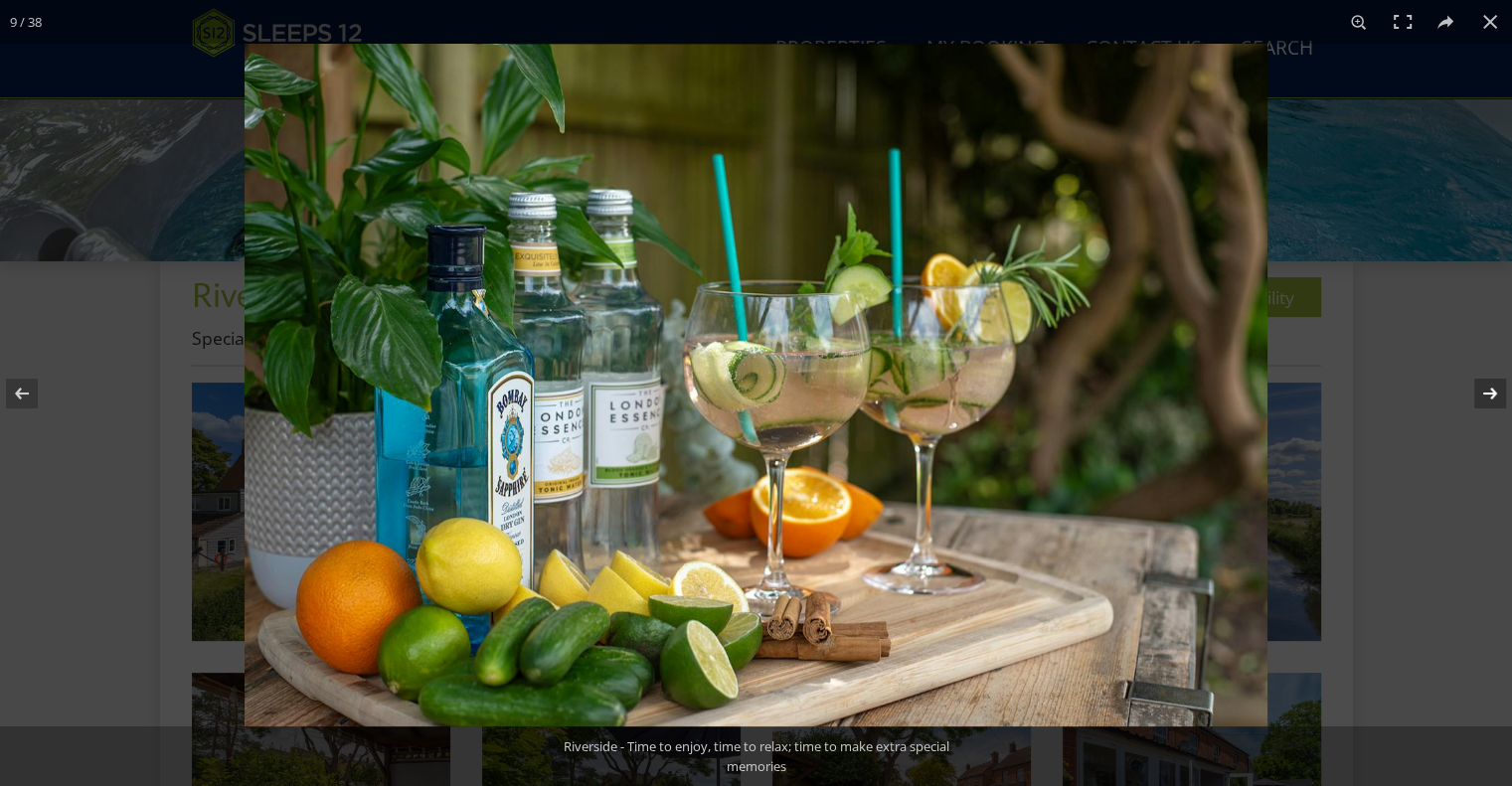 click at bounding box center [1477, 393] 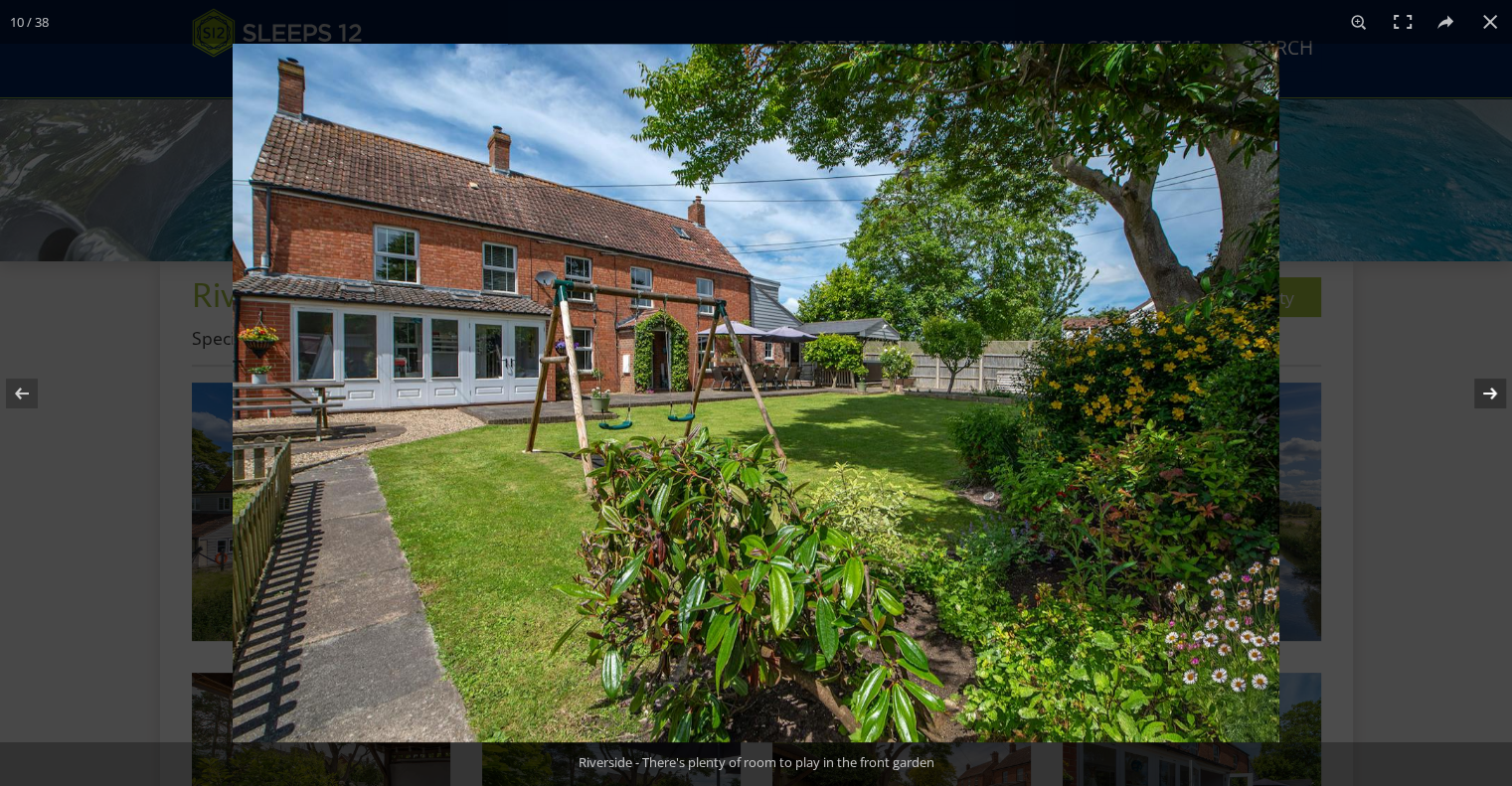 click at bounding box center [1477, 393] 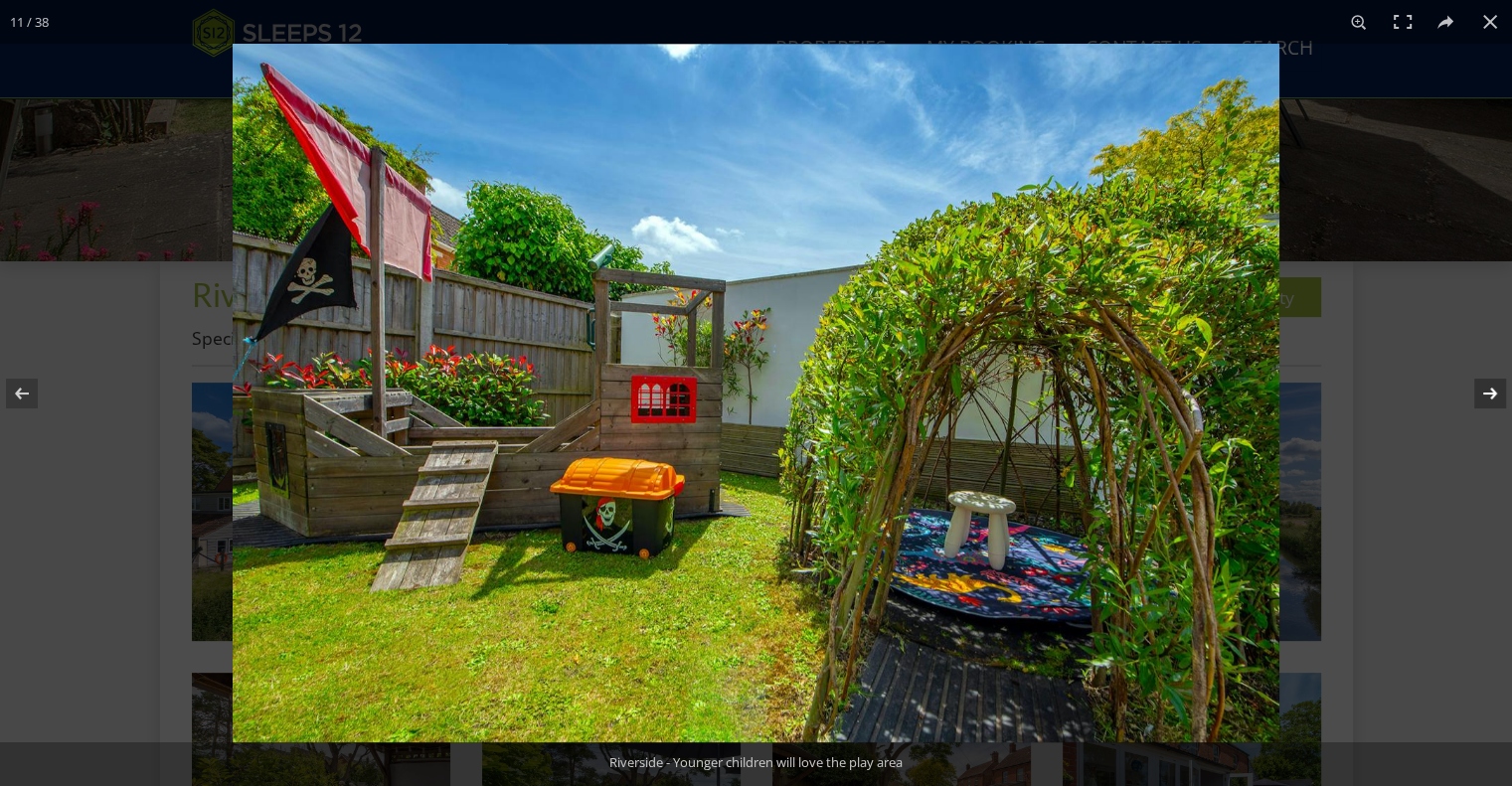 click at bounding box center (1477, 393) 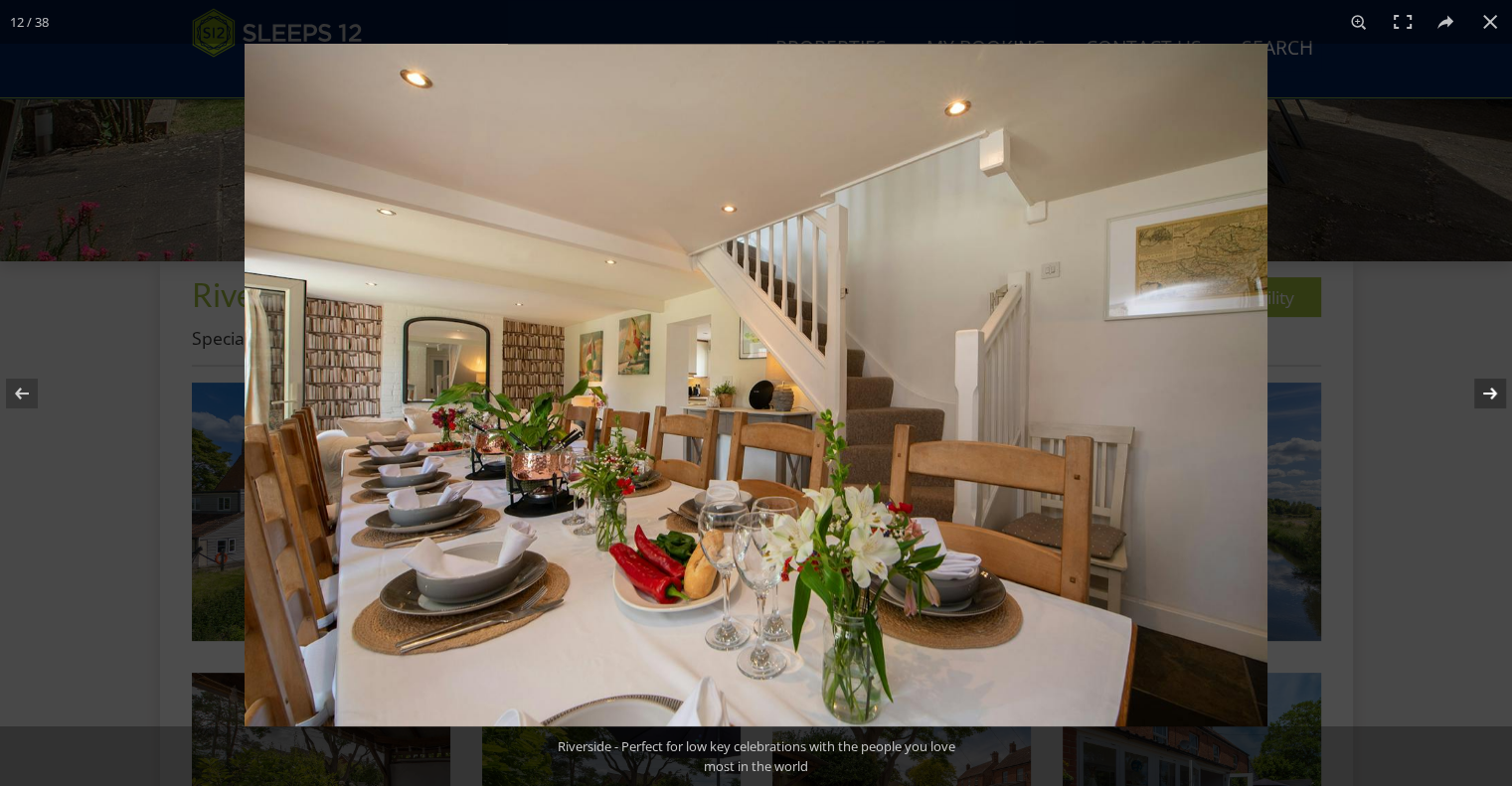 click at bounding box center [1477, 393] 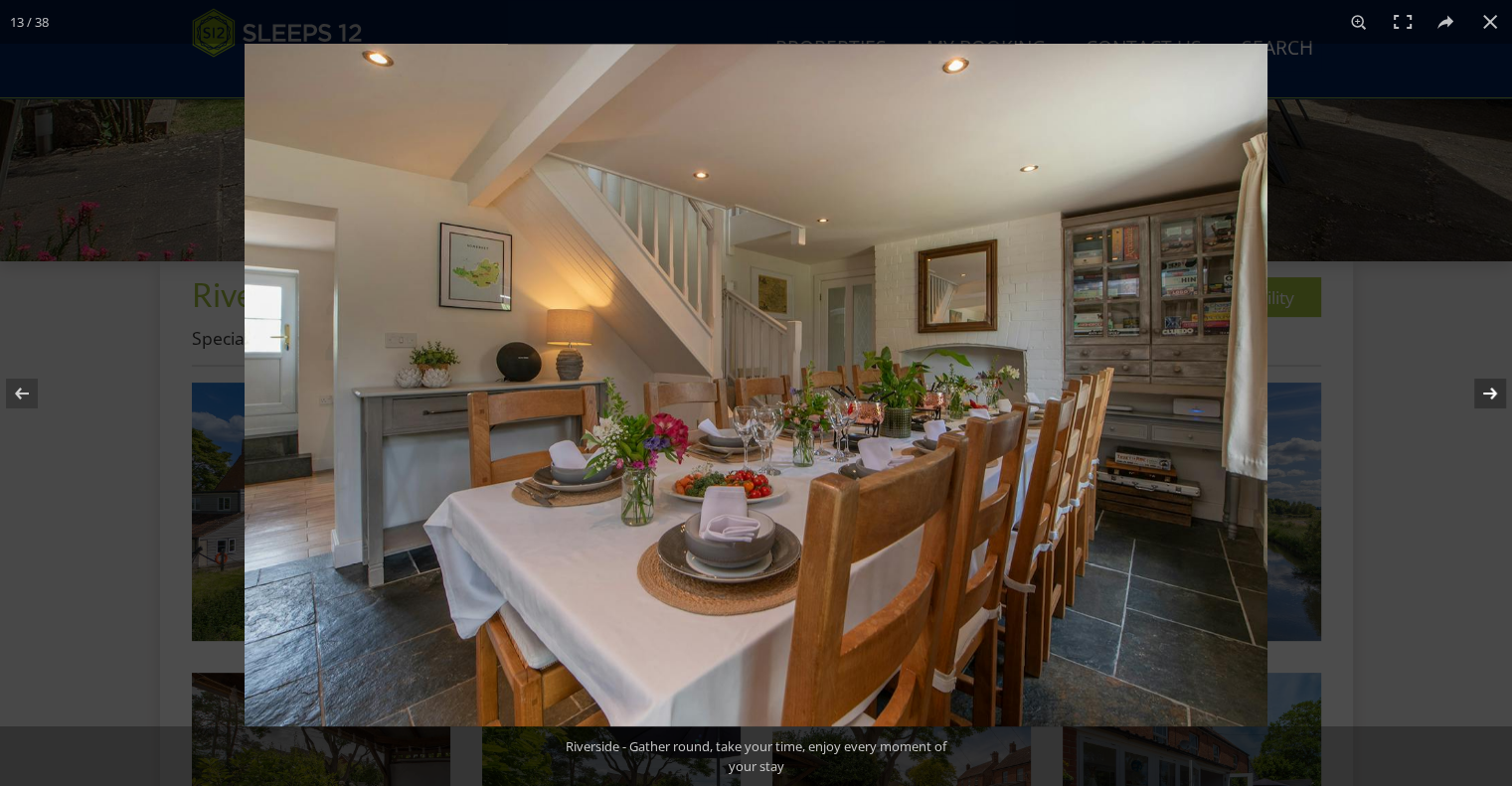 click at bounding box center (1477, 393) 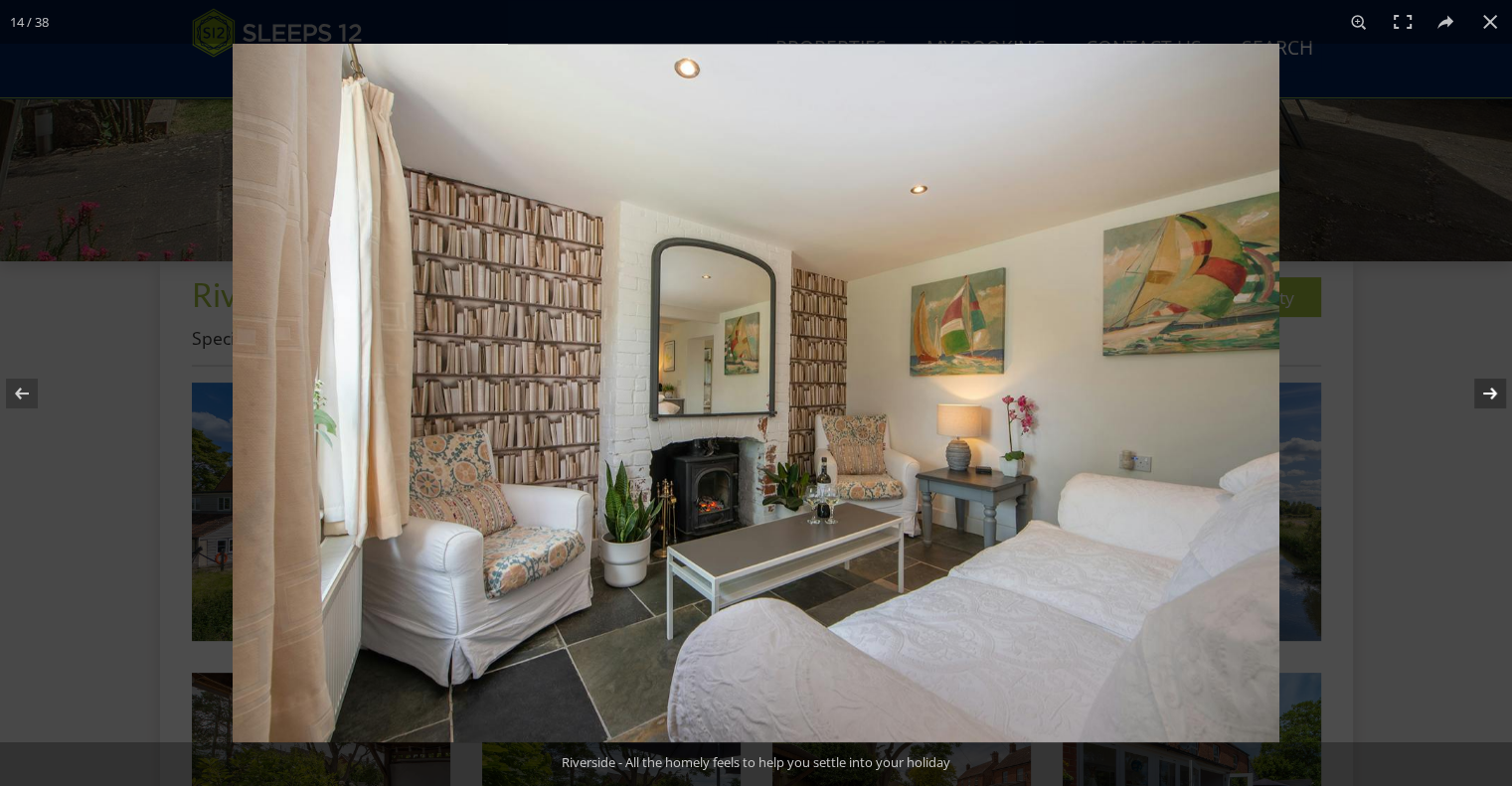 click at bounding box center [1477, 393] 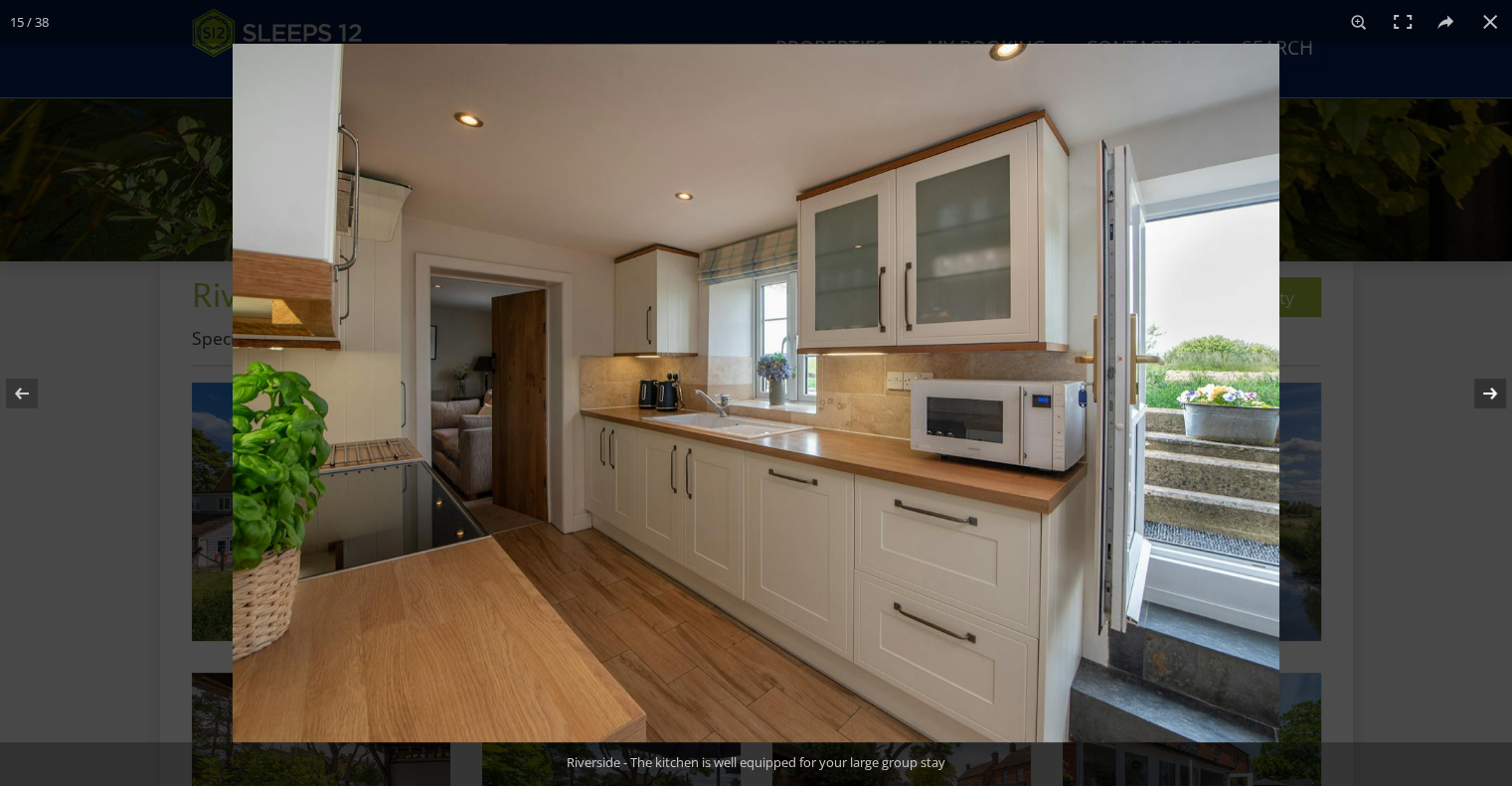 click at bounding box center [1477, 393] 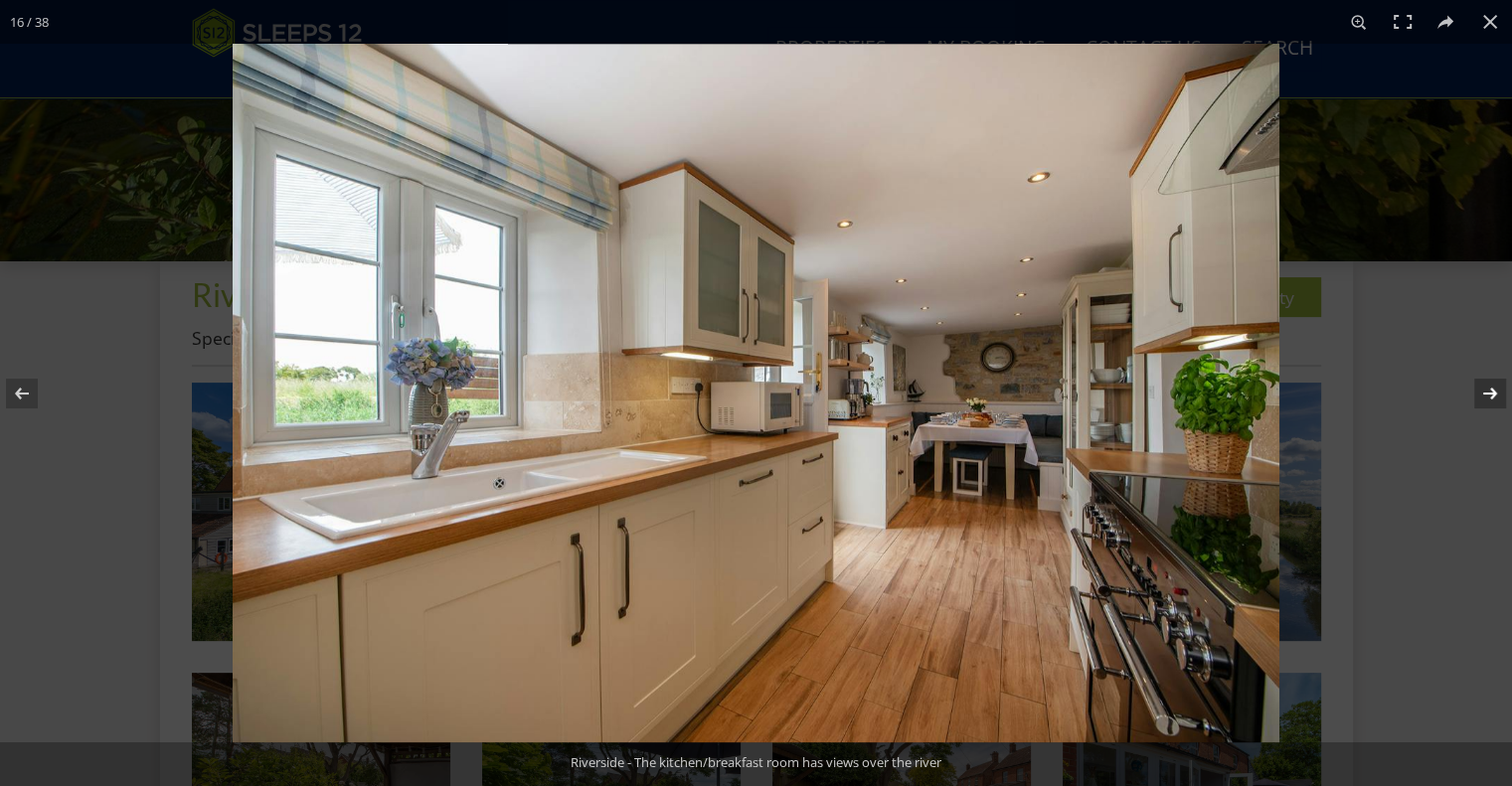 click at bounding box center [1477, 393] 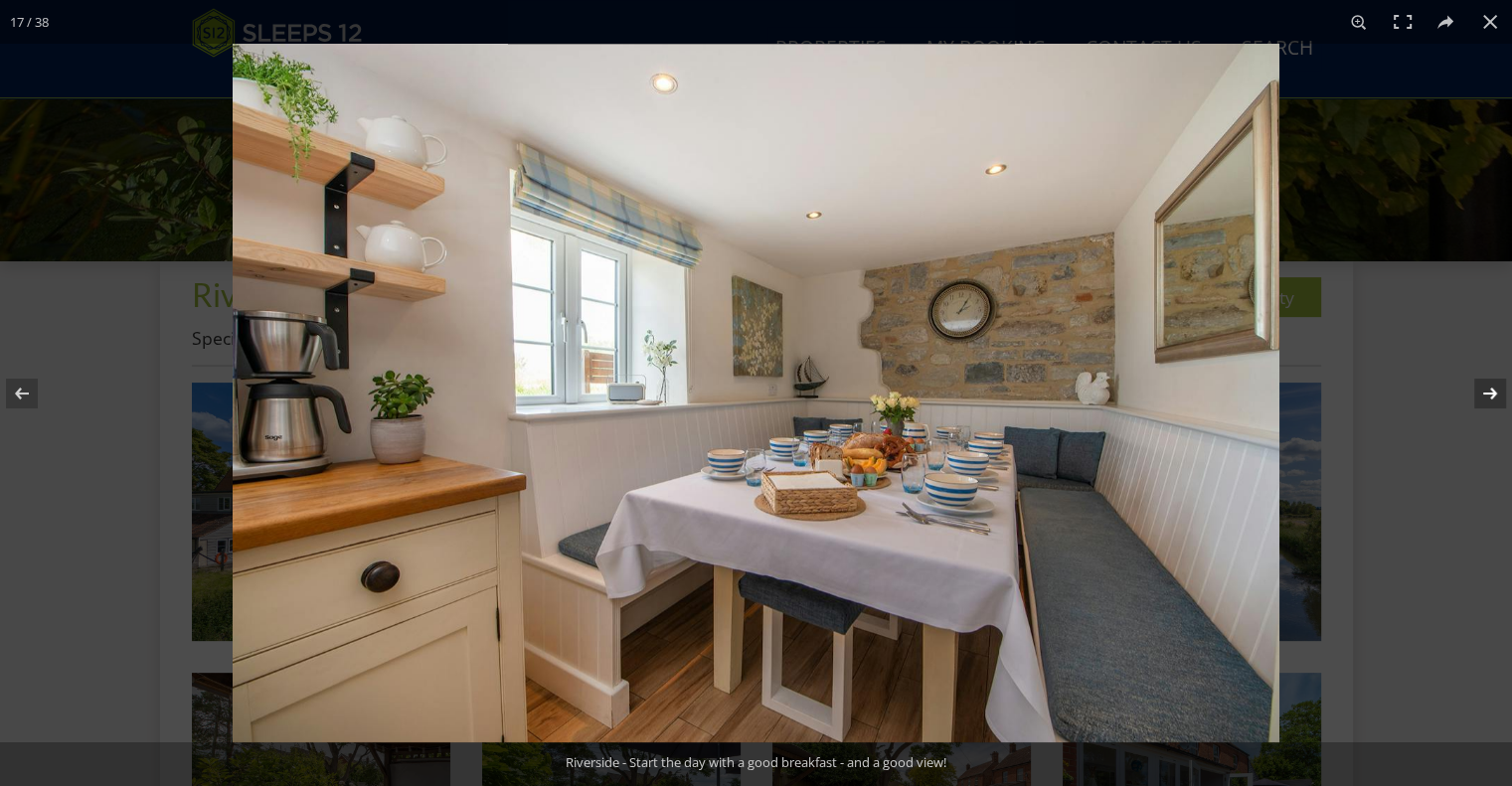 click at bounding box center (1477, 393) 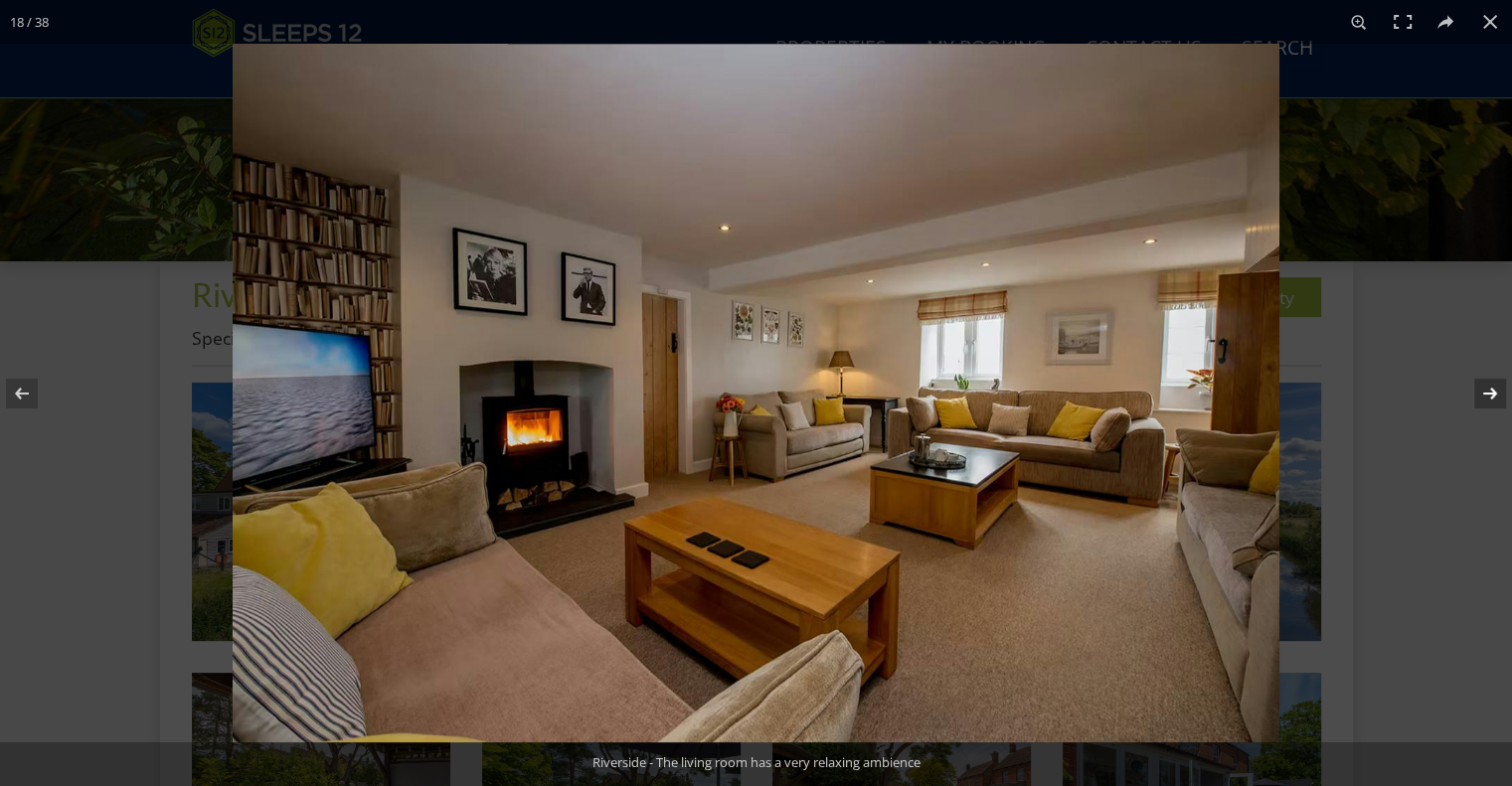 click at bounding box center [1477, 393] 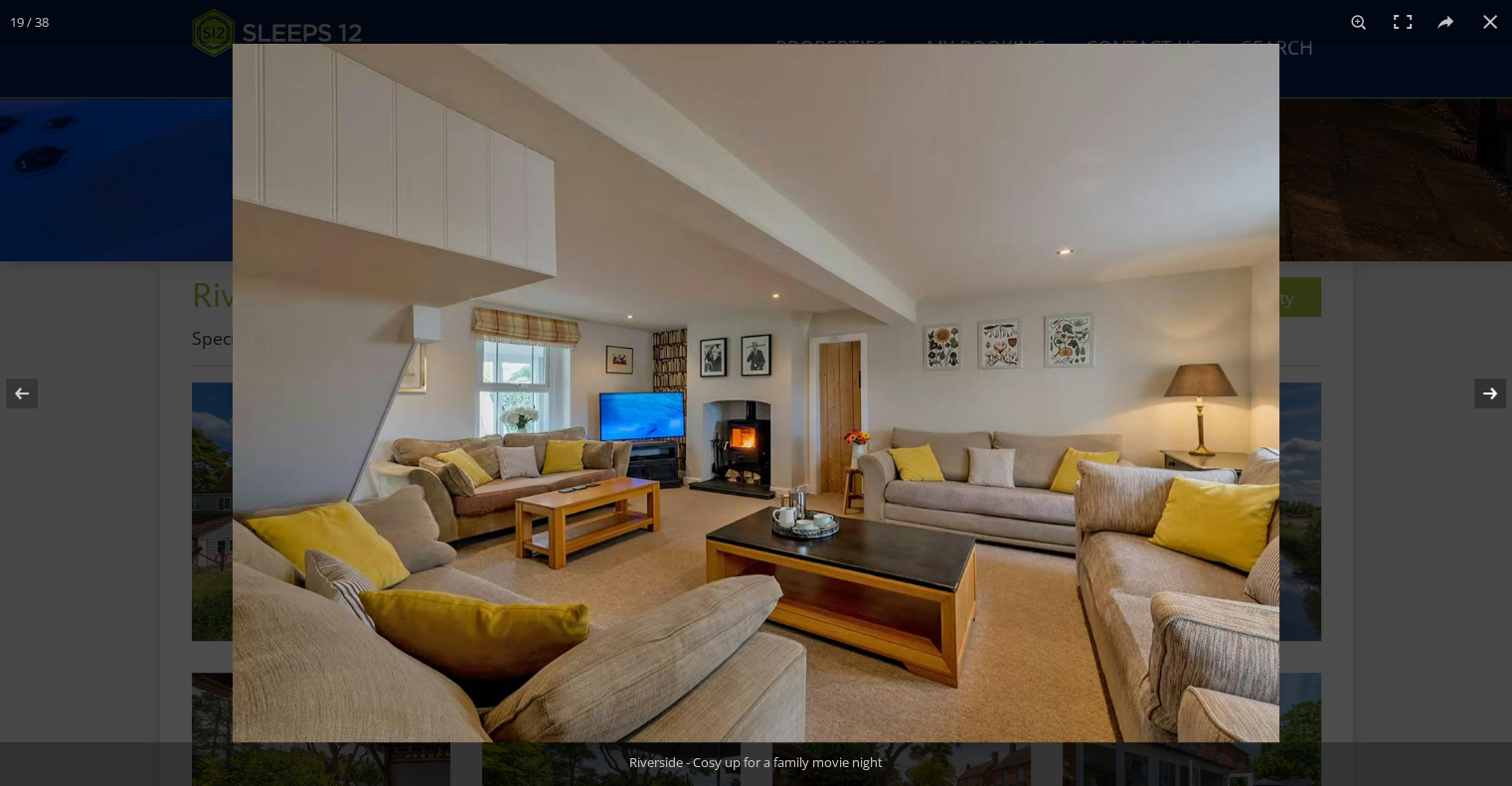 click at bounding box center (1477, 393) 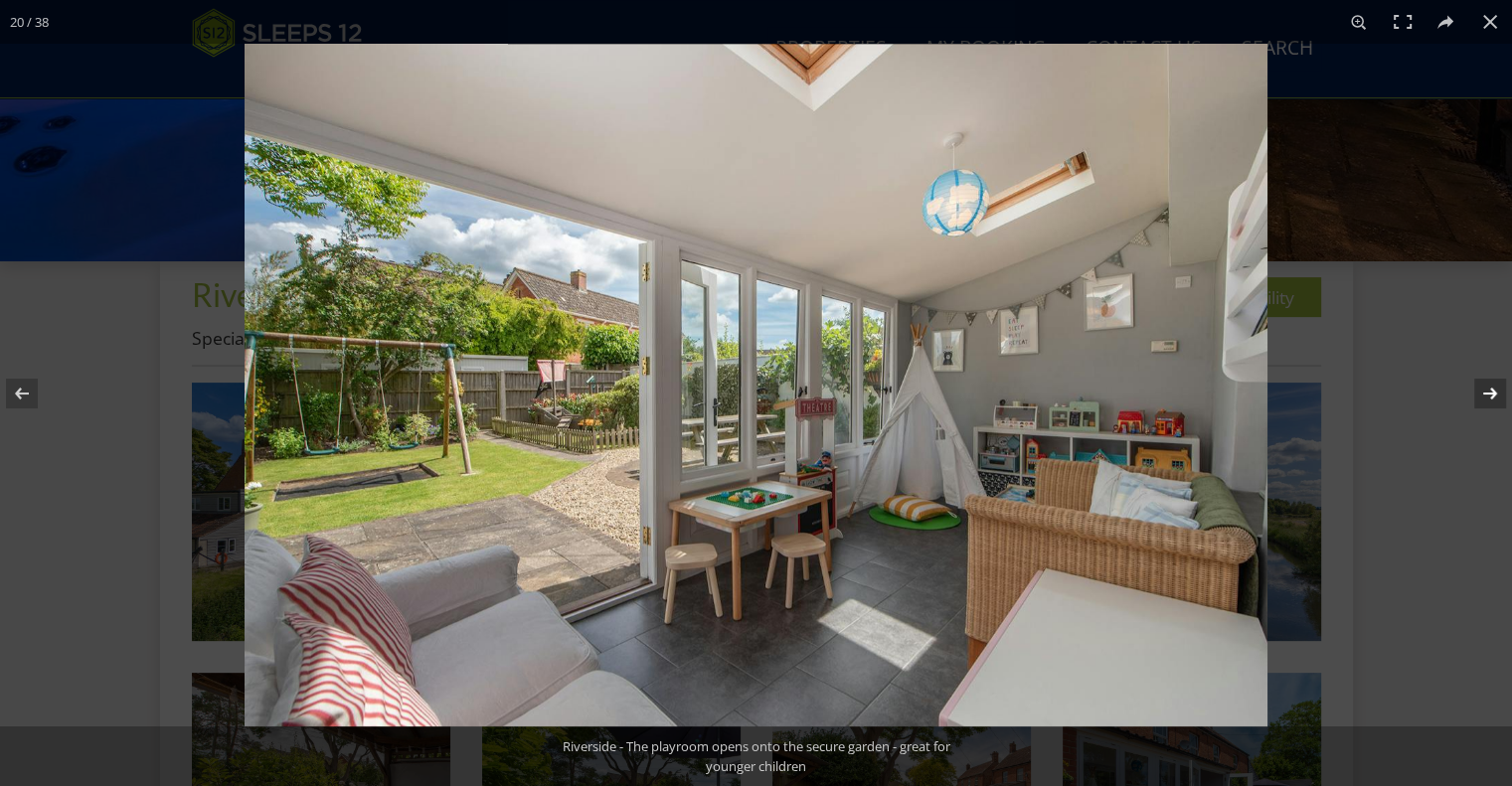 click at bounding box center [1477, 393] 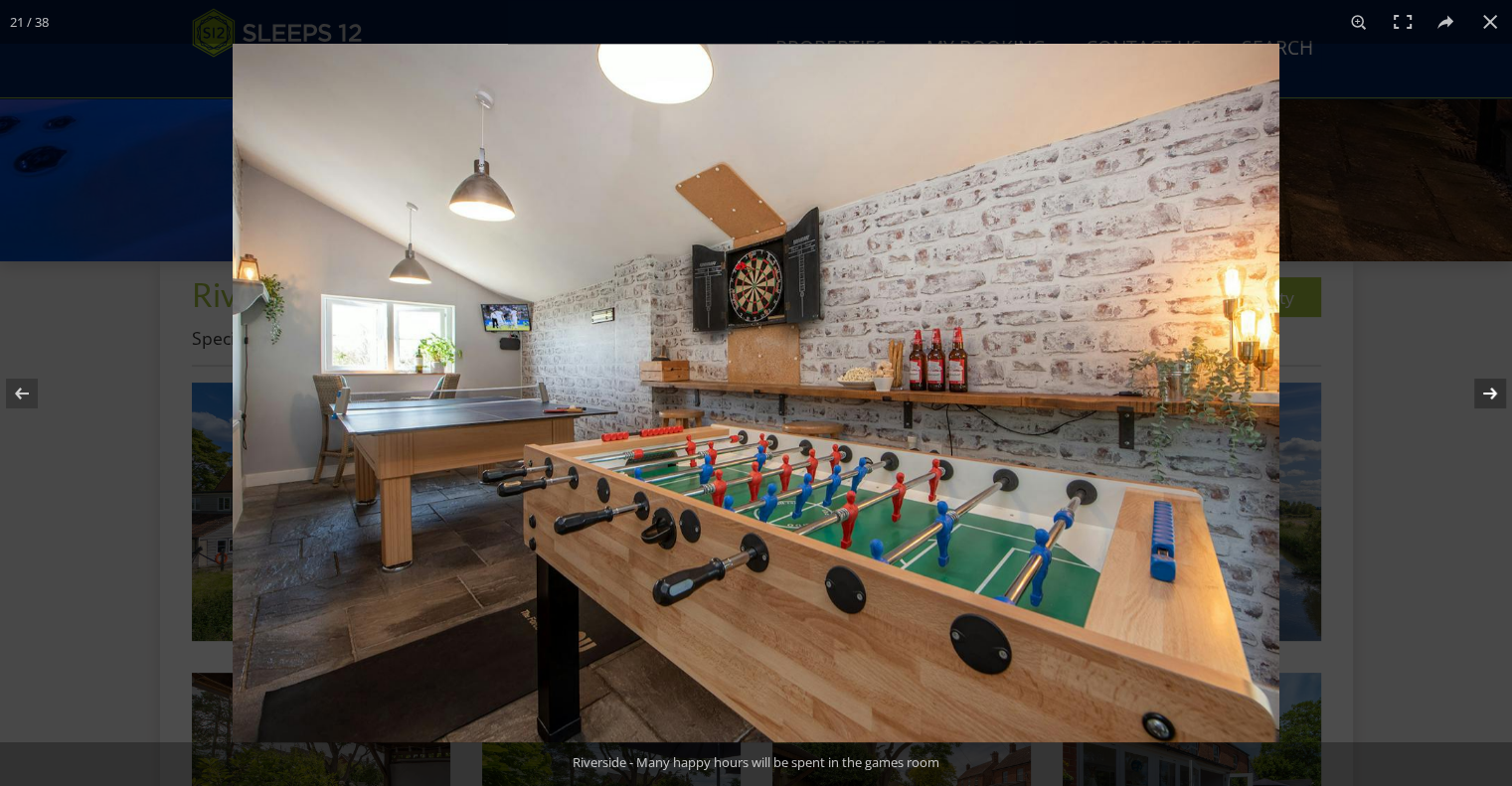 click at bounding box center (1477, 393) 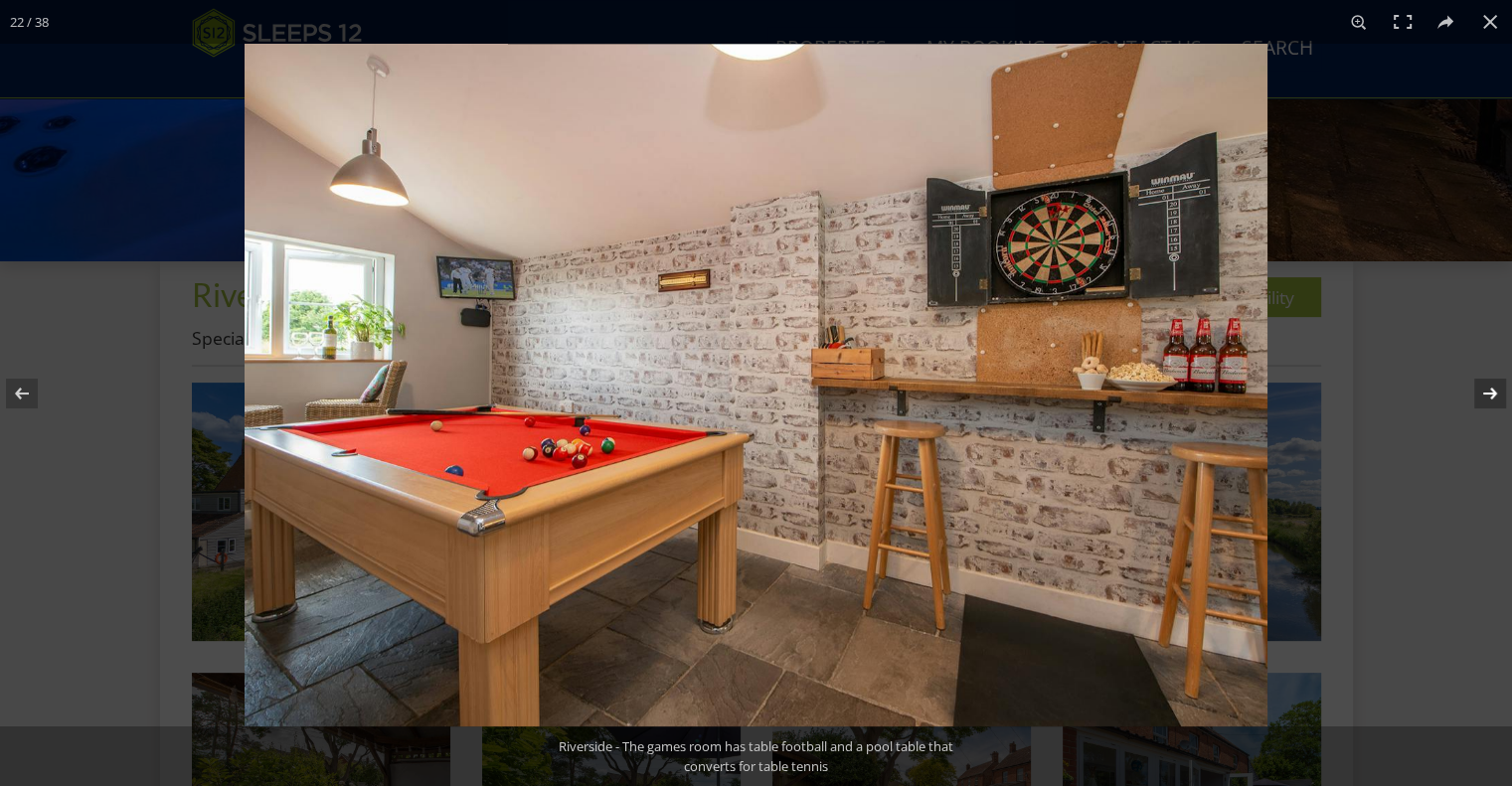 click at bounding box center [1477, 393] 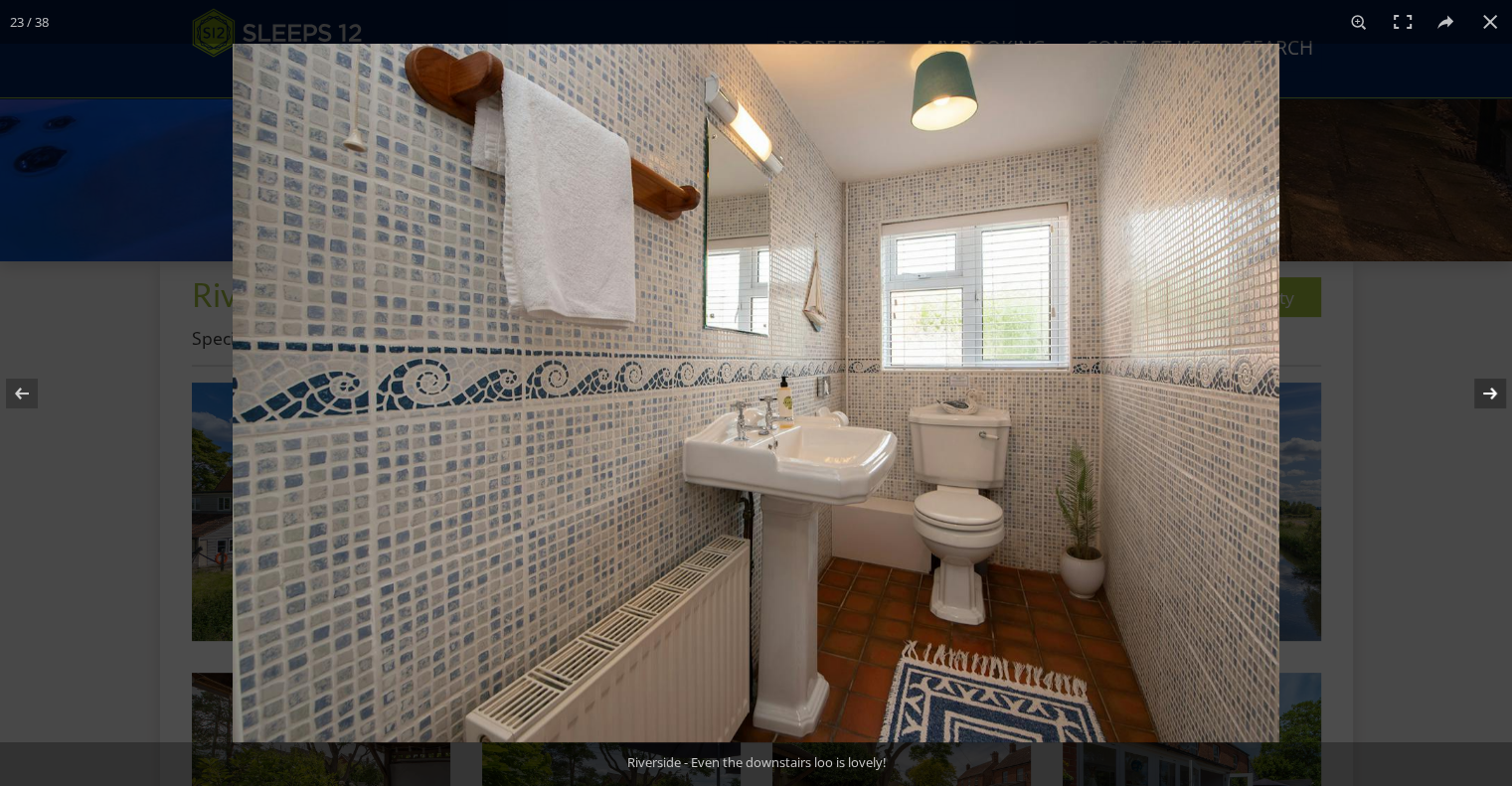 click at bounding box center (1477, 393) 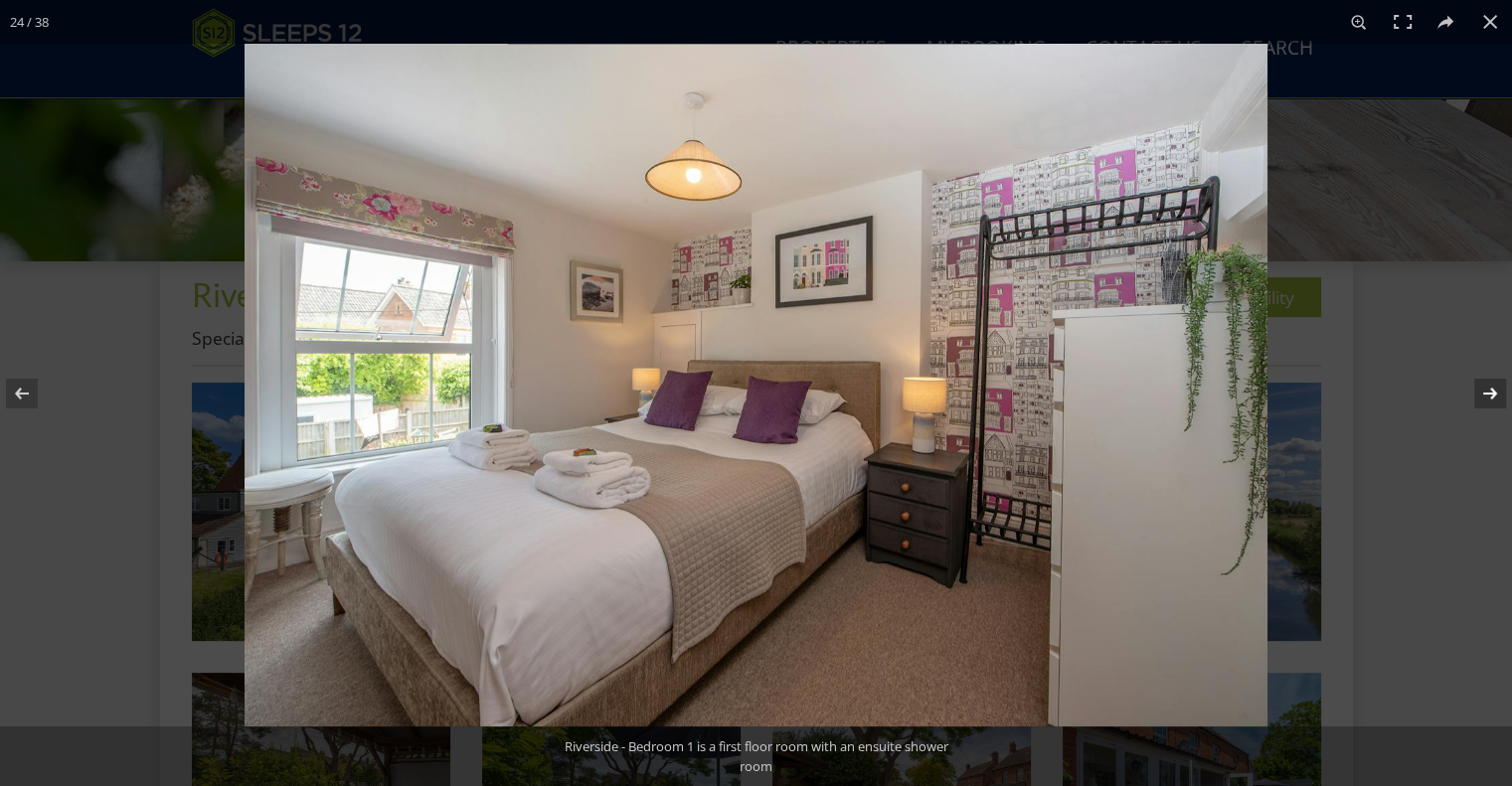 click at bounding box center [1477, 393] 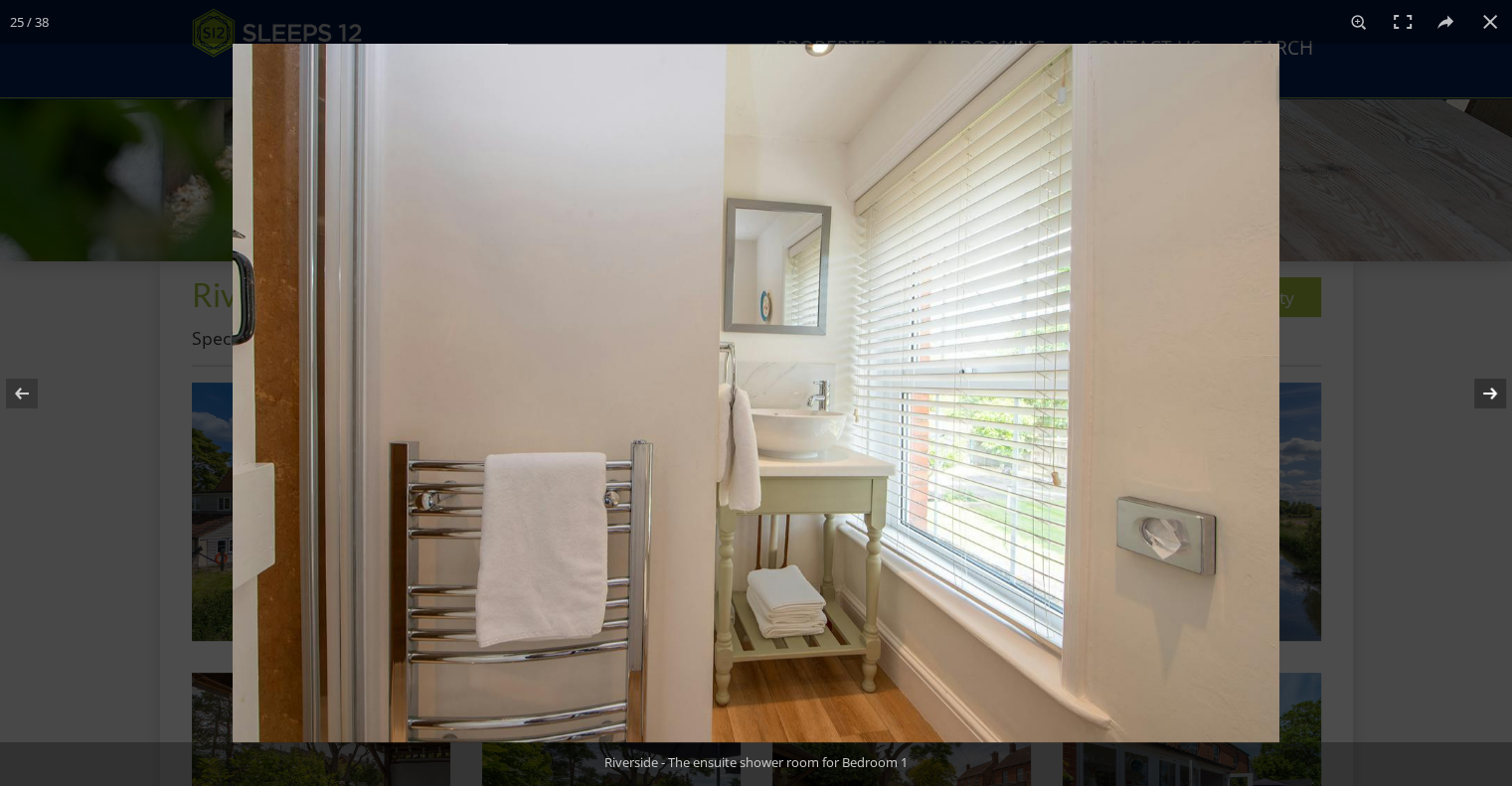 click at bounding box center [1477, 393] 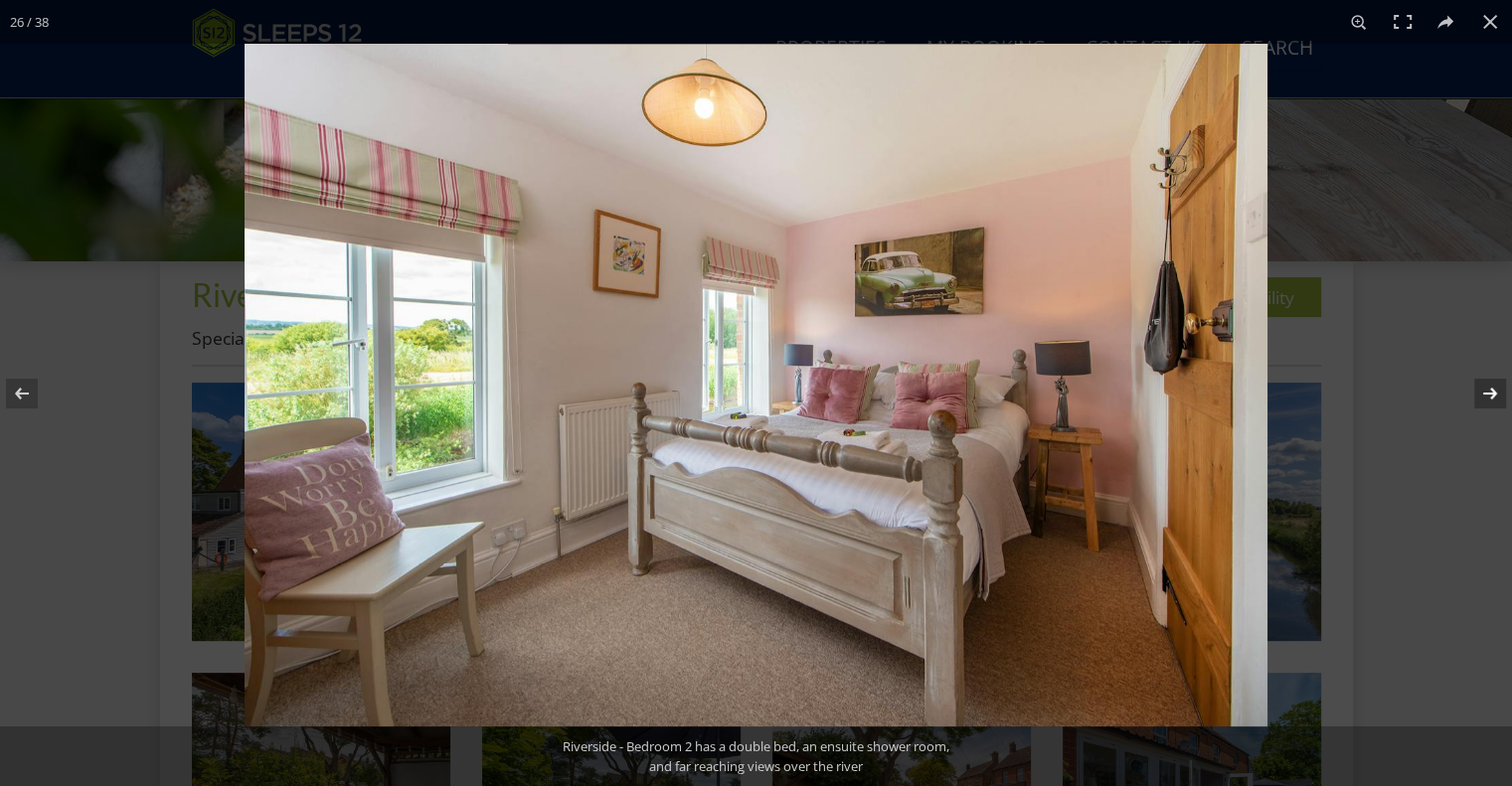 click at bounding box center (1477, 393) 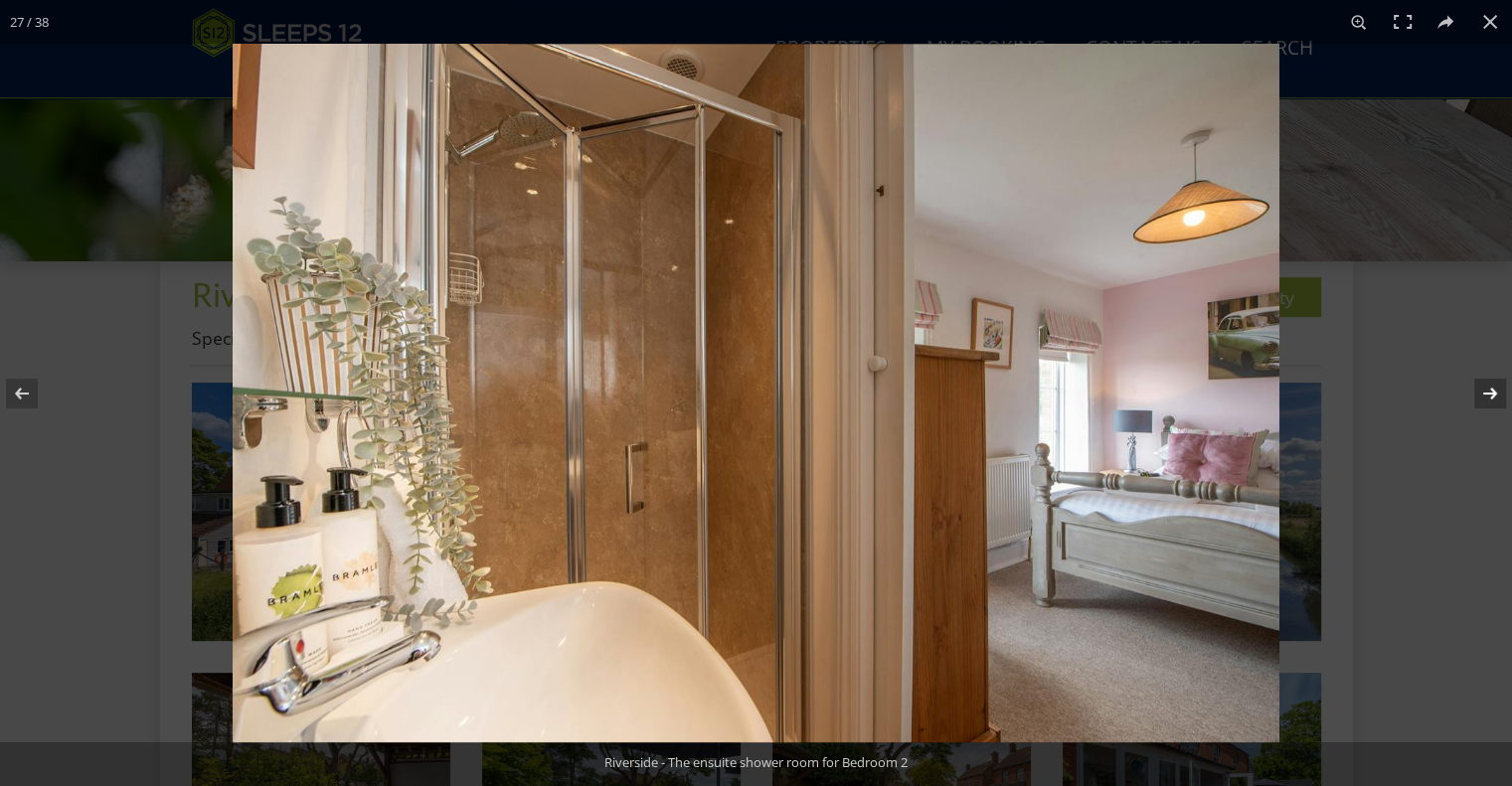 click at bounding box center [1477, 393] 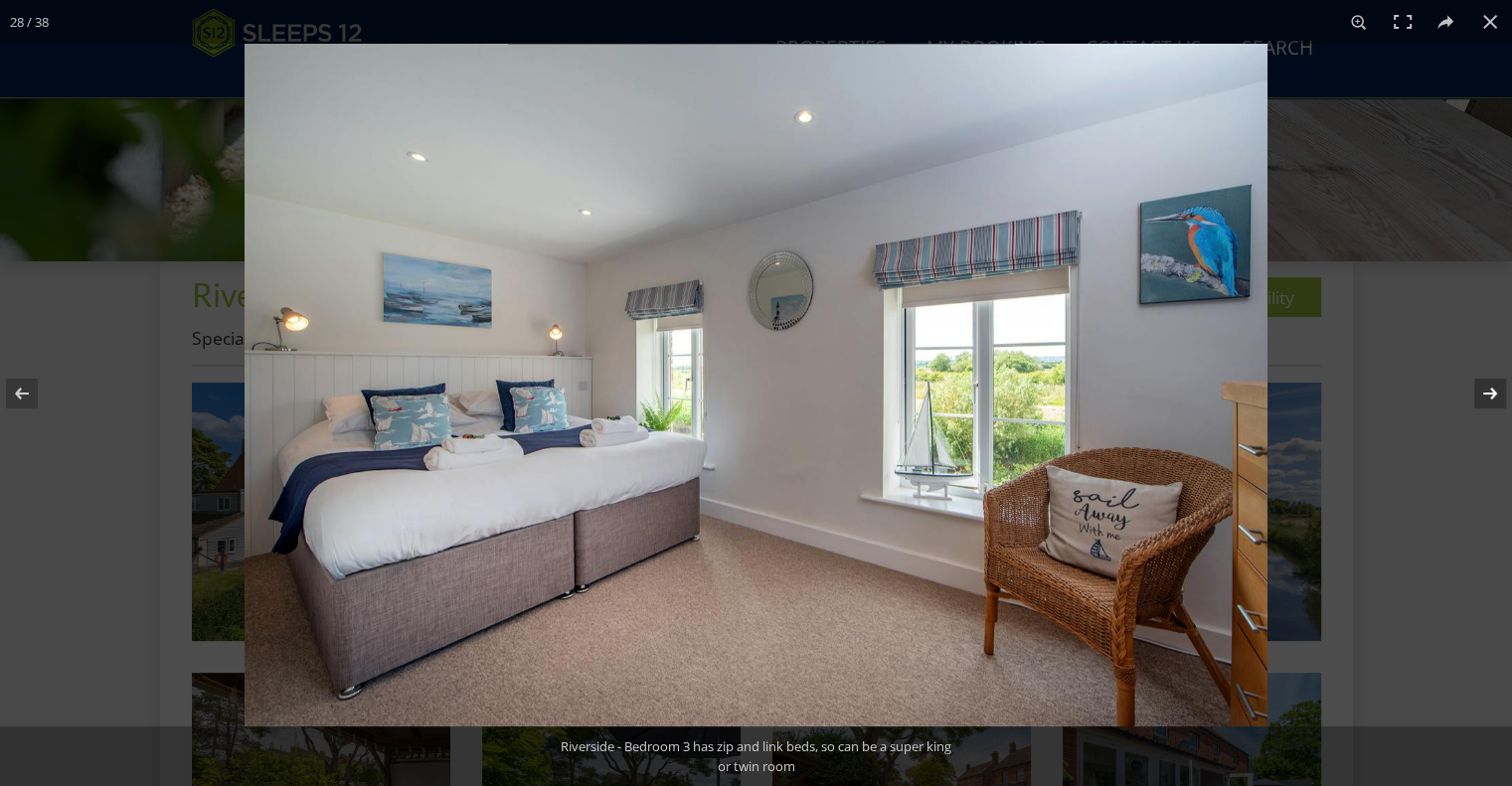 click at bounding box center (1477, 393) 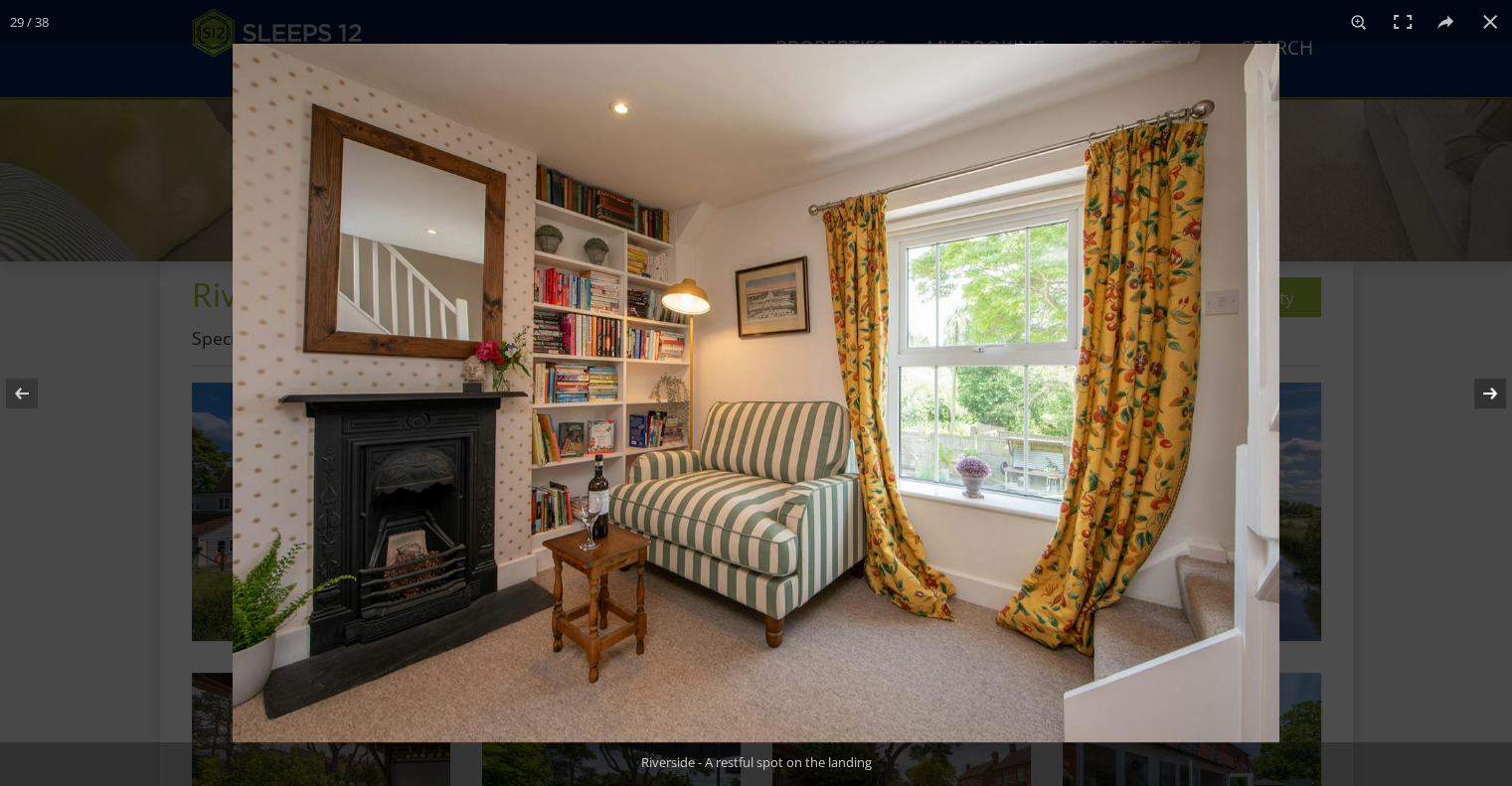 click at bounding box center [1477, 393] 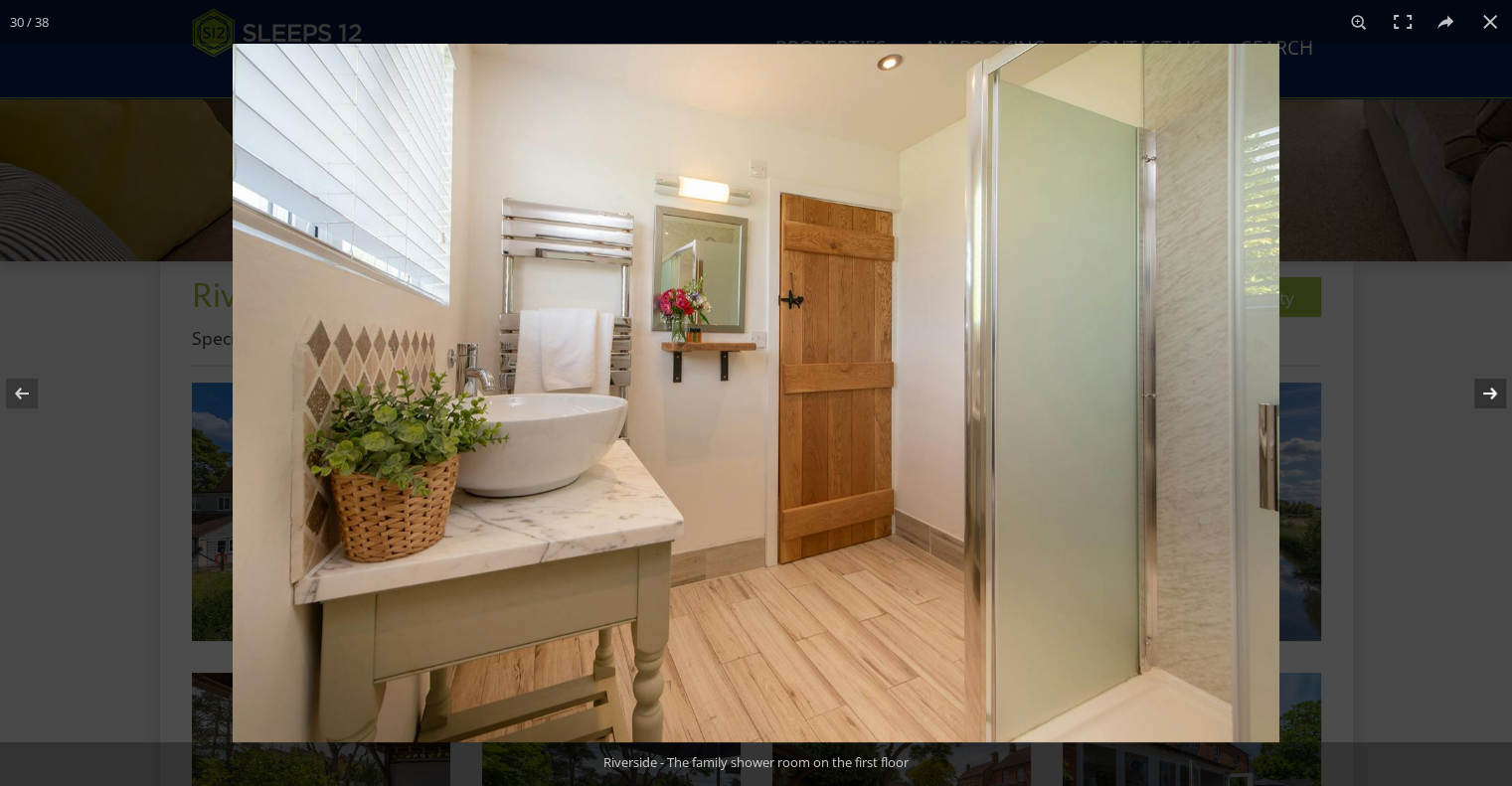 click at bounding box center (1477, 393) 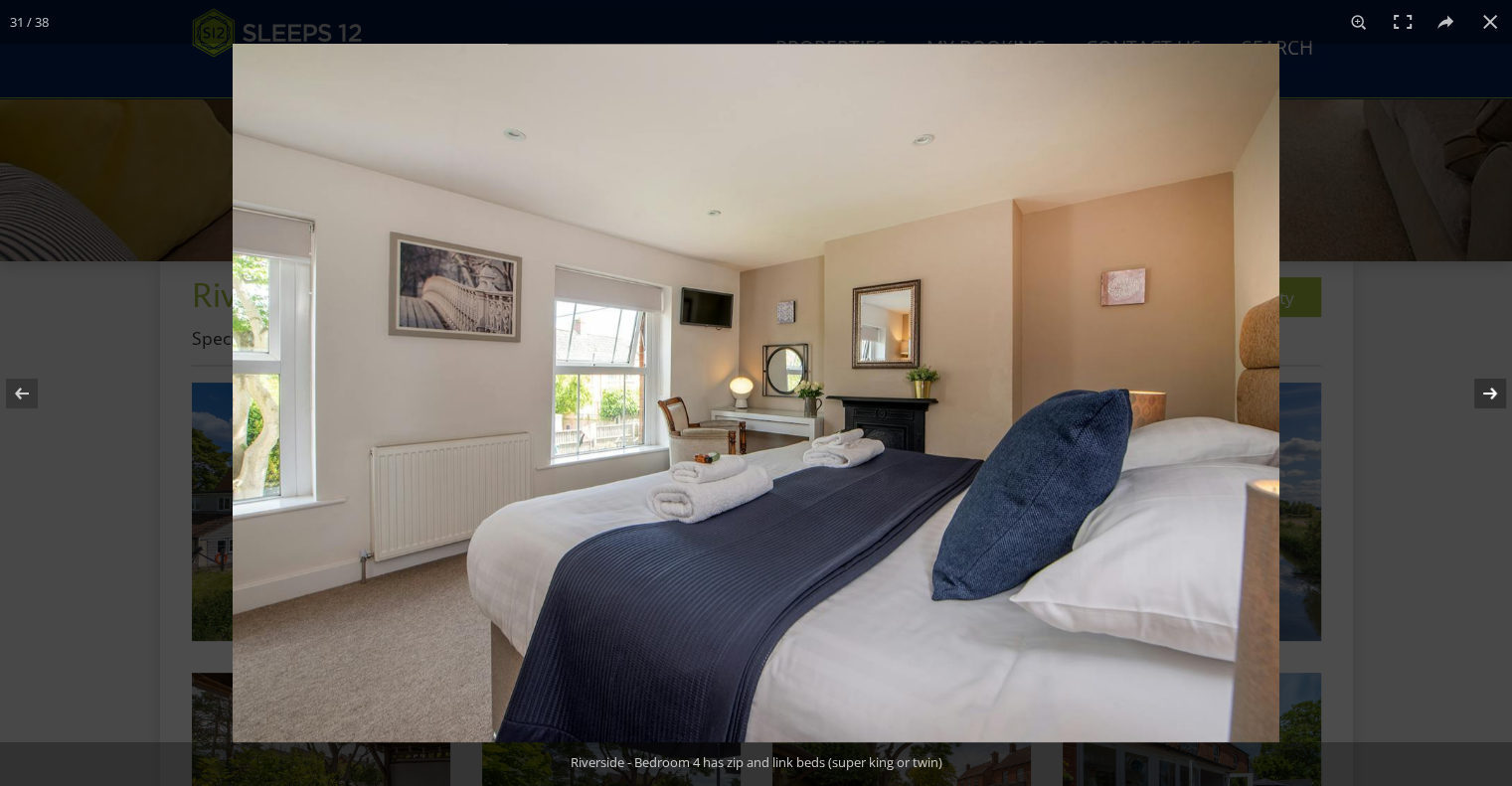 click at bounding box center [1477, 393] 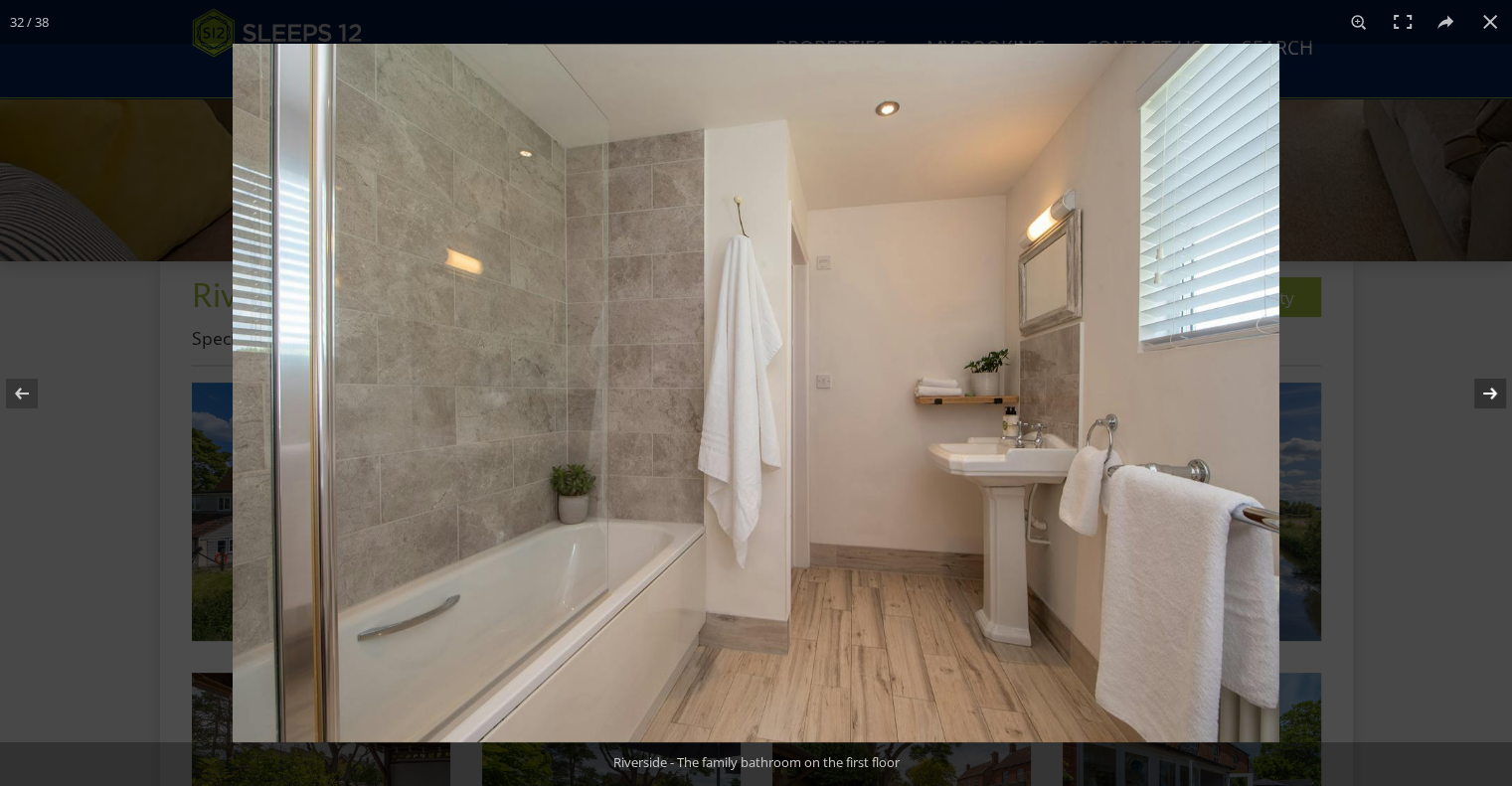 click at bounding box center [1477, 393] 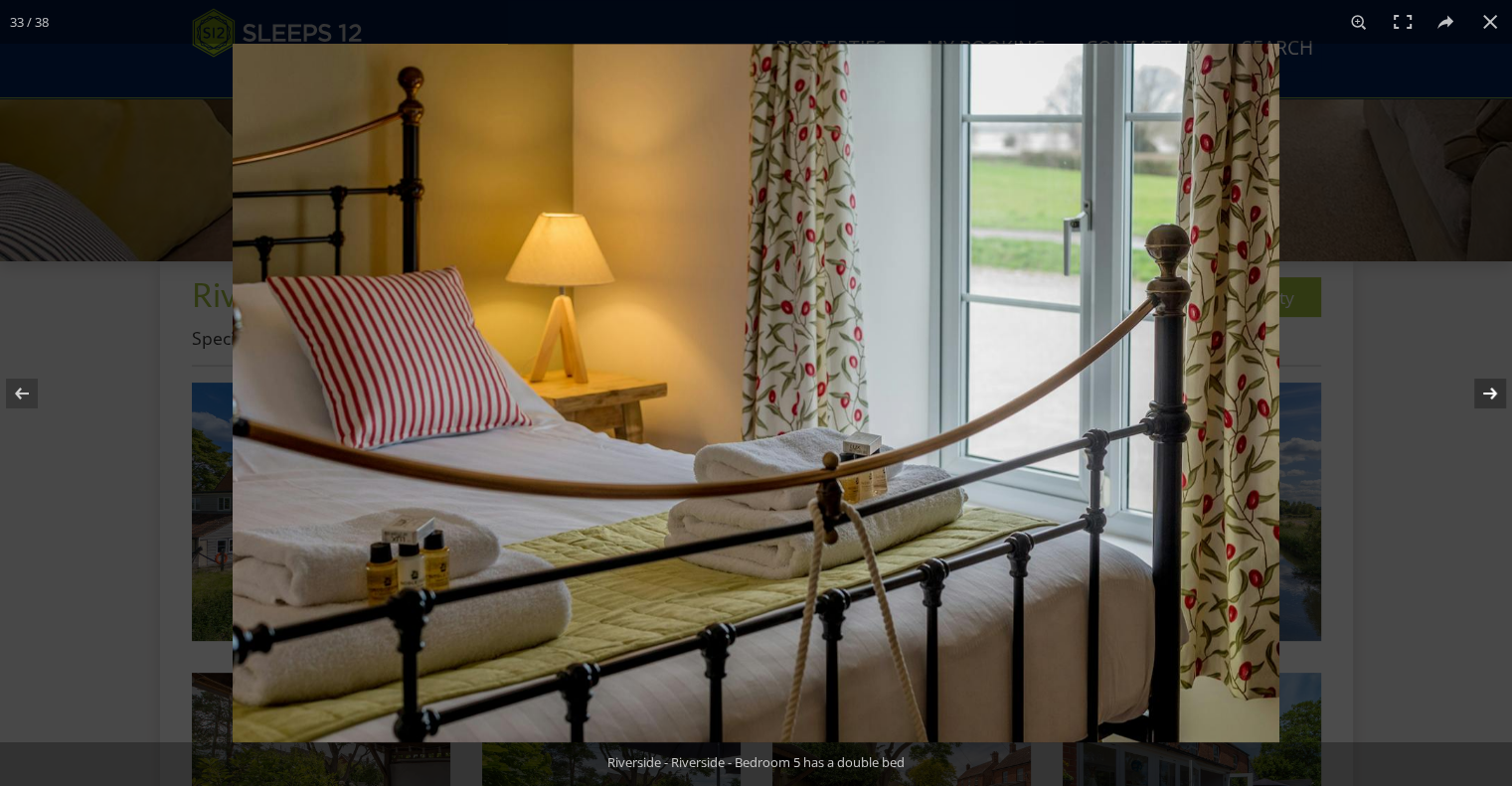 click at bounding box center (1477, 393) 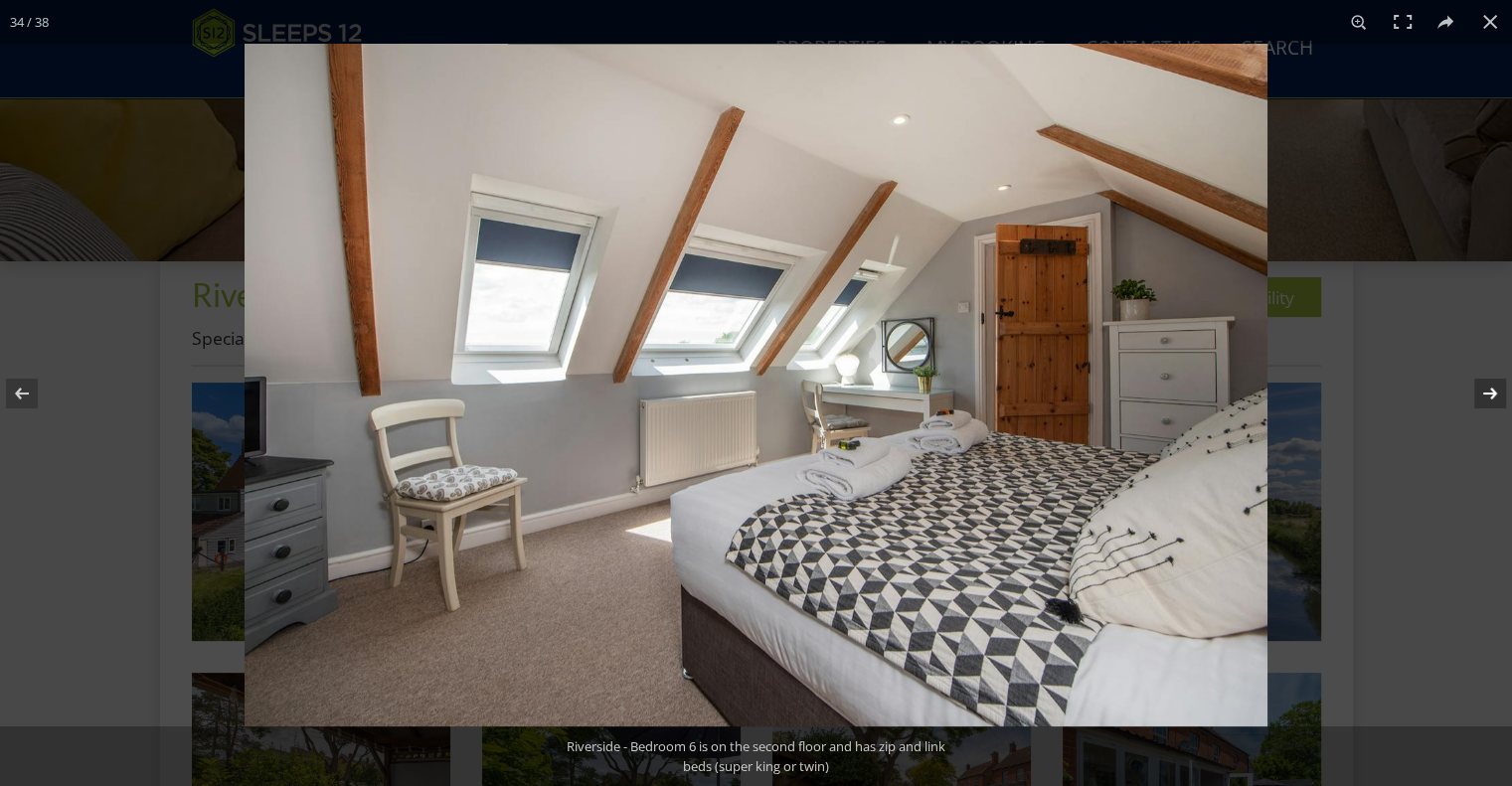 click at bounding box center (1477, 393) 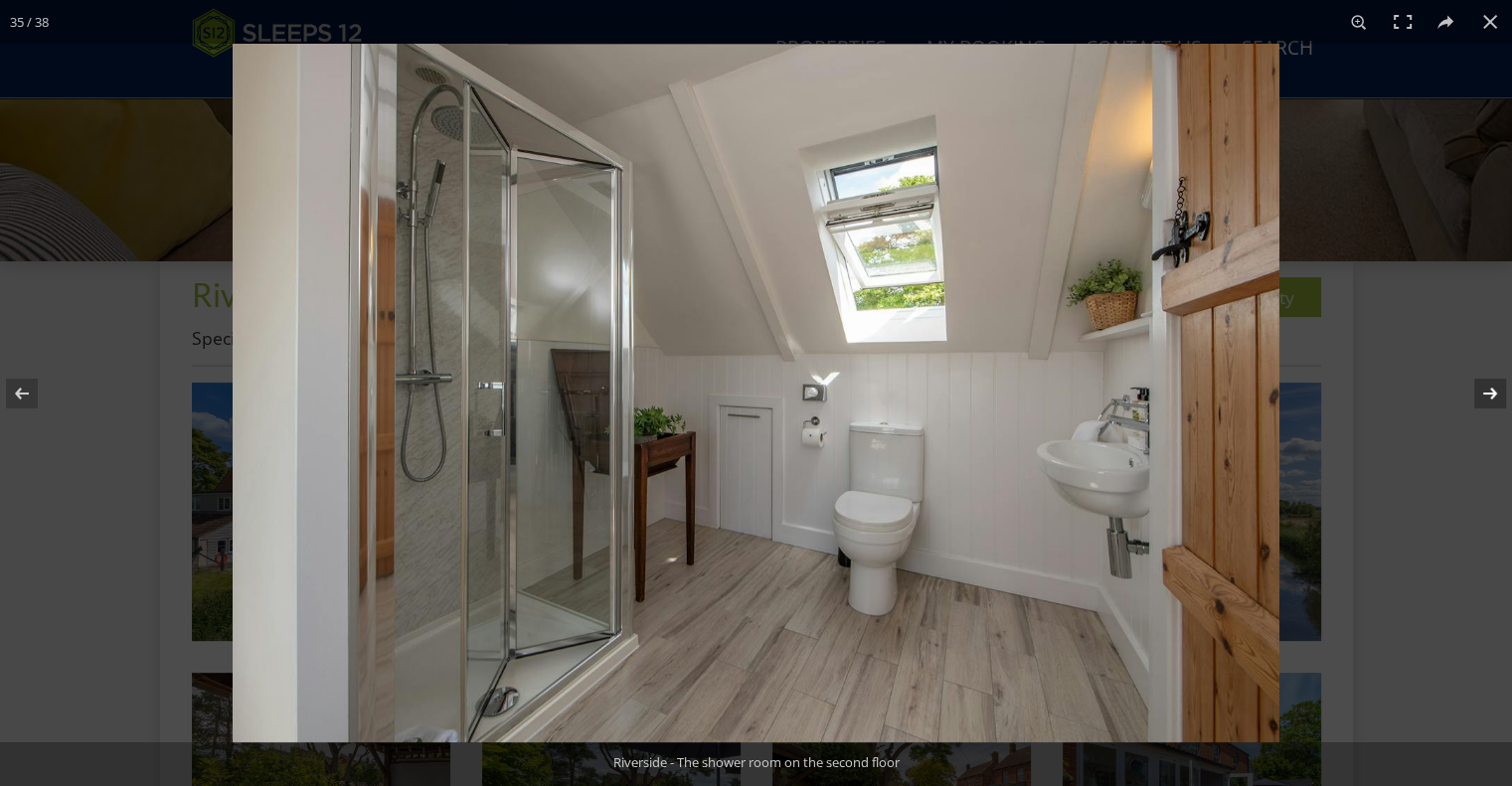 click at bounding box center [1477, 393] 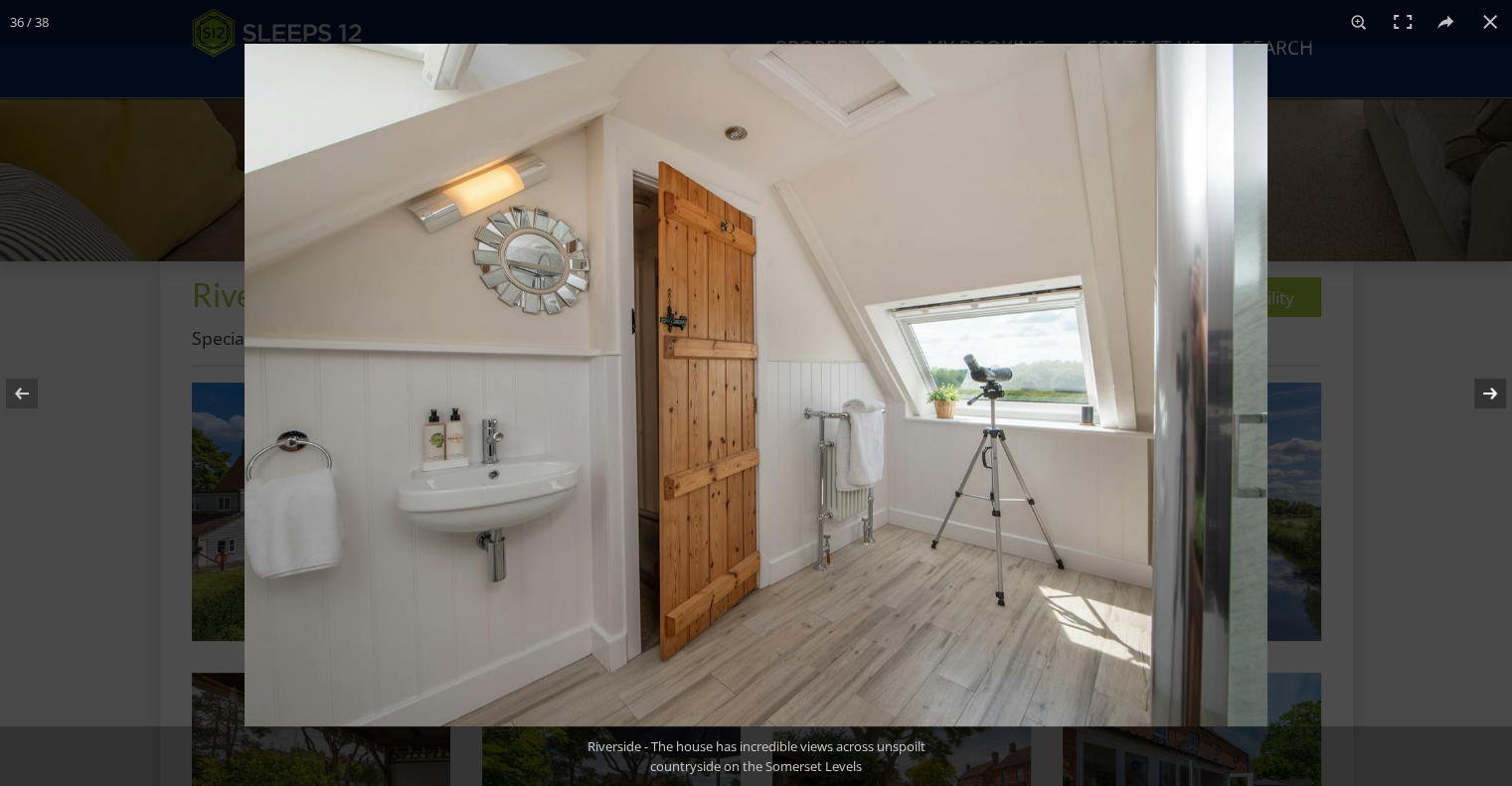 click at bounding box center (1477, 393) 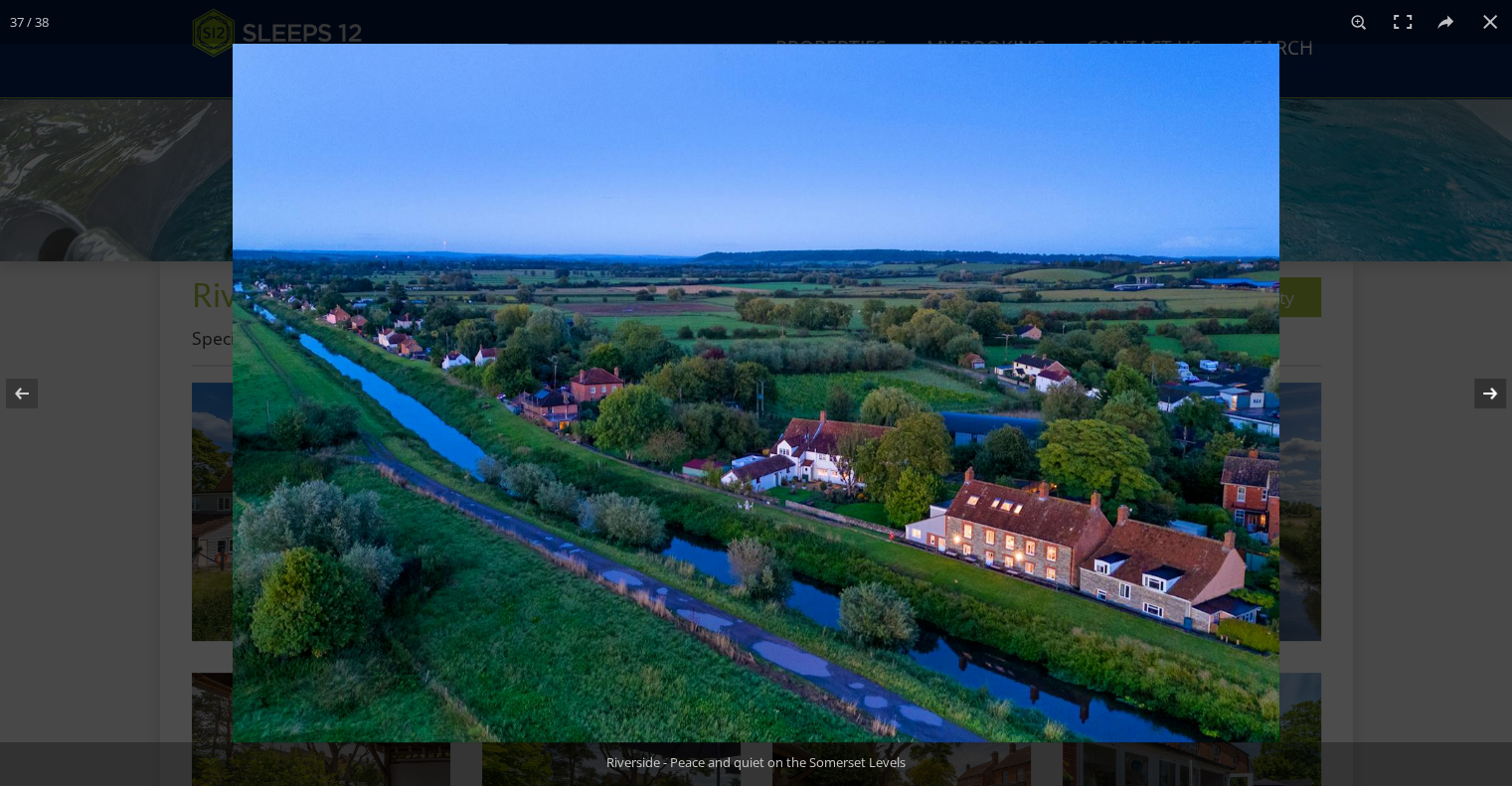 click at bounding box center [1477, 393] 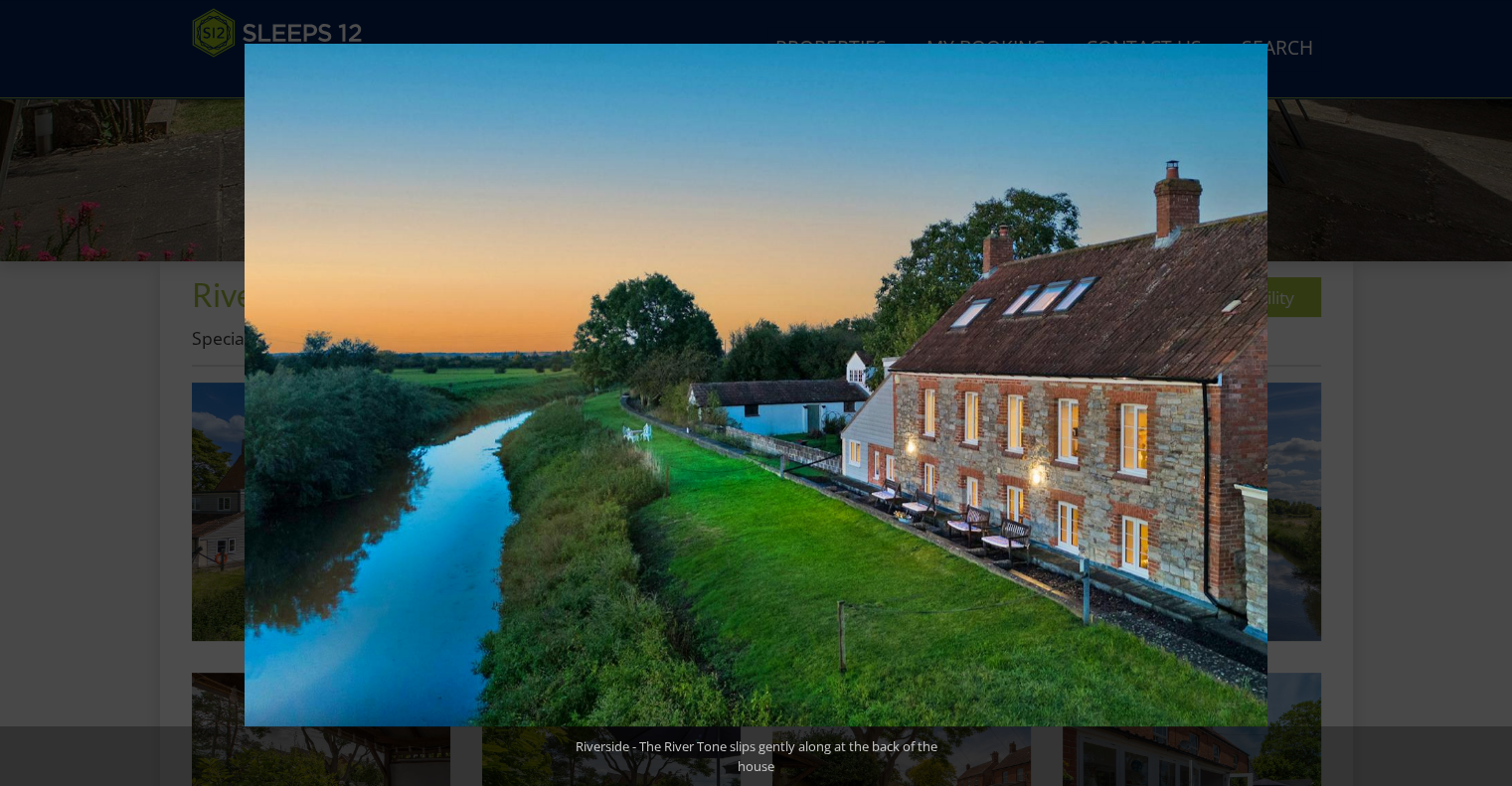 click at bounding box center [1477, 393] 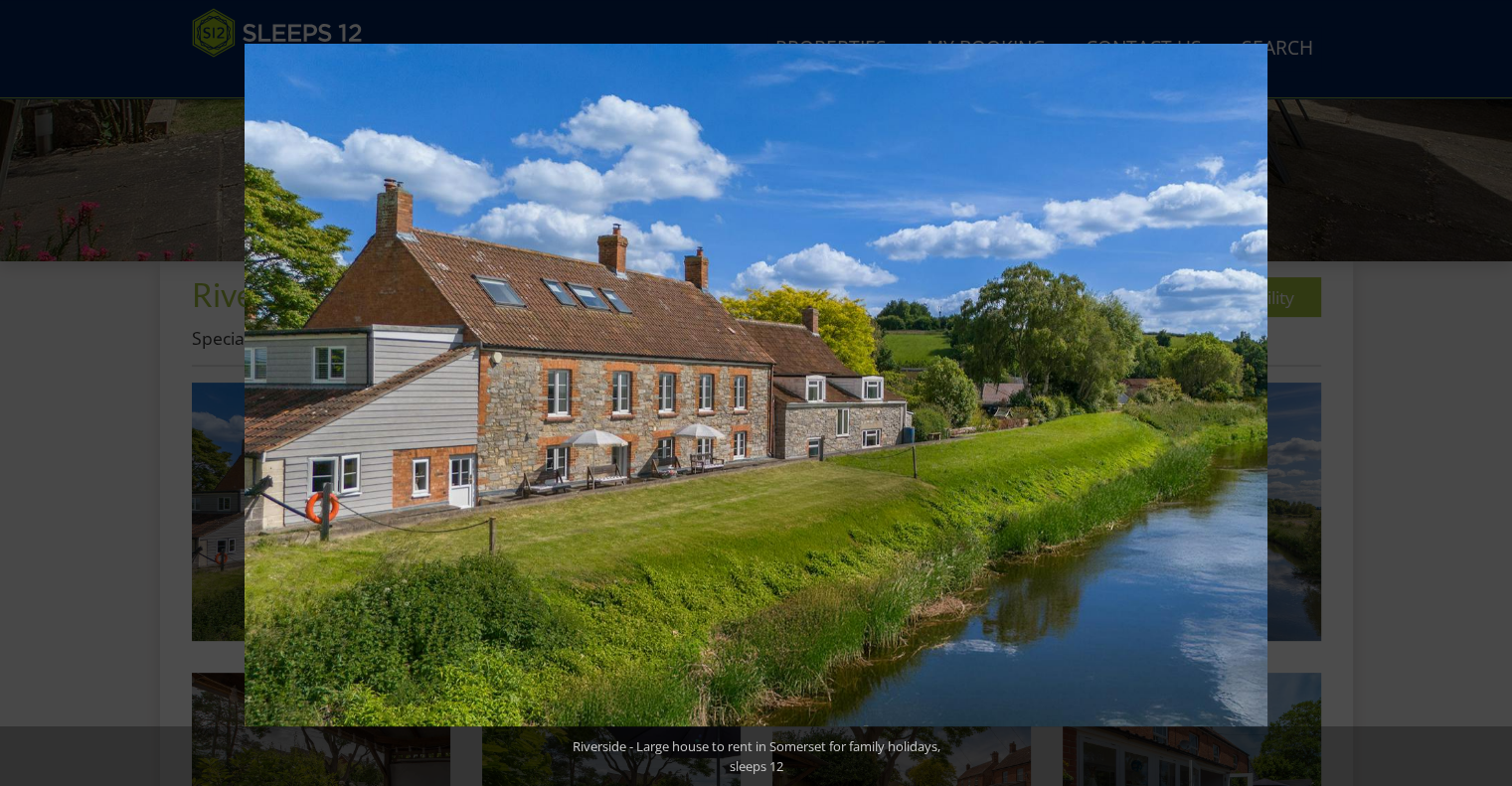 click at bounding box center [1477, 393] 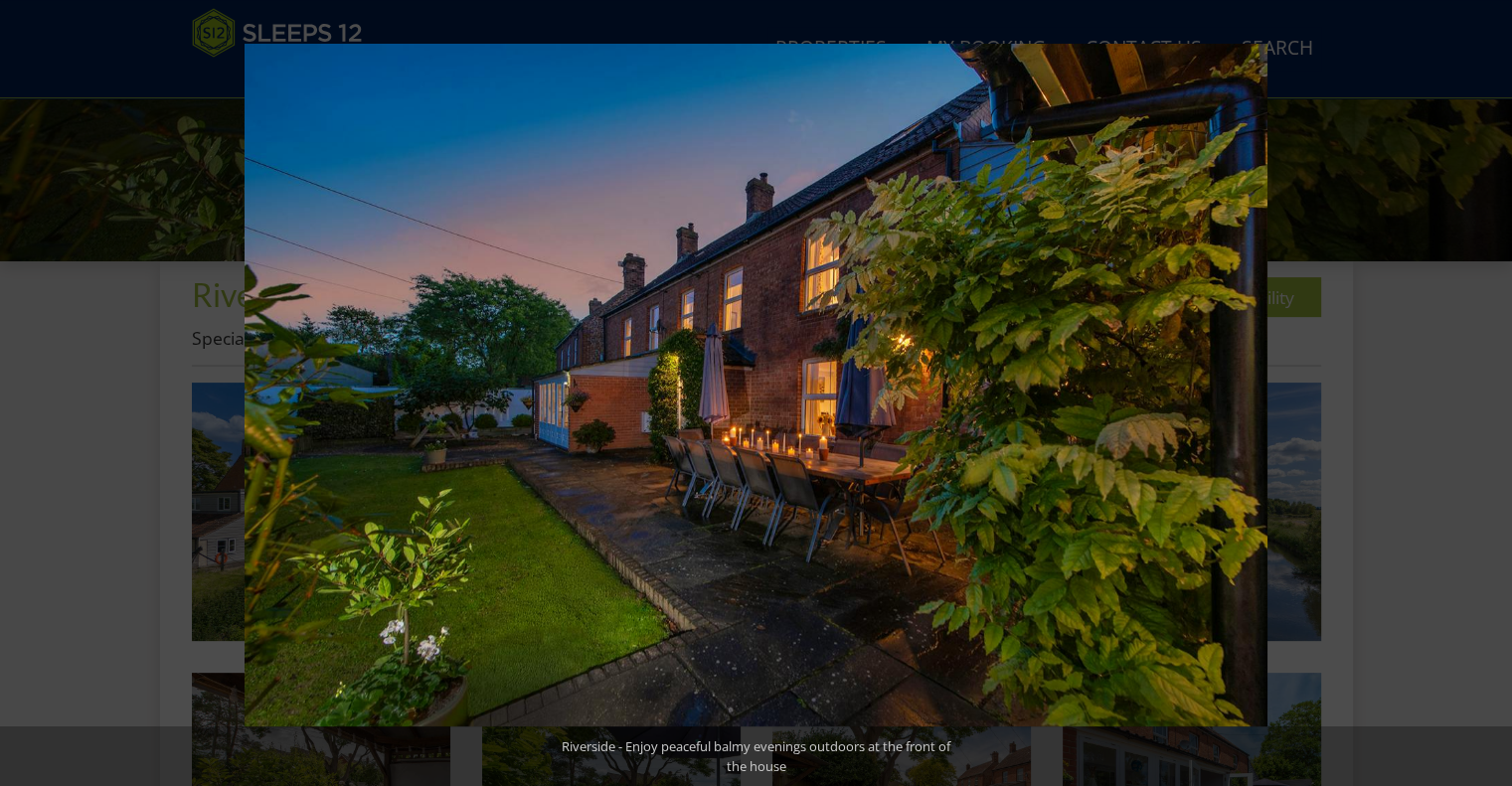 click at bounding box center (1477, 393) 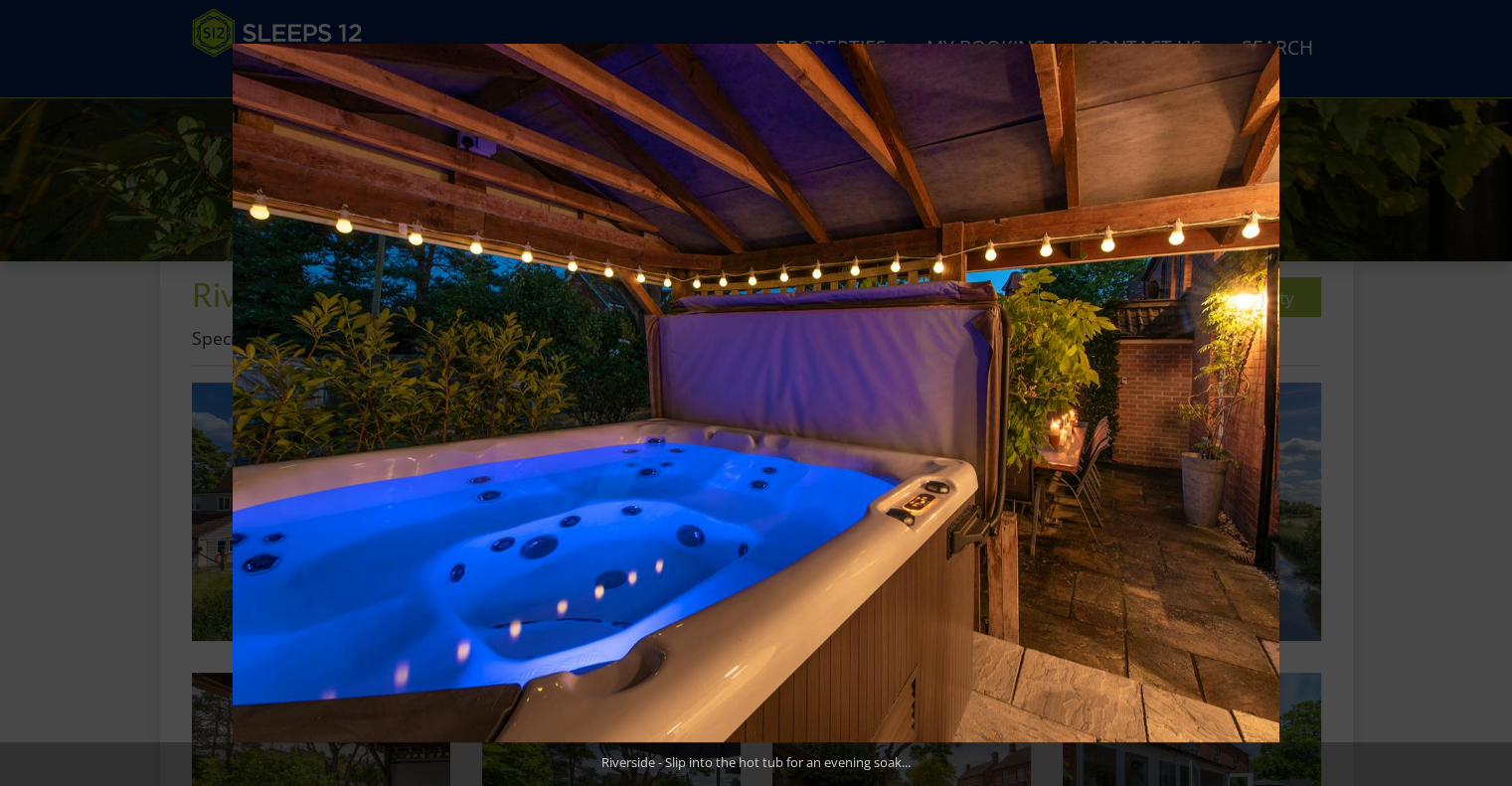 click at bounding box center (1477, 393) 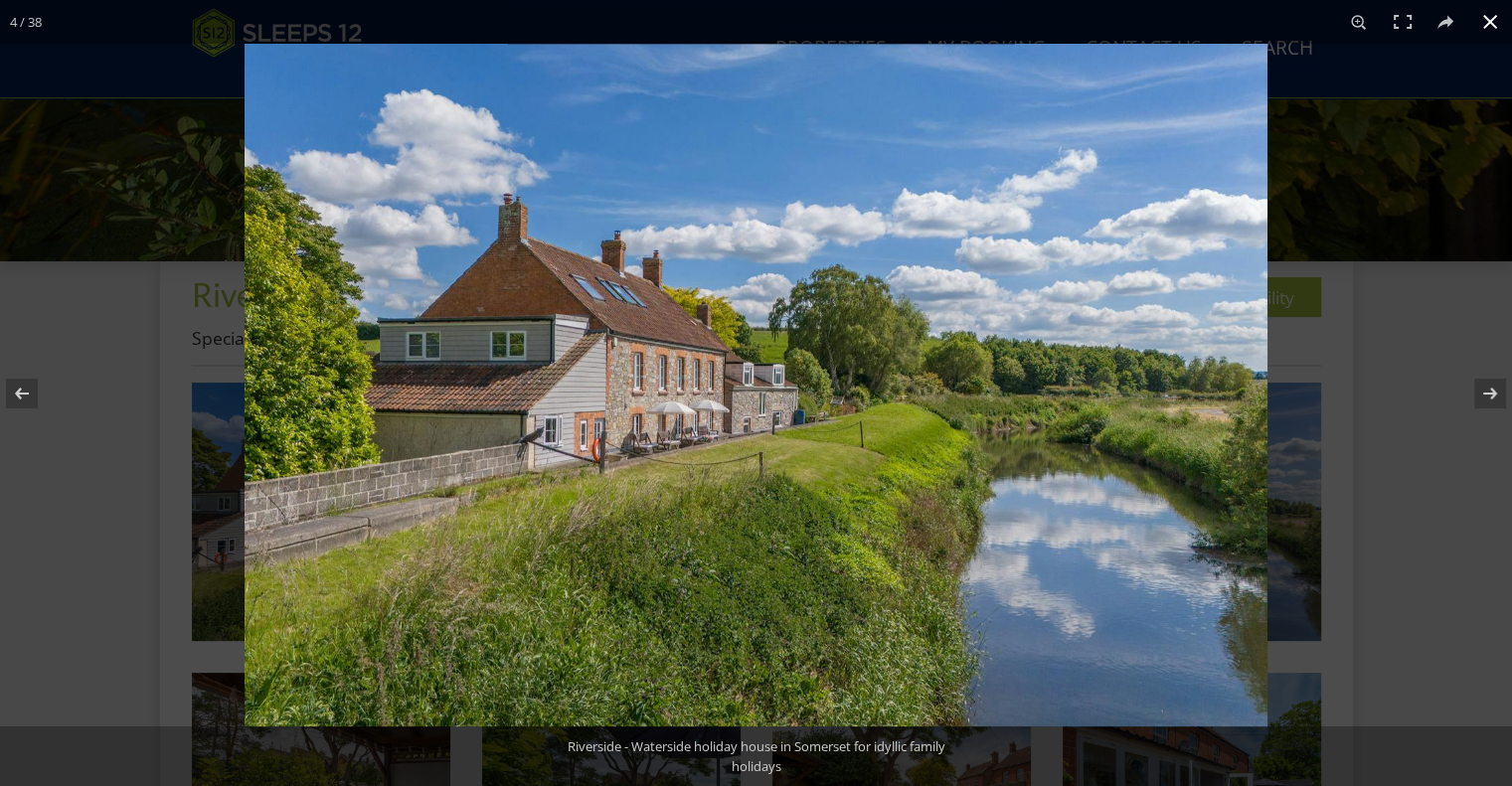 click at bounding box center [1490, 22] 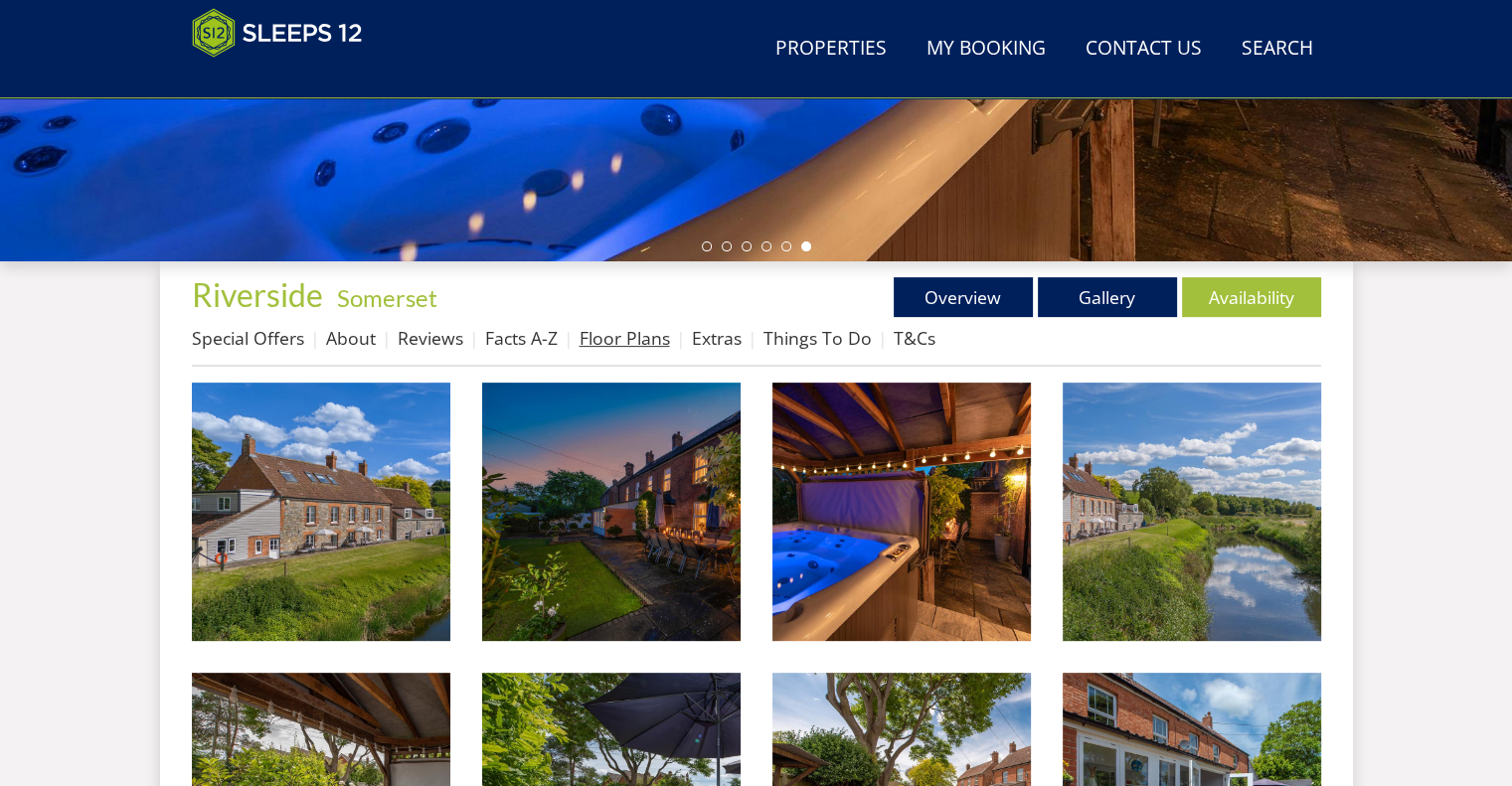click on "Floor Plans" at bounding box center [624, 338] 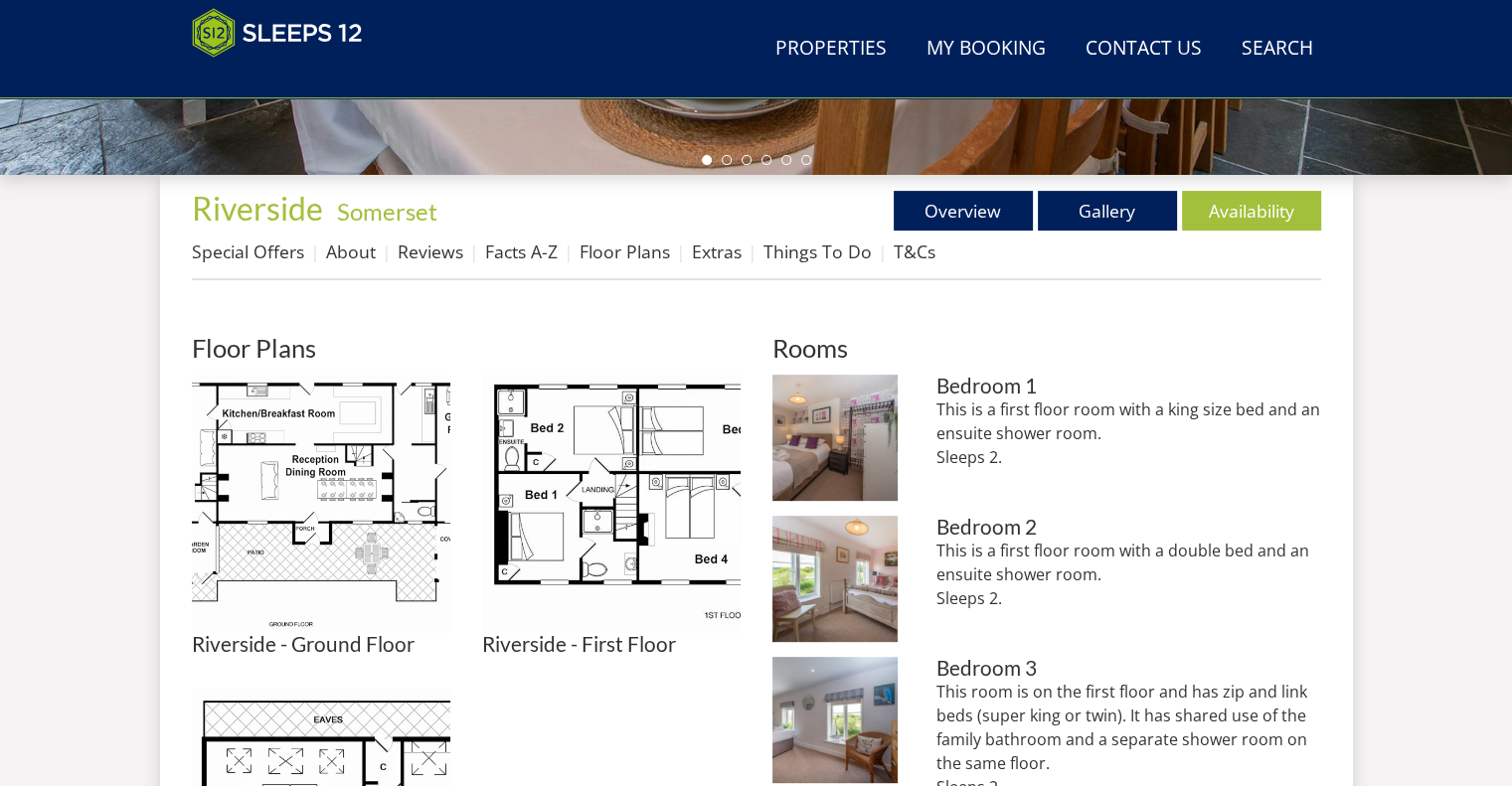 scroll, scrollTop: 688, scrollLeft: 0, axis: vertical 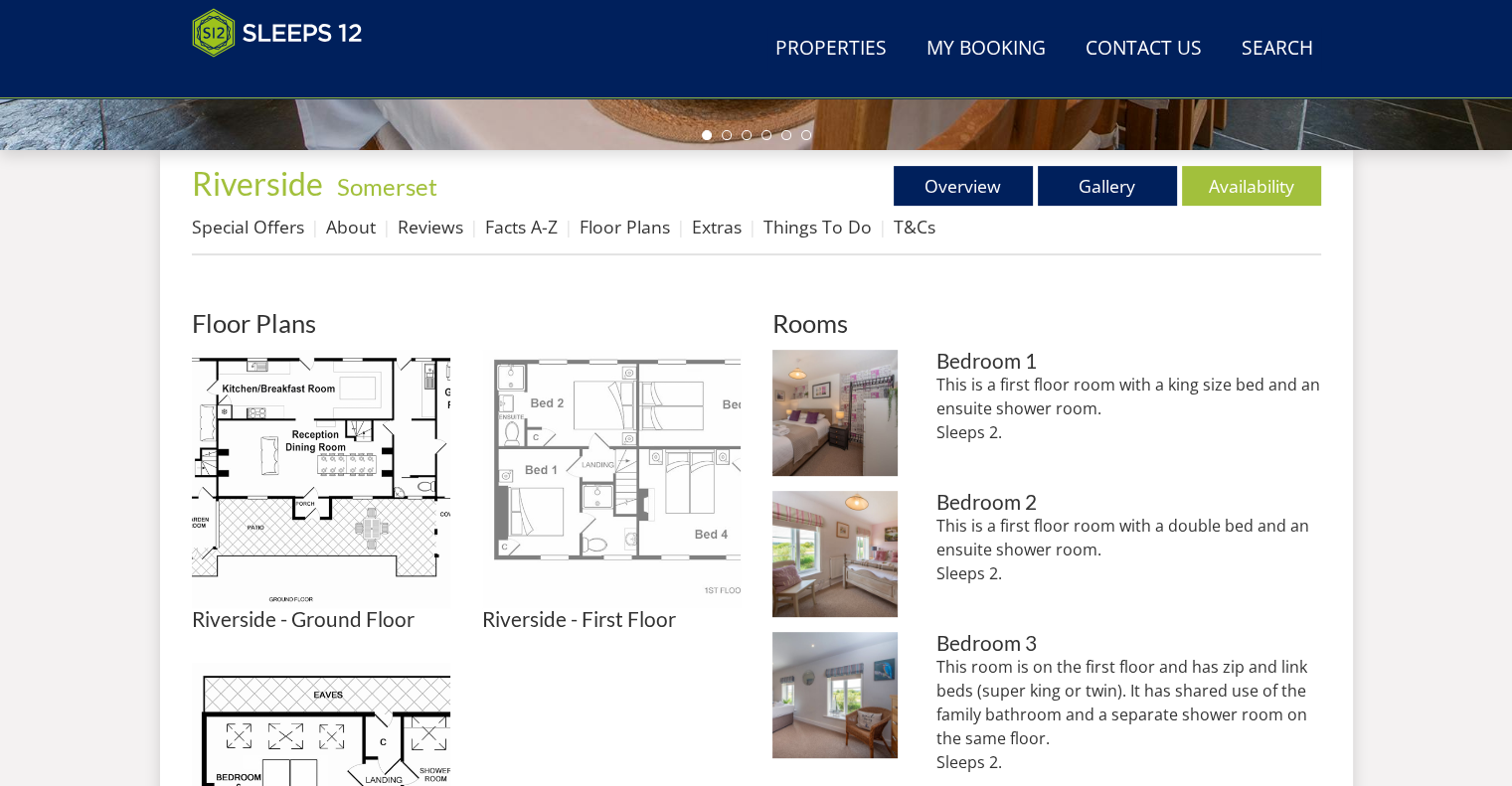 click at bounding box center [611, 479] 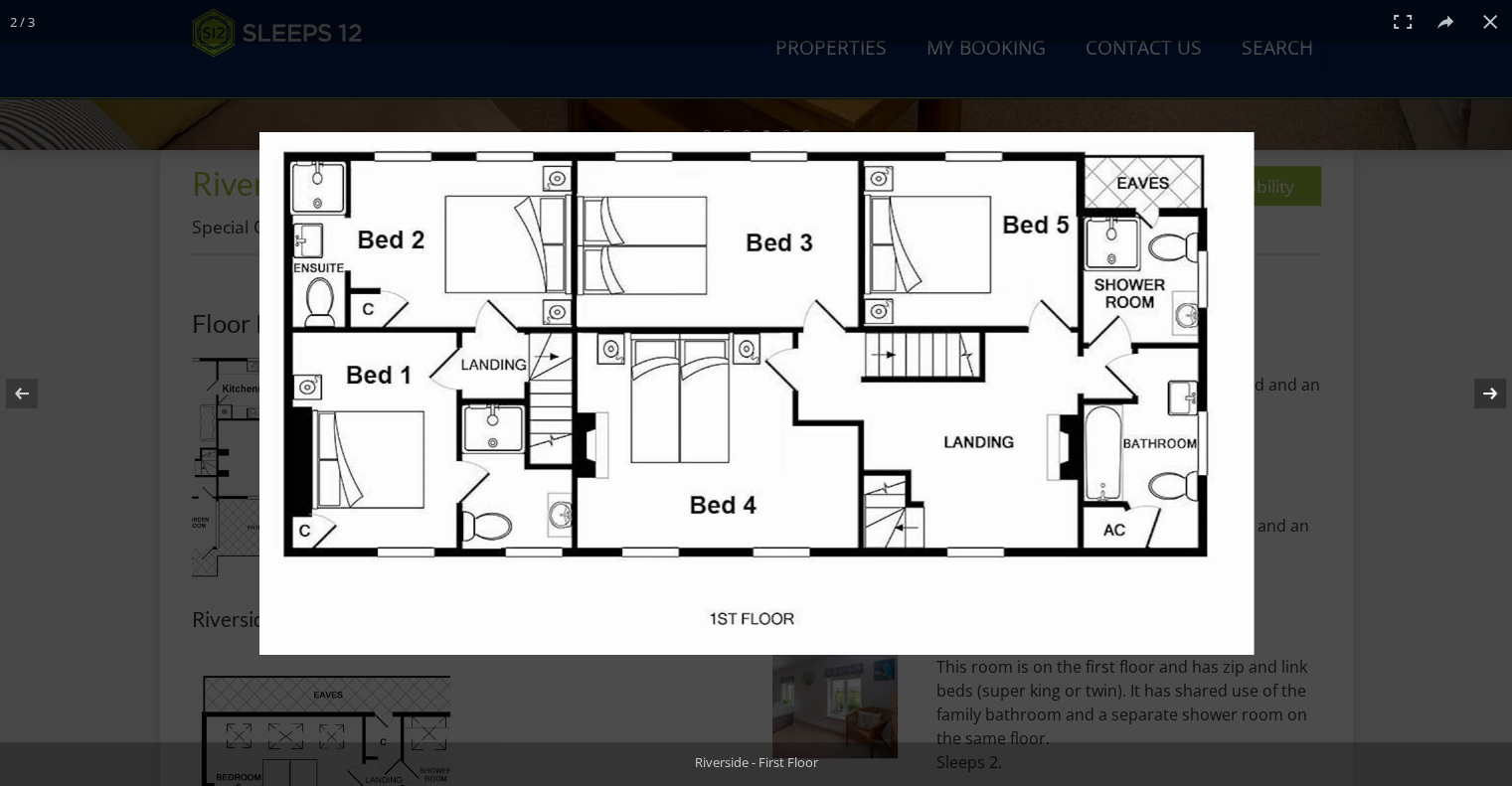 click at bounding box center [1477, 393] 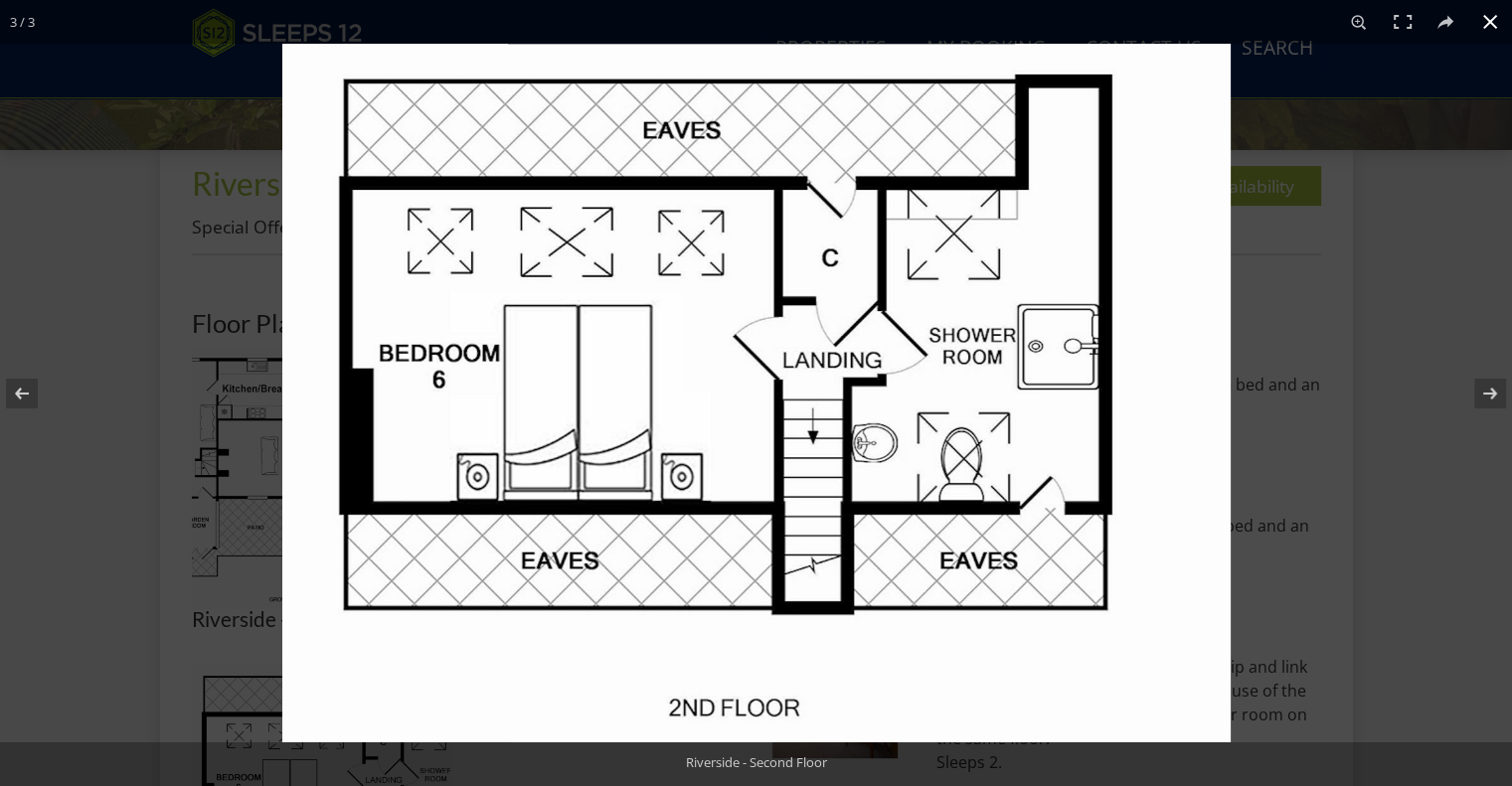 click at bounding box center [1038, 436] 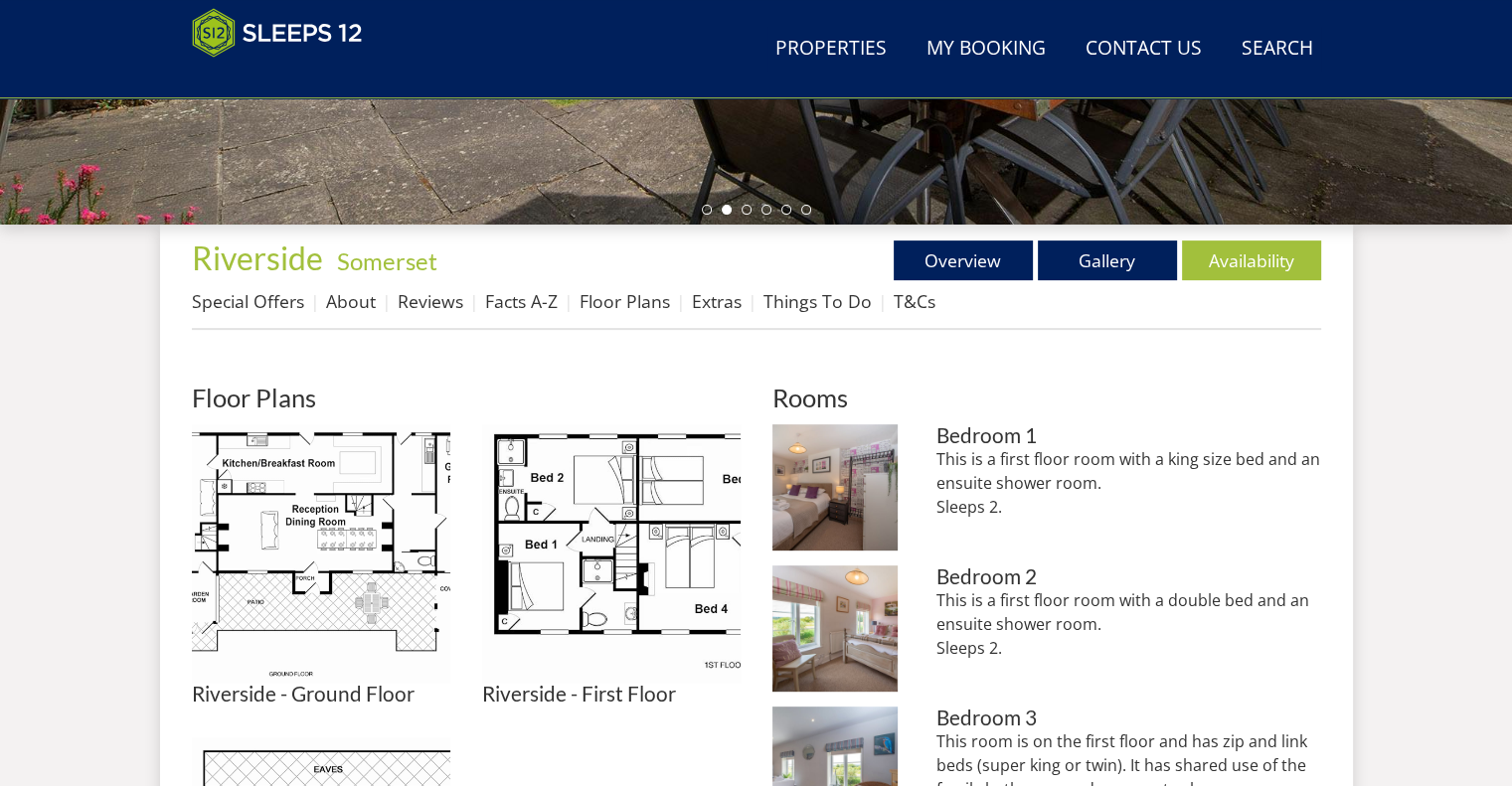scroll, scrollTop: 489, scrollLeft: 0, axis: vertical 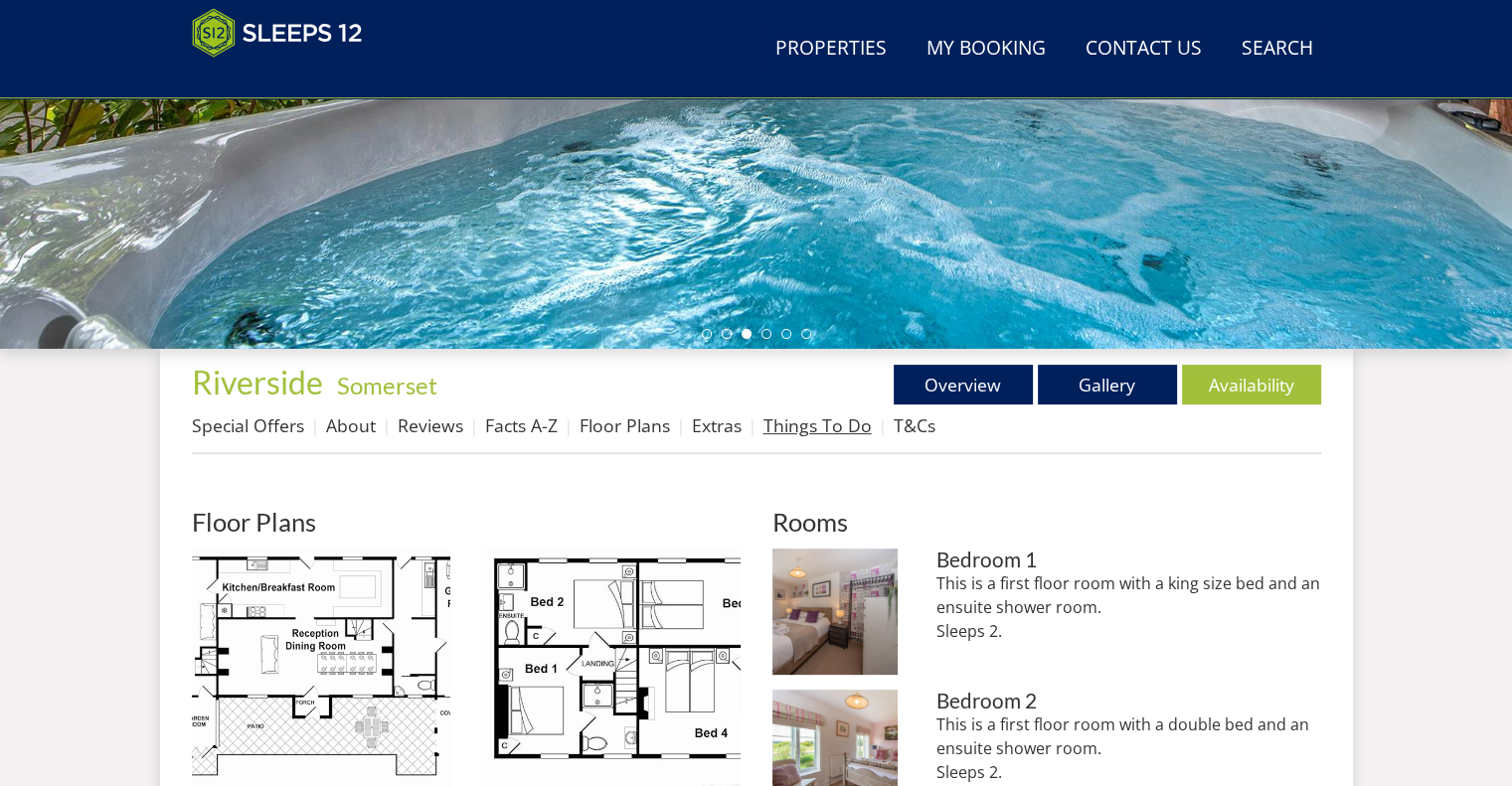 click on "Things To Do" at bounding box center (817, 425) 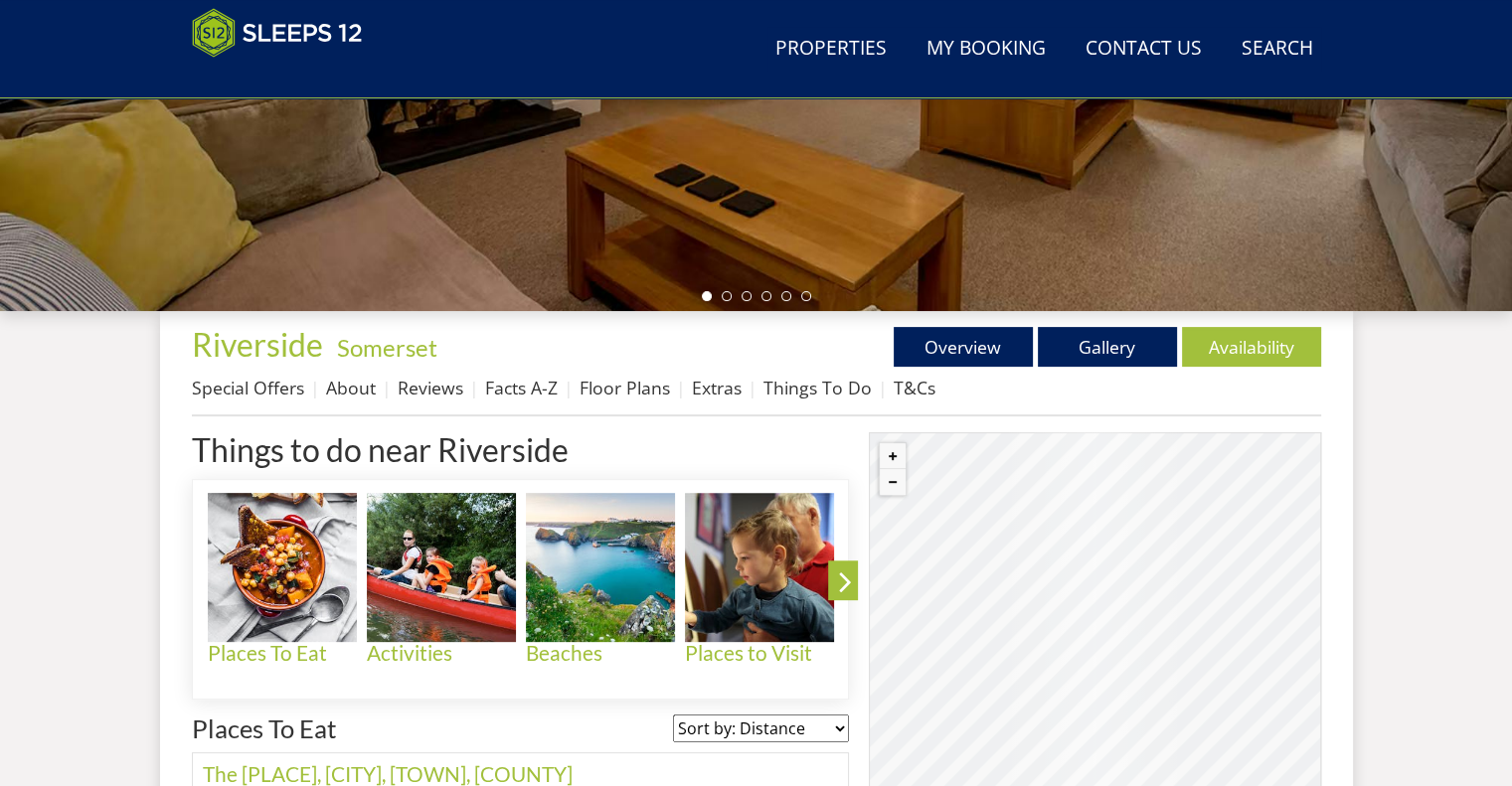 scroll, scrollTop: 515, scrollLeft: 0, axis: vertical 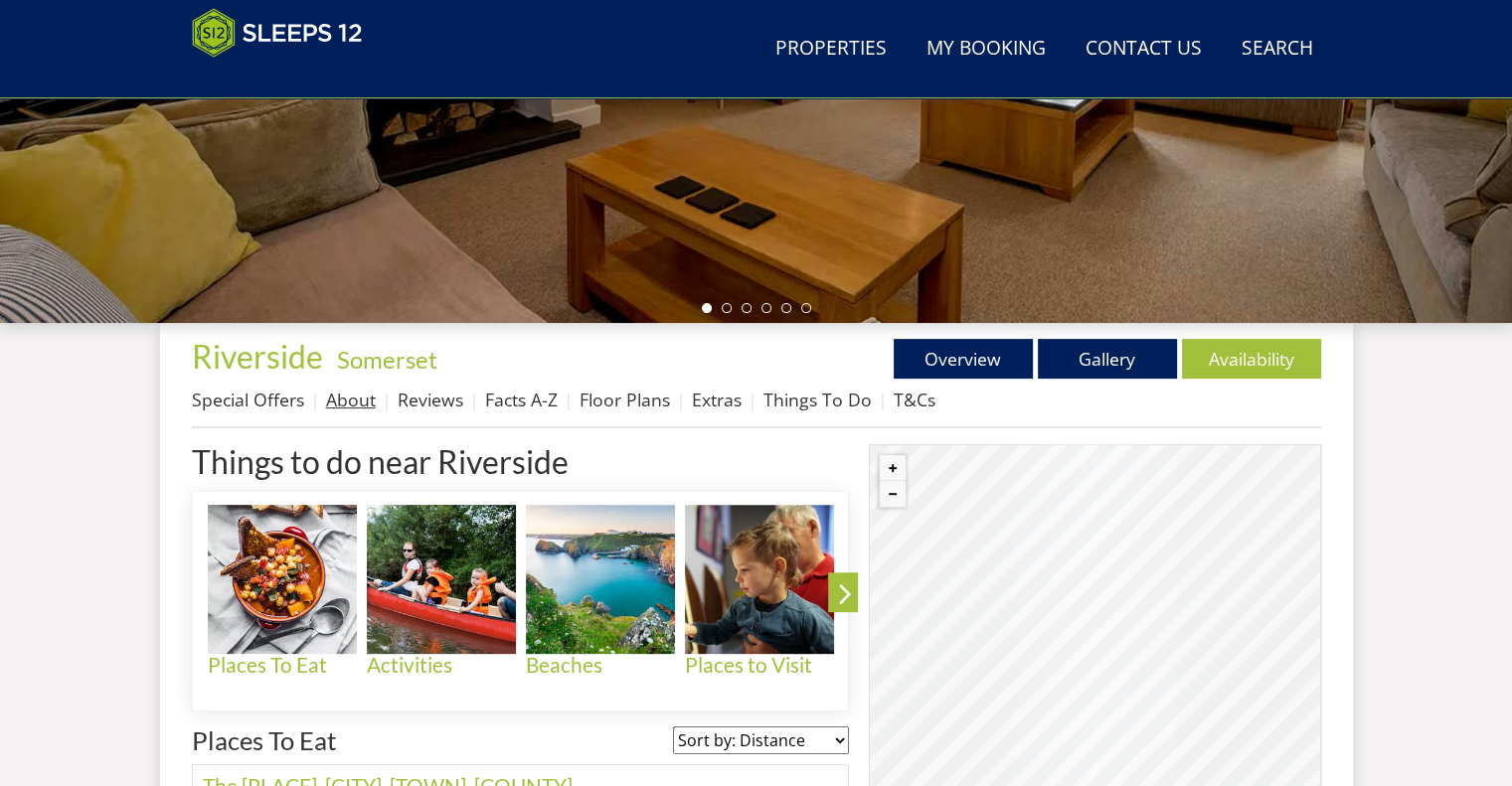click on "About" at bounding box center (351, 399) 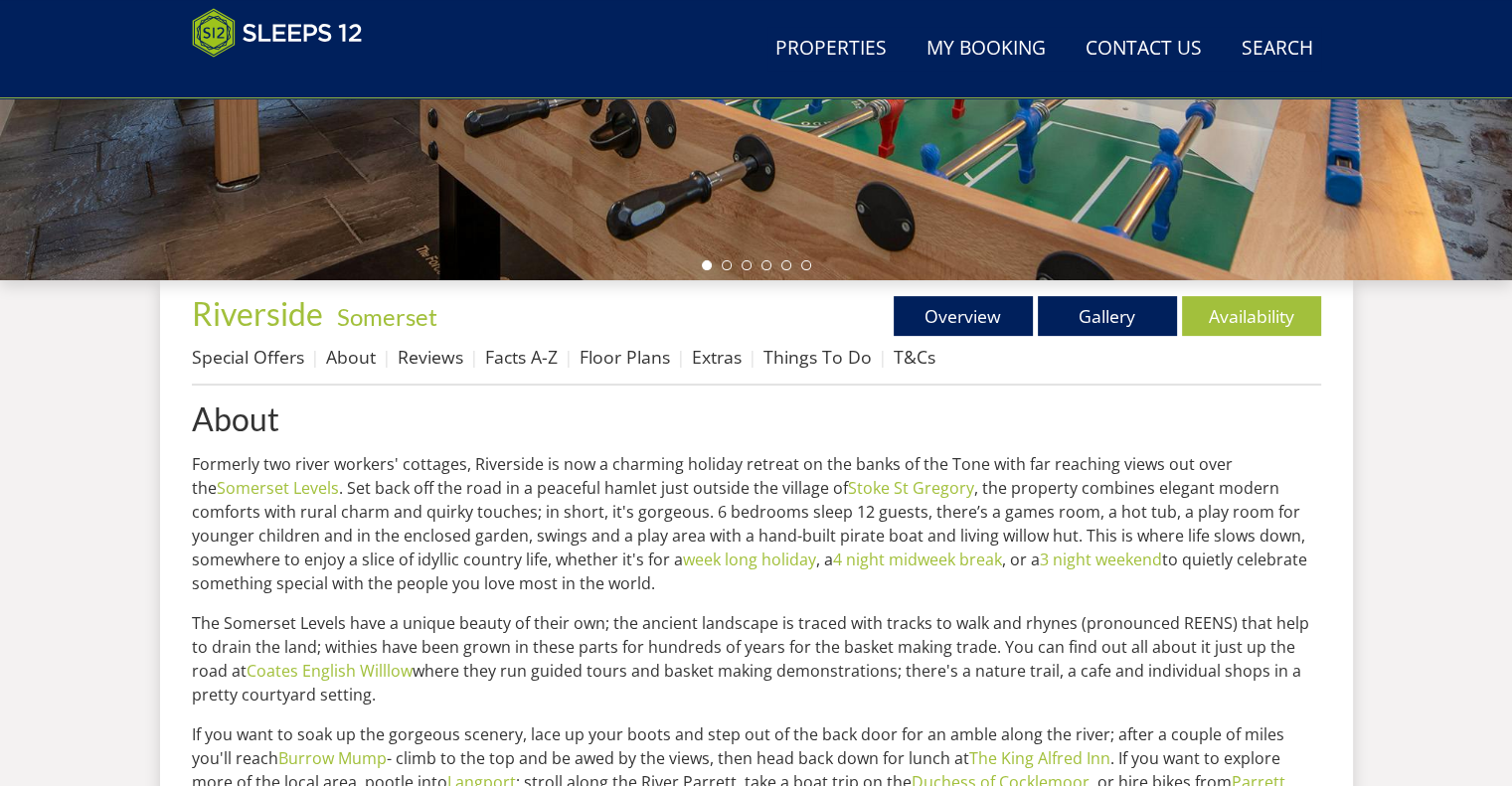 scroll, scrollTop: 592, scrollLeft: 0, axis: vertical 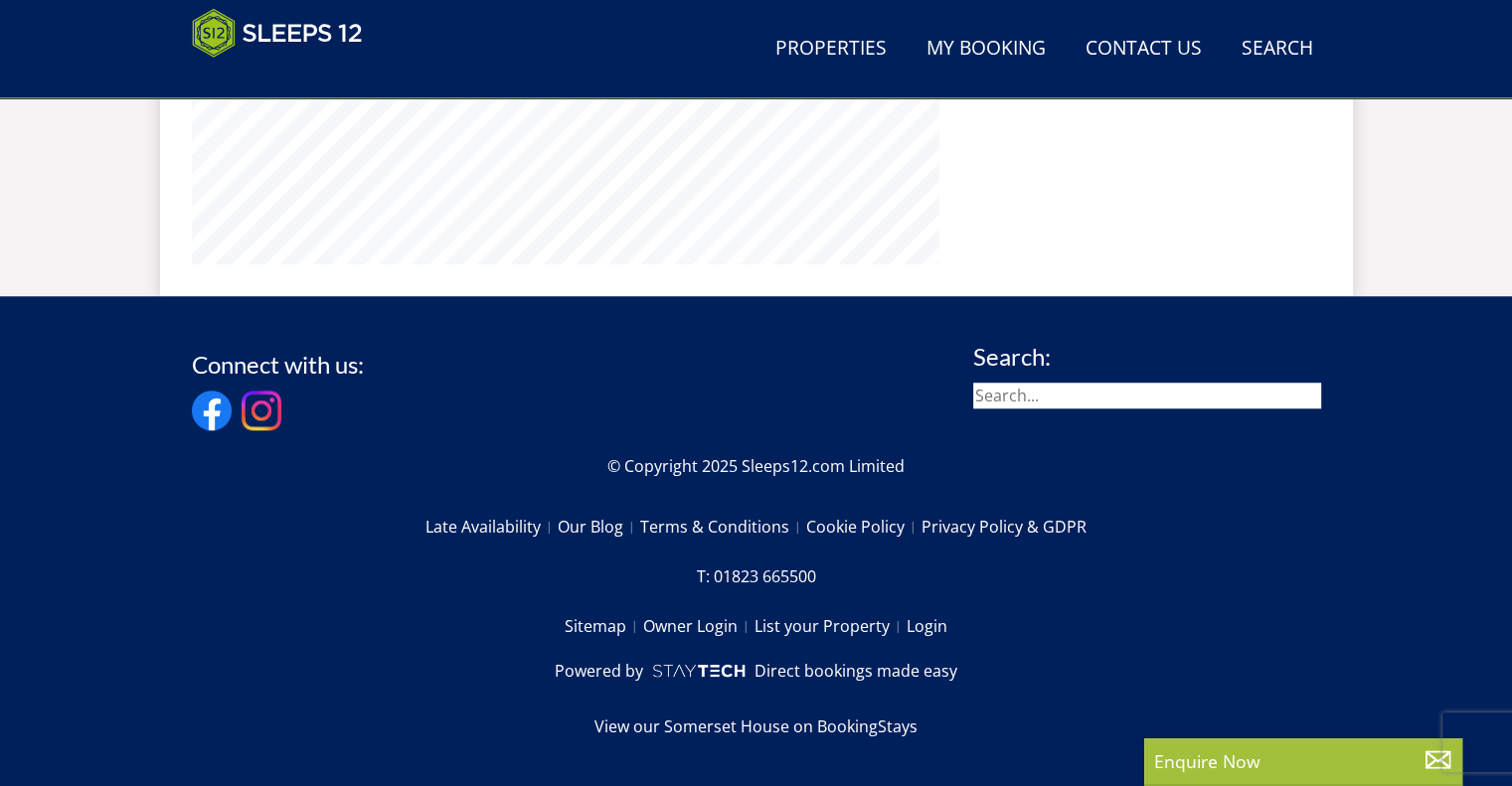 select on "4" 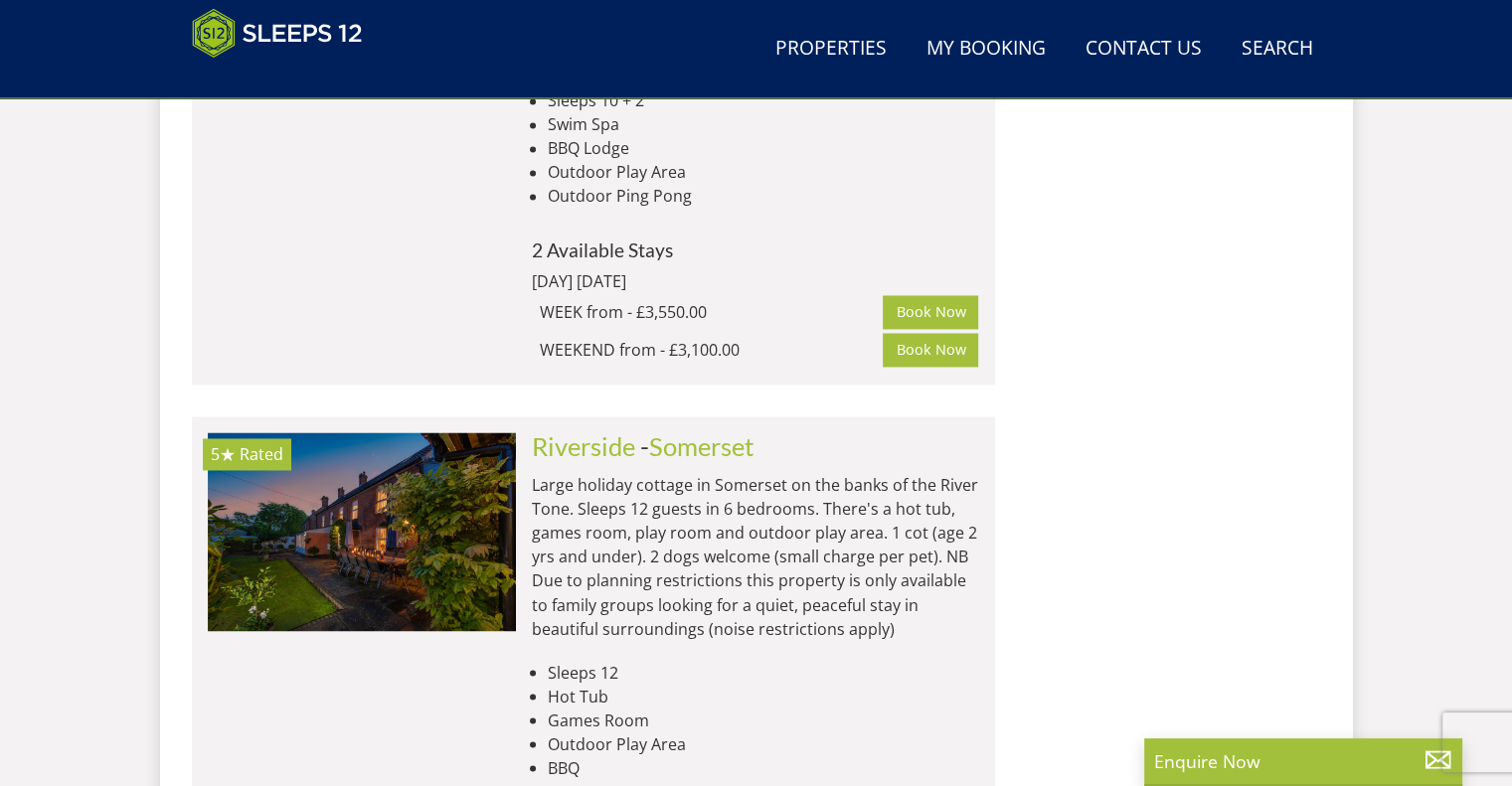 select on "8" 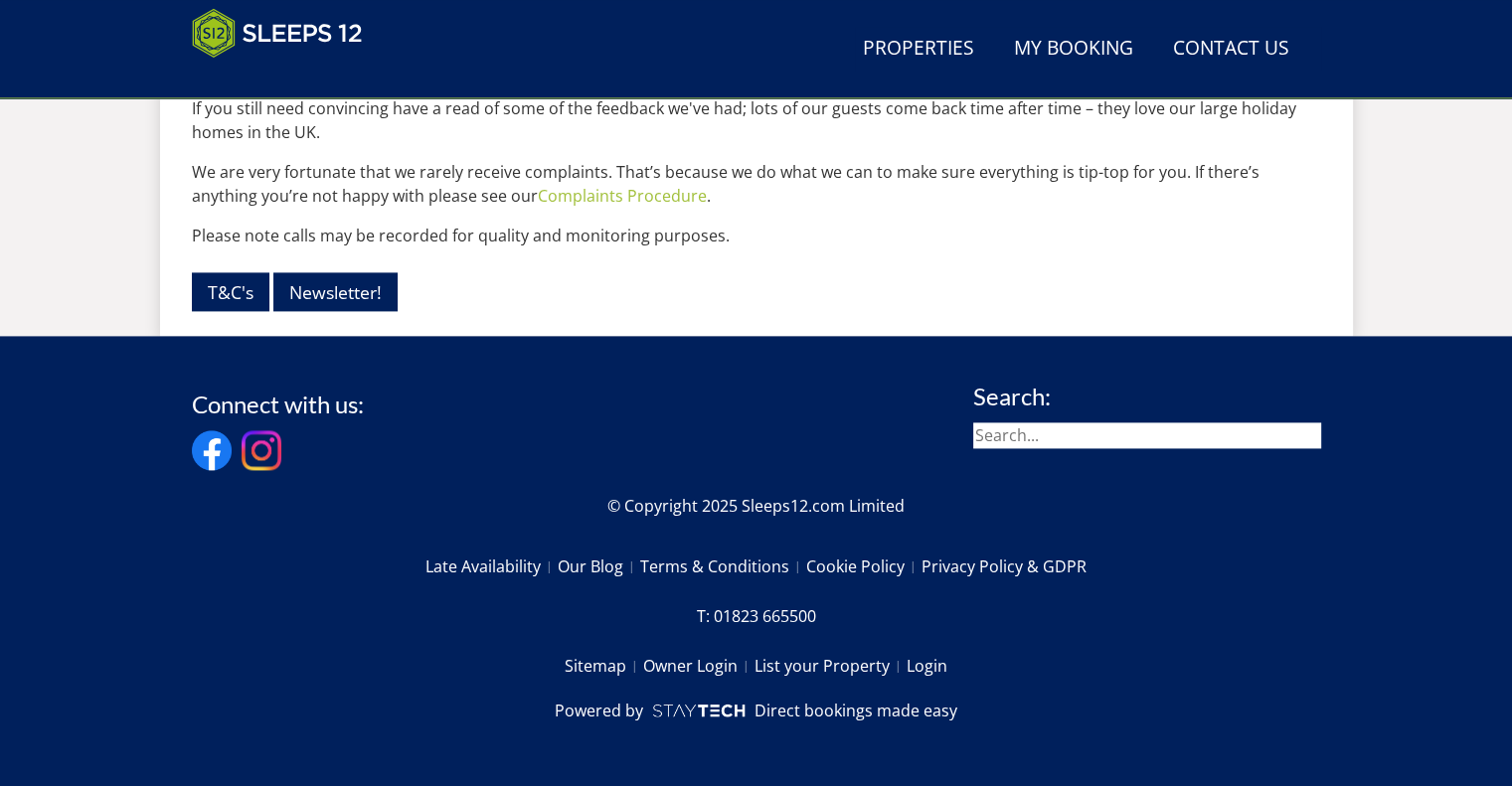 scroll, scrollTop: 453, scrollLeft: 0, axis: vertical 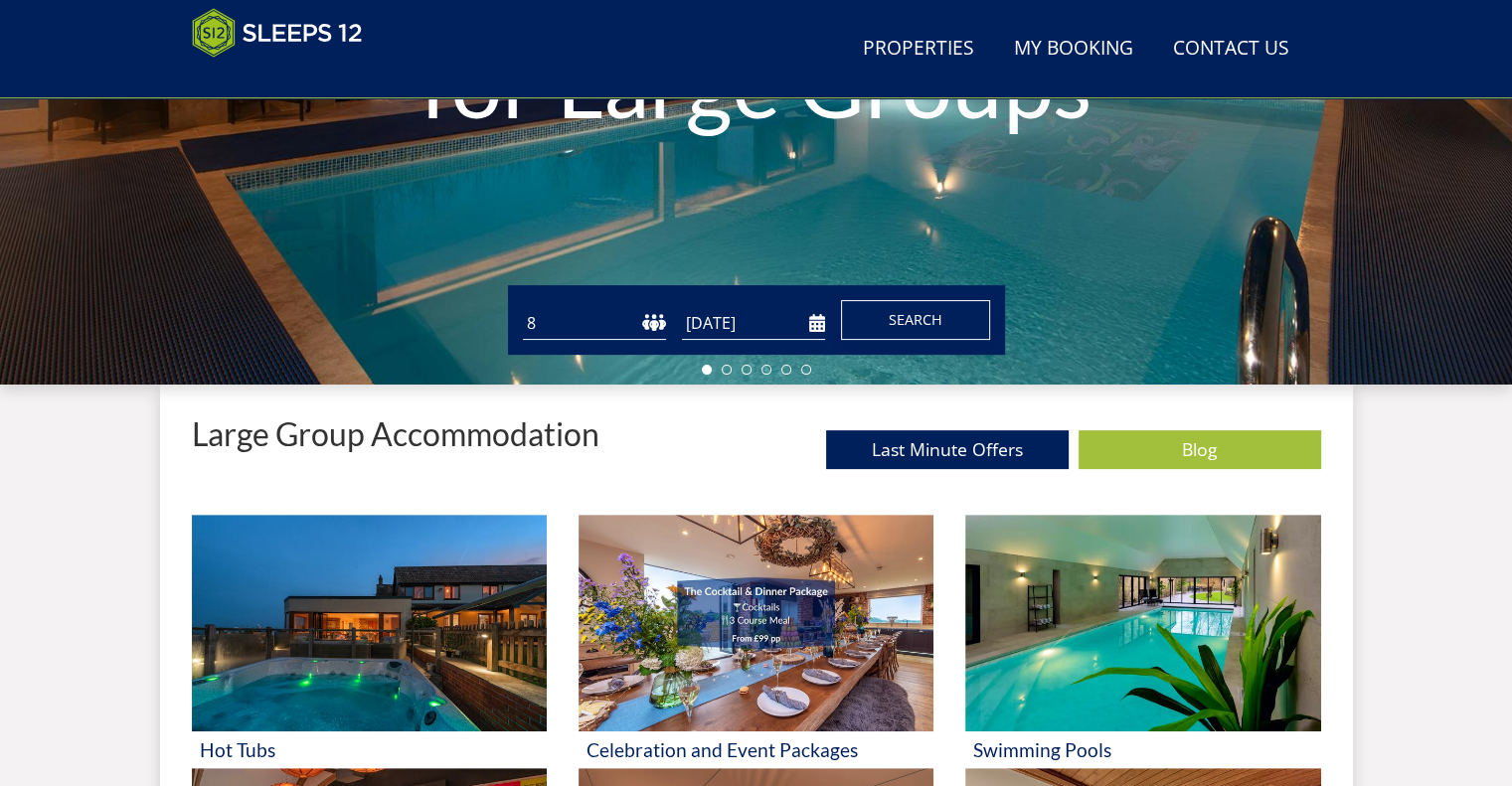 click on "Search" at bounding box center [916, 319] 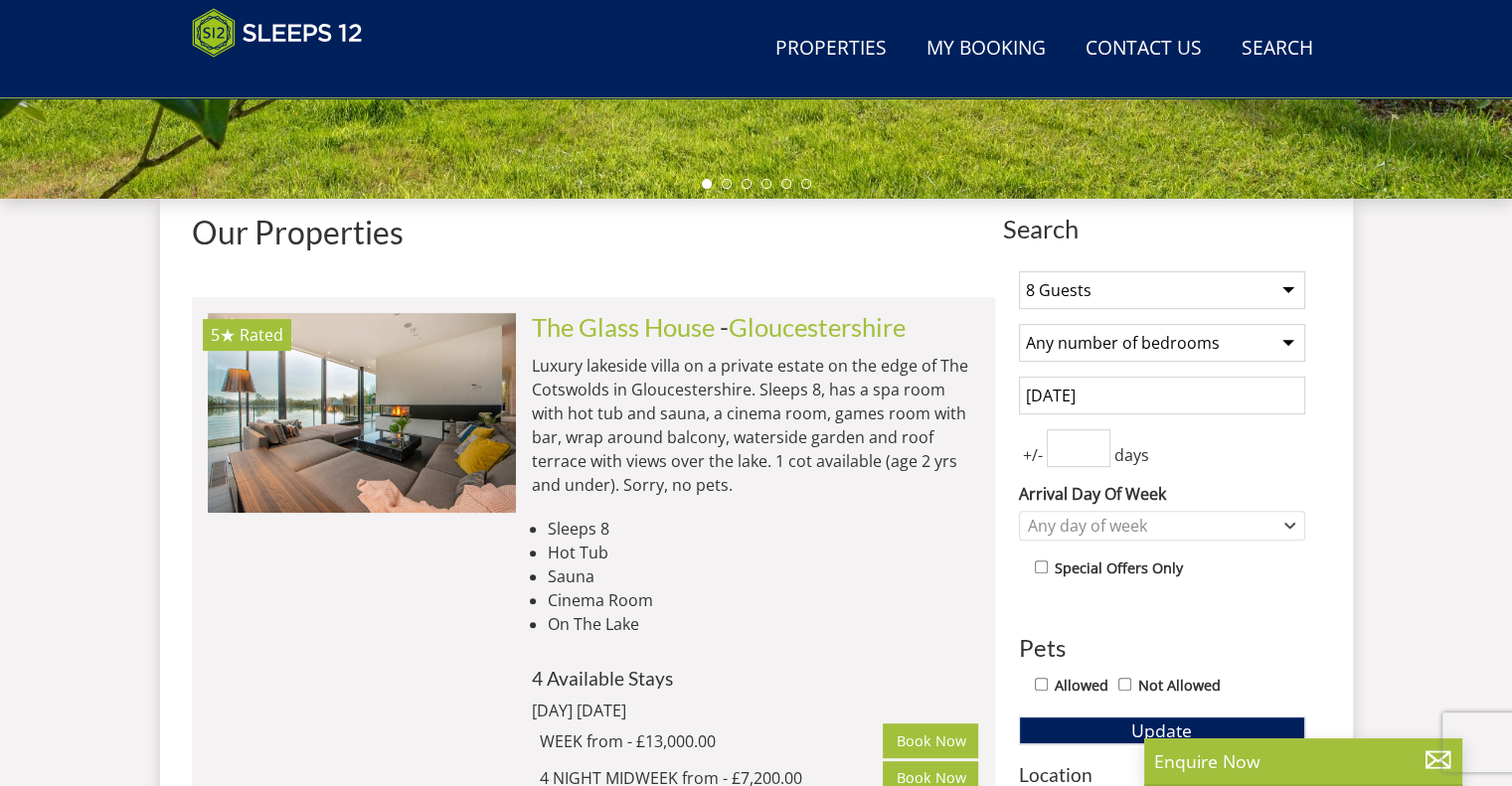 scroll, scrollTop: 688, scrollLeft: 0, axis: vertical 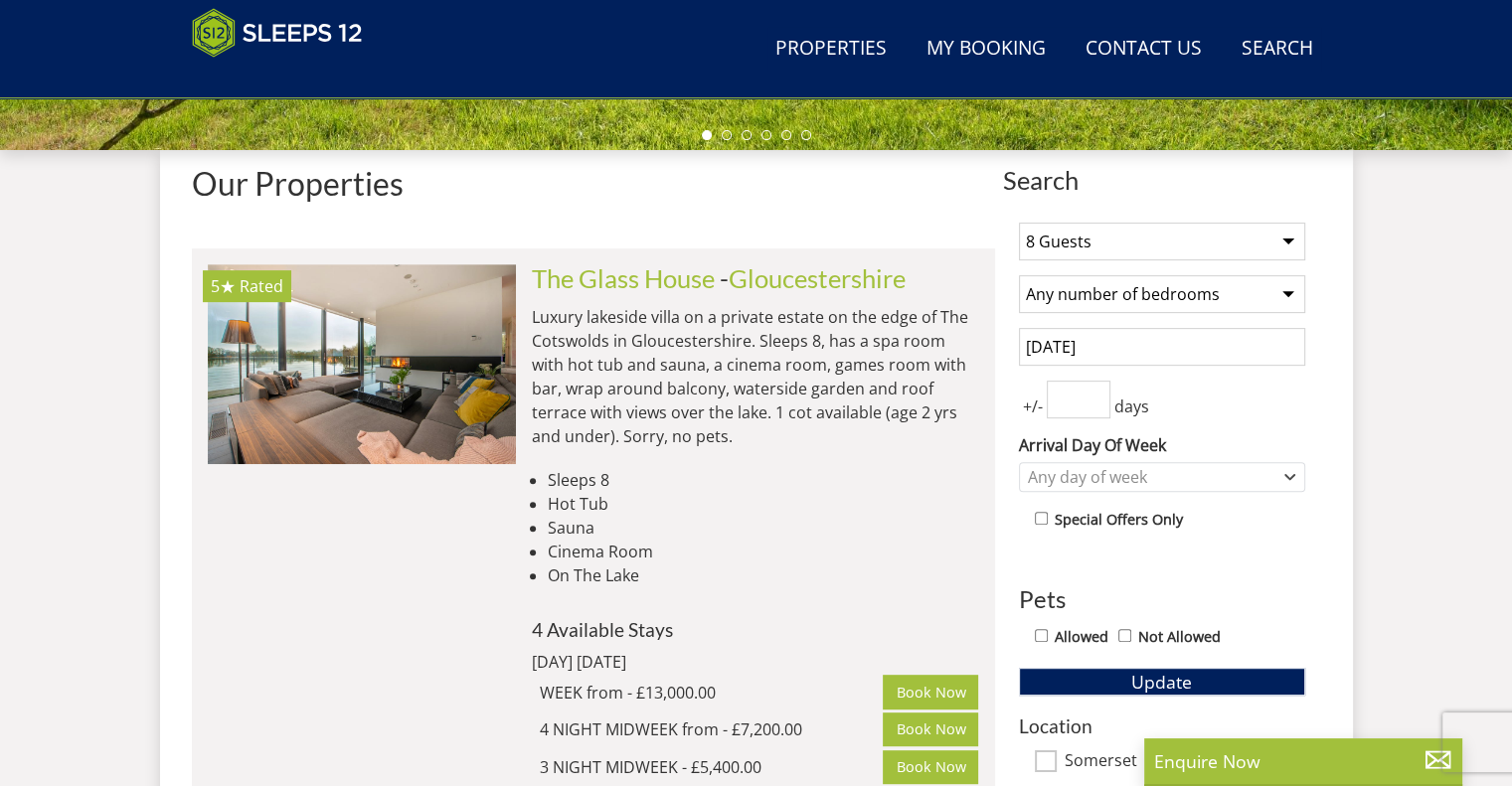 click on "Any number of bedrooms
1 Bedroom
2 Bedrooms
3 Bedrooms
4 Bedrooms
5 Bedrooms
6 Bedrooms
7 Bedrooms
8 Bedrooms
9 Bedrooms
10 Bedrooms
11 Bedrooms
12 Bedrooms
13 Bedrooms
14 Bedrooms
15 Bedrooms
16 Bedrooms
17 Bedrooms
18 Bedrooms
19 Bedrooms
20 Bedrooms
21 Bedrooms
22 Bedrooms
23 Bedrooms
24 Bedrooms
25 Bedrooms" at bounding box center [1162, 294] 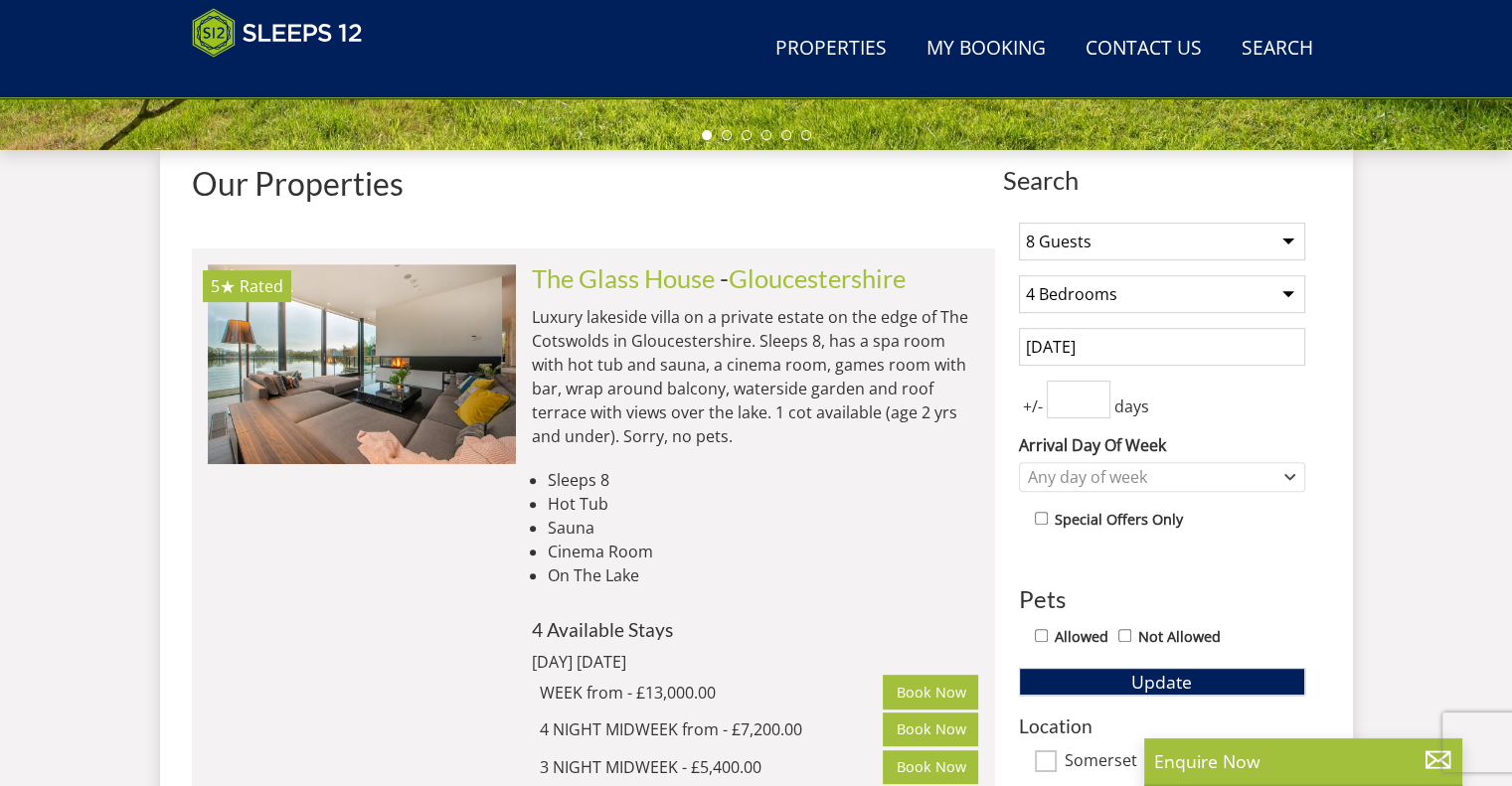 click on "Any number of bedrooms
1 Bedroom
2 Bedrooms
3 Bedrooms
4 Bedrooms
5 Bedrooms
6 Bedrooms
7 Bedrooms
8 Bedrooms
9 Bedrooms
10 Bedrooms
11 Bedrooms
12 Bedrooms
13 Bedrooms
14 Bedrooms
15 Bedrooms
16 Bedrooms
17 Bedrooms
18 Bedrooms
19 Bedrooms
20 Bedrooms
21 Bedrooms
22 Bedrooms
23 Bedrooms
24 Bedrooms
25 Bedrooms" at bounding box center (1162, 294) 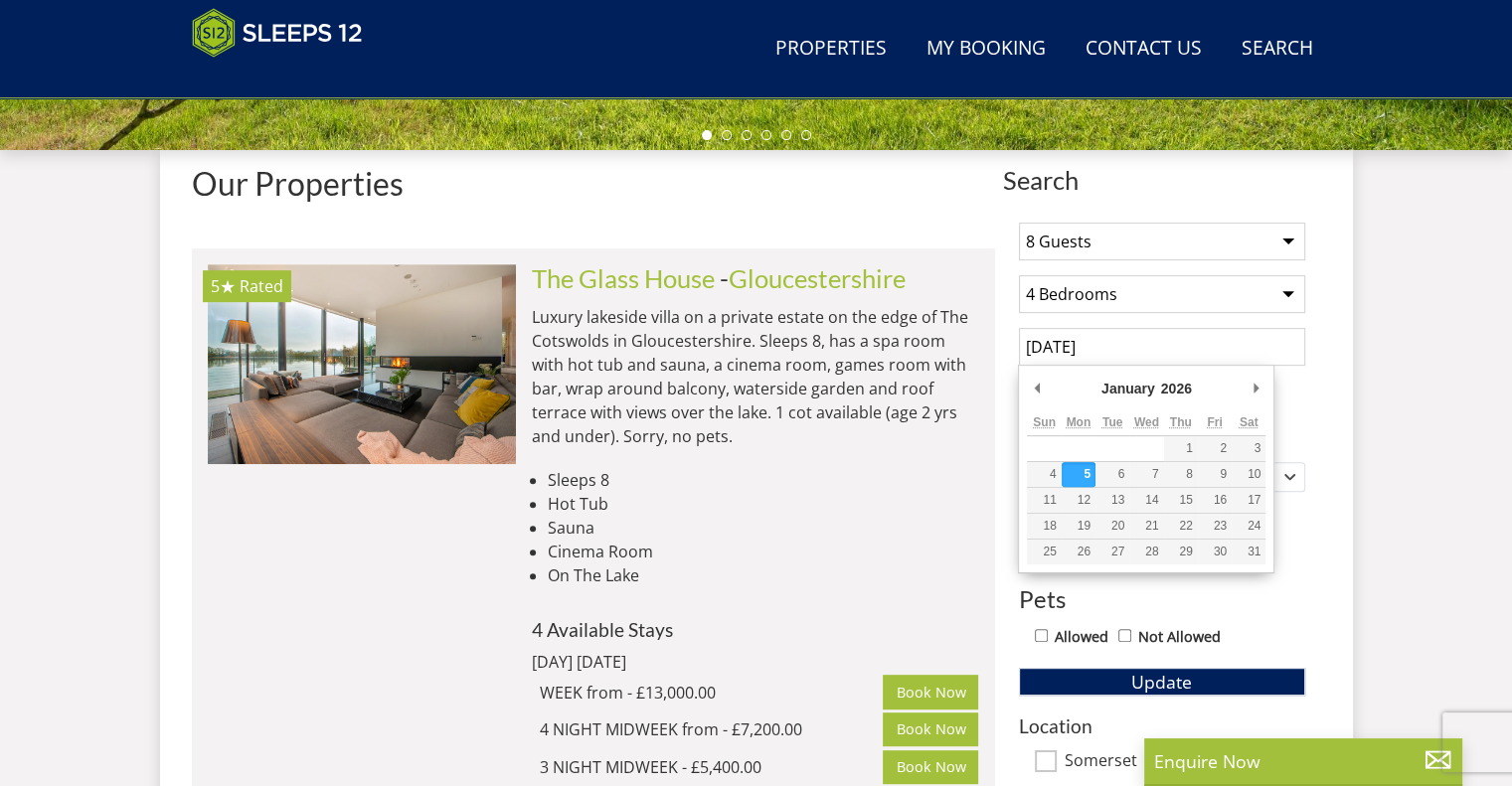 click on "[DATE]" at bounding box center [1162, 347] 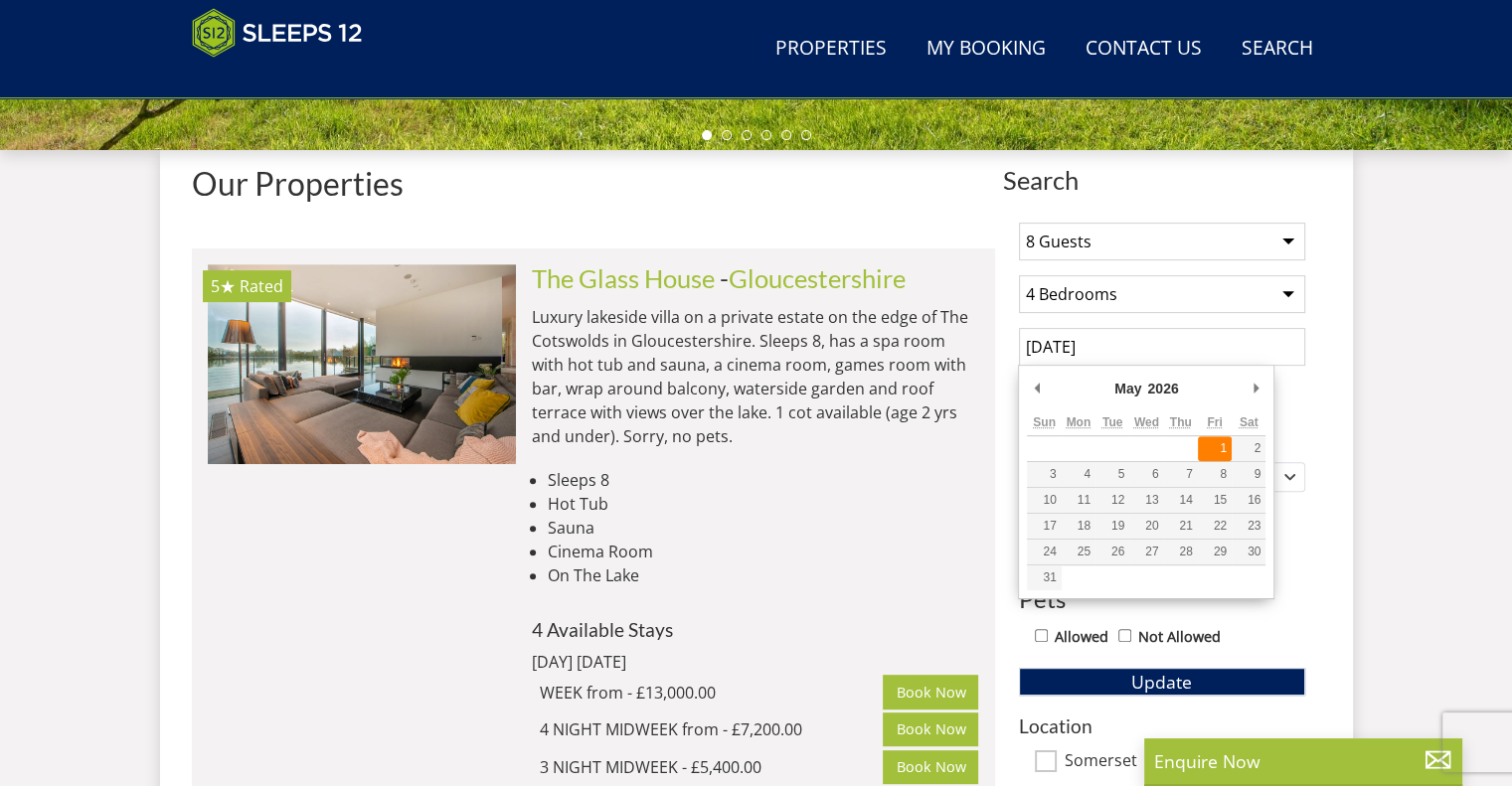 type on "[DATE]" 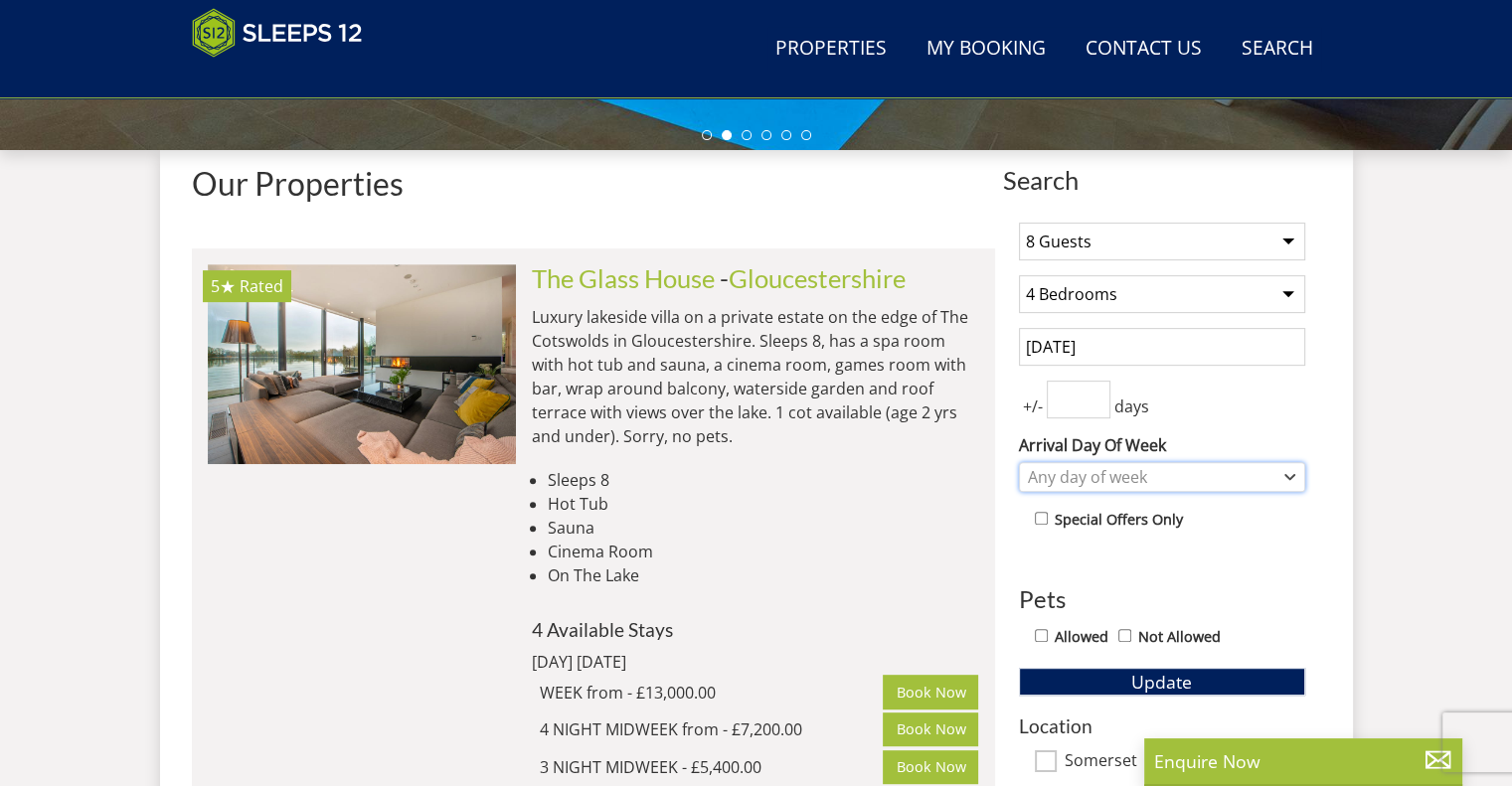 click on "Any day of week" at bounding box center [1151, 477] 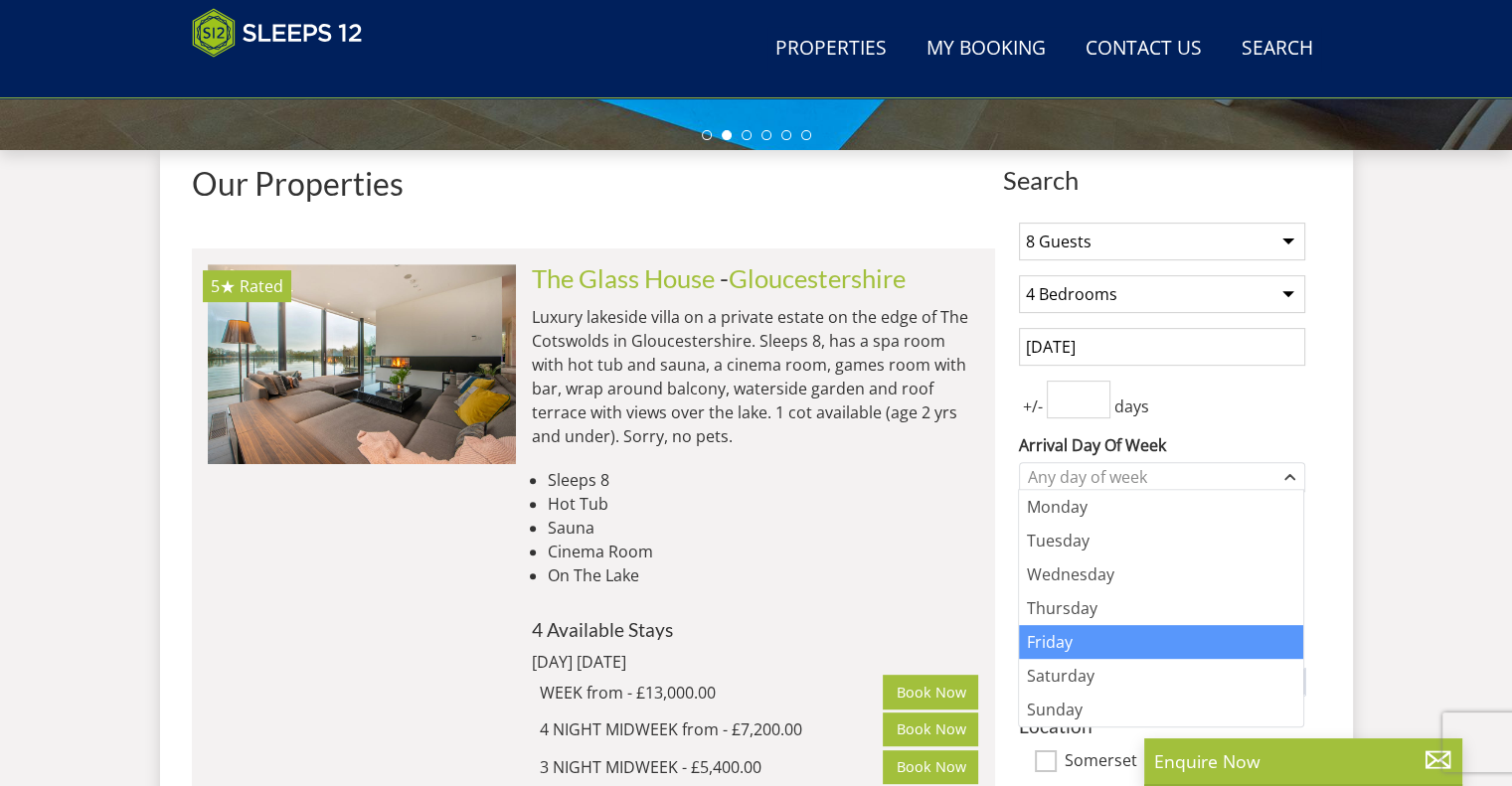 click on "Friday" at bounding box center [1161, 642] 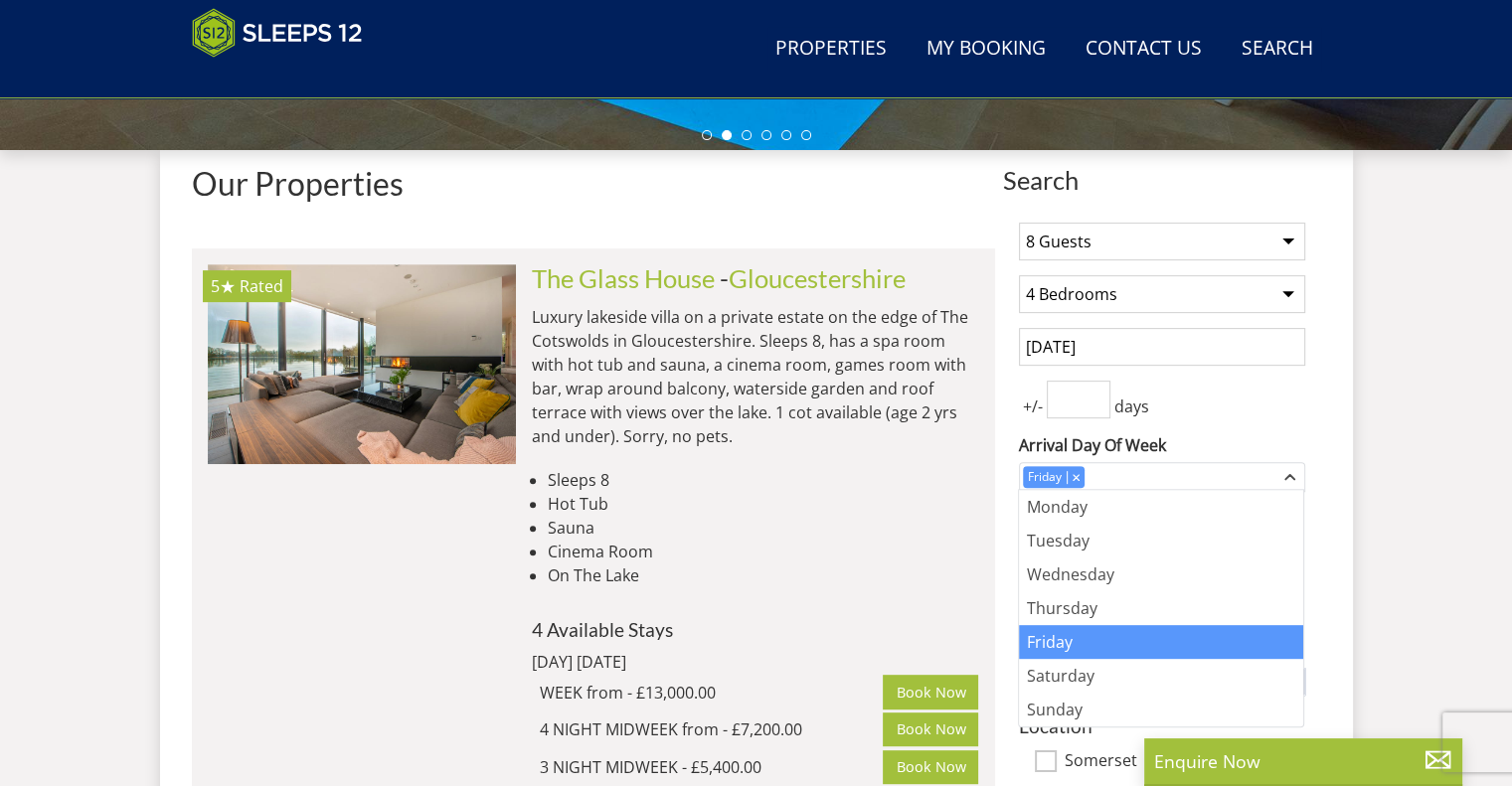 click on "Search
Menu
Properties
My Booking
Contact Us  [PHONE]
Search  Check Availability
Guests
1
2
3
4
5
6
7
8
9
10
11
12
13
14
15
16
17
18
19
20
21
22
23
24
25
26
27
28
29
30
31
32
Date
[DATE]
Search
Search
Search" at bounding box center [756, 5365] 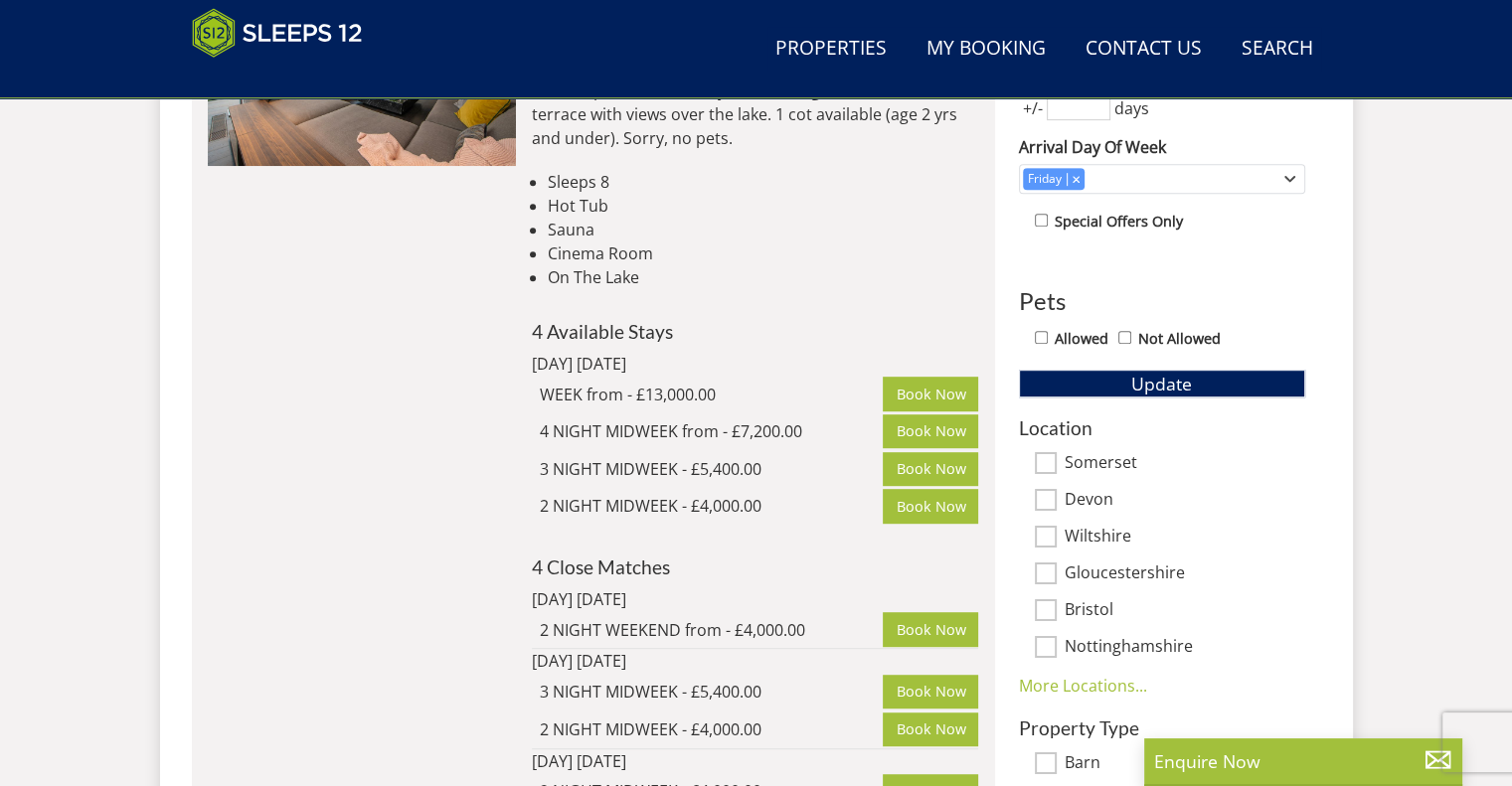 scroll, scrollTop: 1085, scrollLeft: 0, axis: vertical 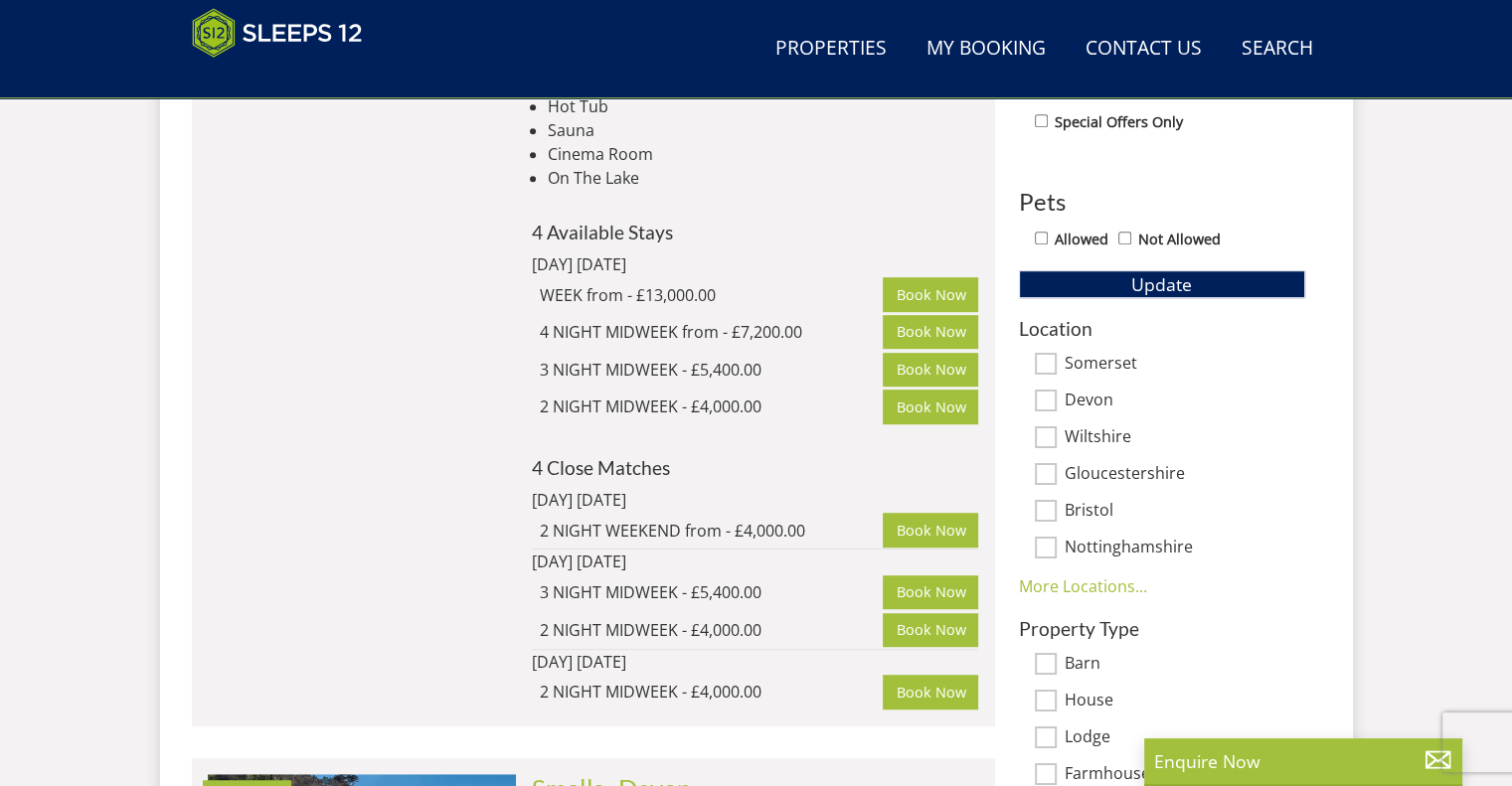 click on "Somerset" at bounding box center [1046, 364] 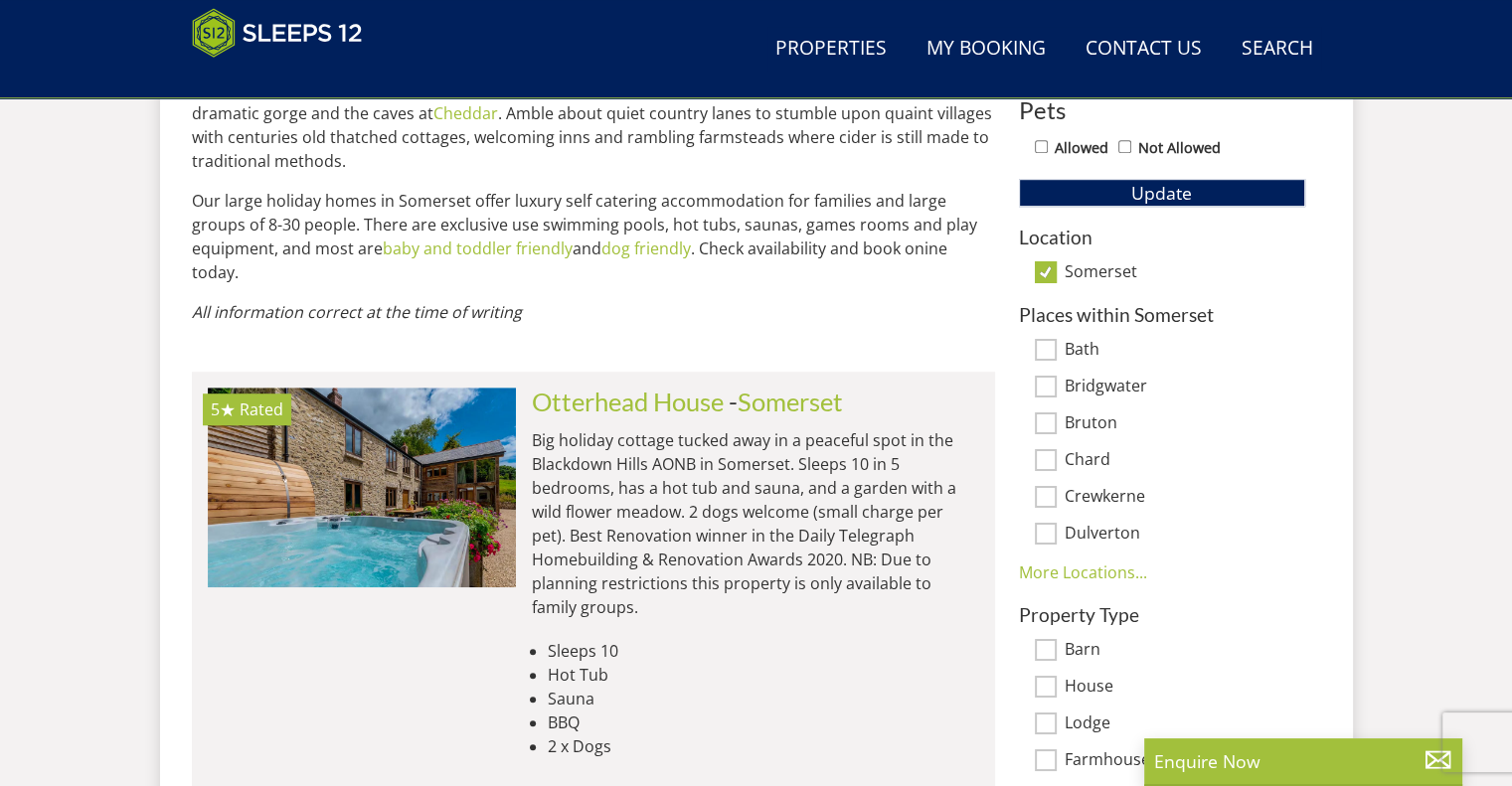 scroll, scrollTop: 1152, scrollLeft: 0, axis: vertical 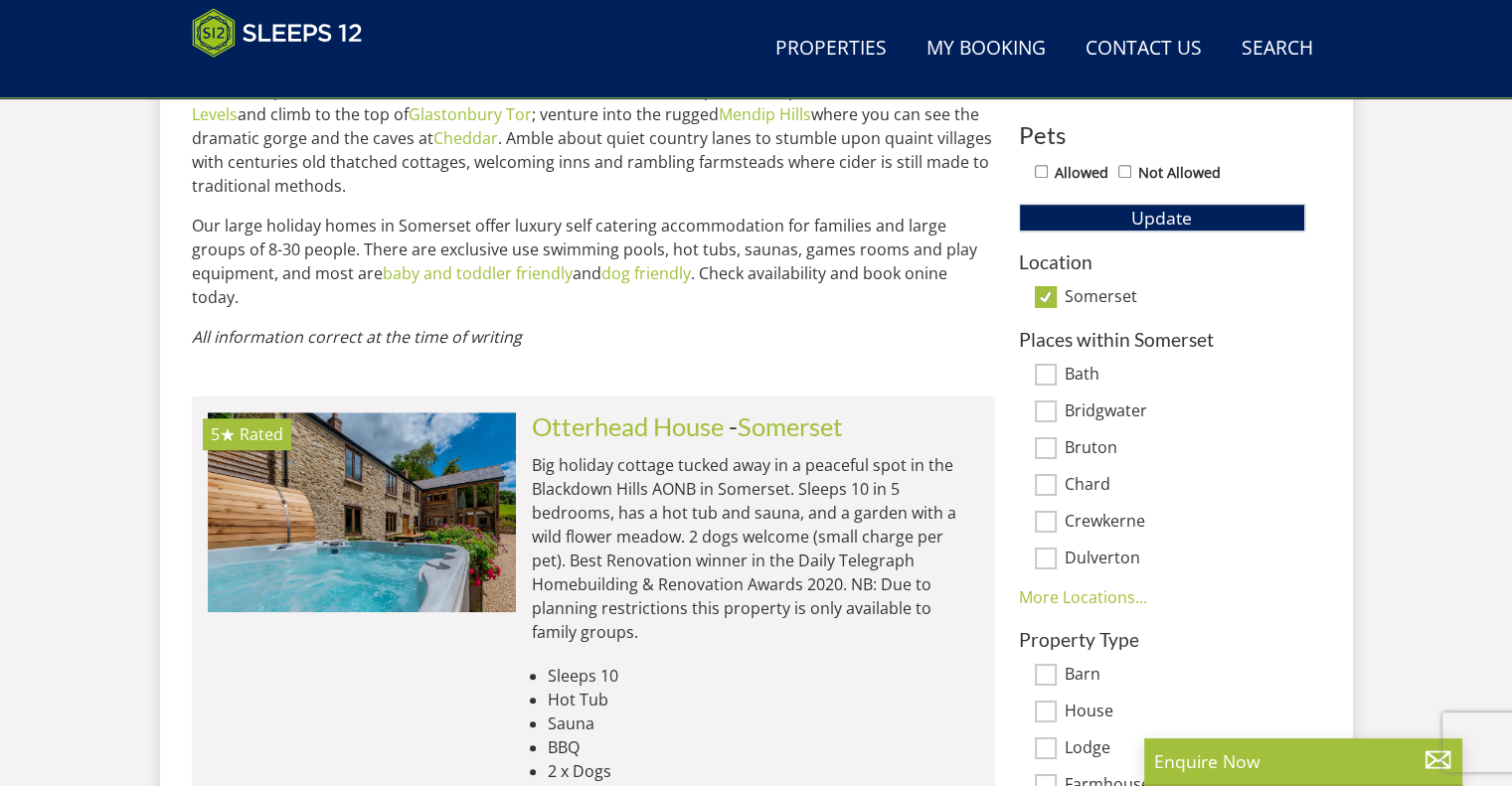 click on "Somerset" at bounding box center (1046, 297) 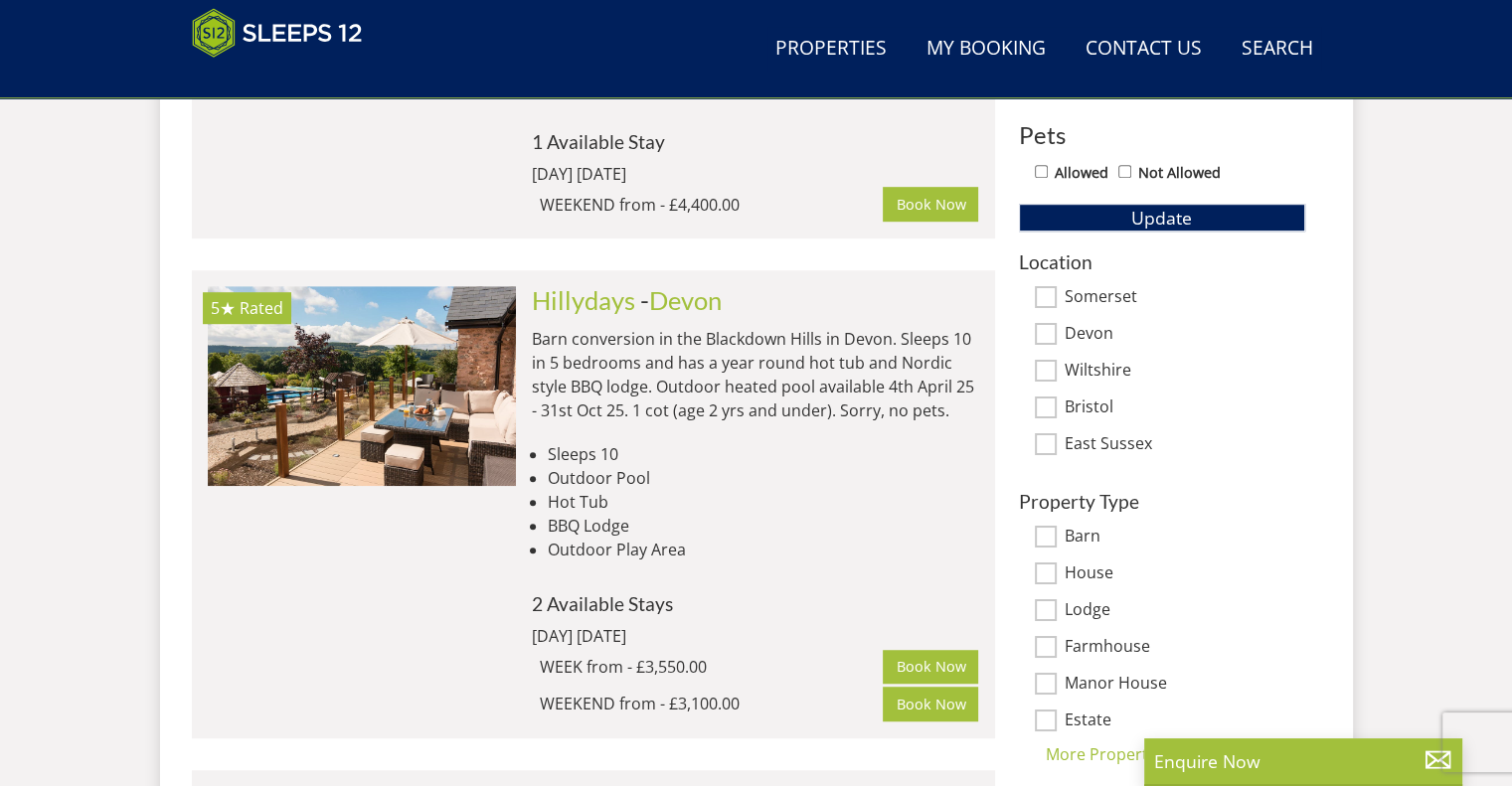 click on "East Sussex" at bounding box center (1046, 444) 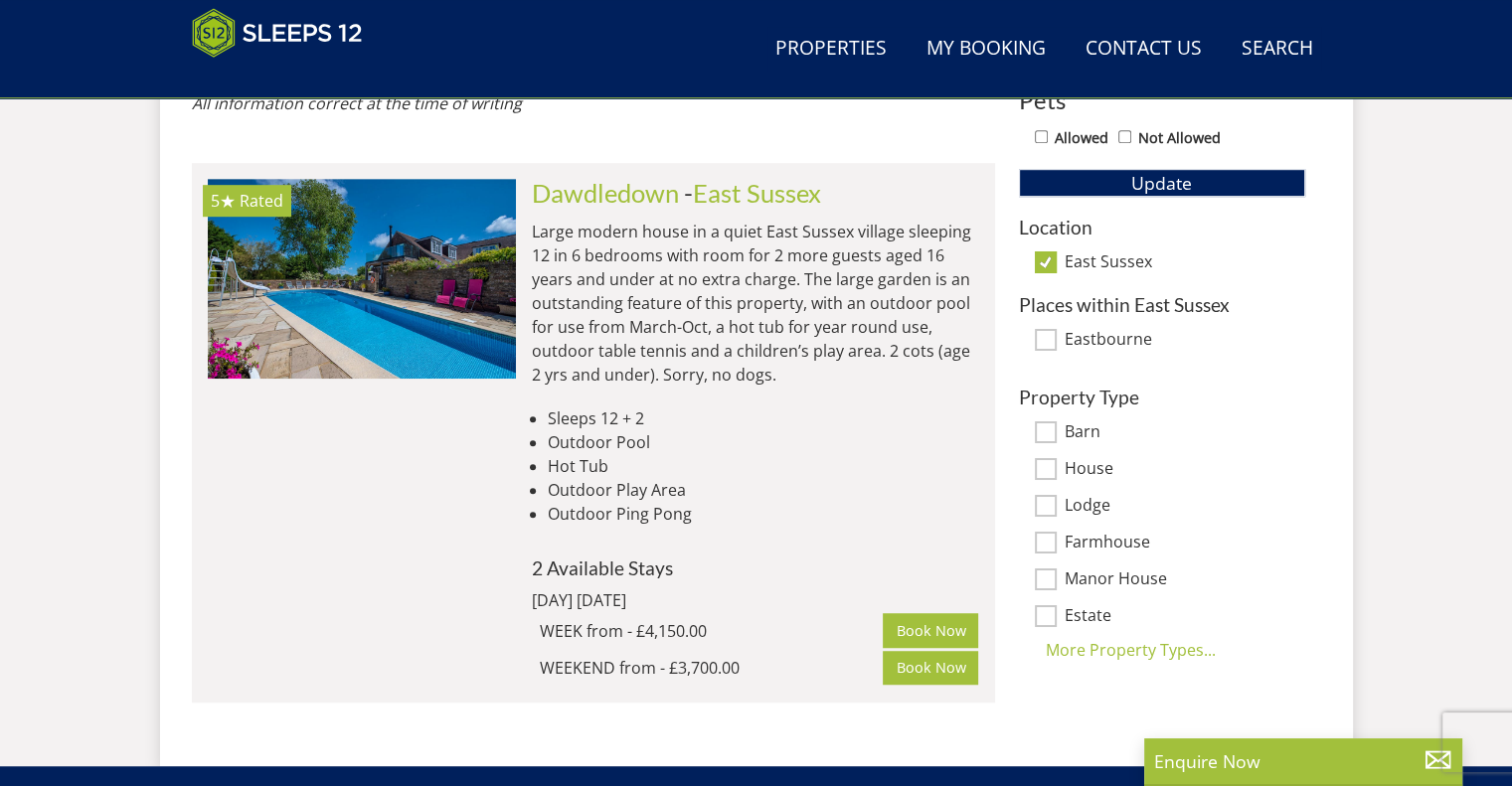 scroll, scrollTop: 1152, scrollLeft: 0, axis: vertical 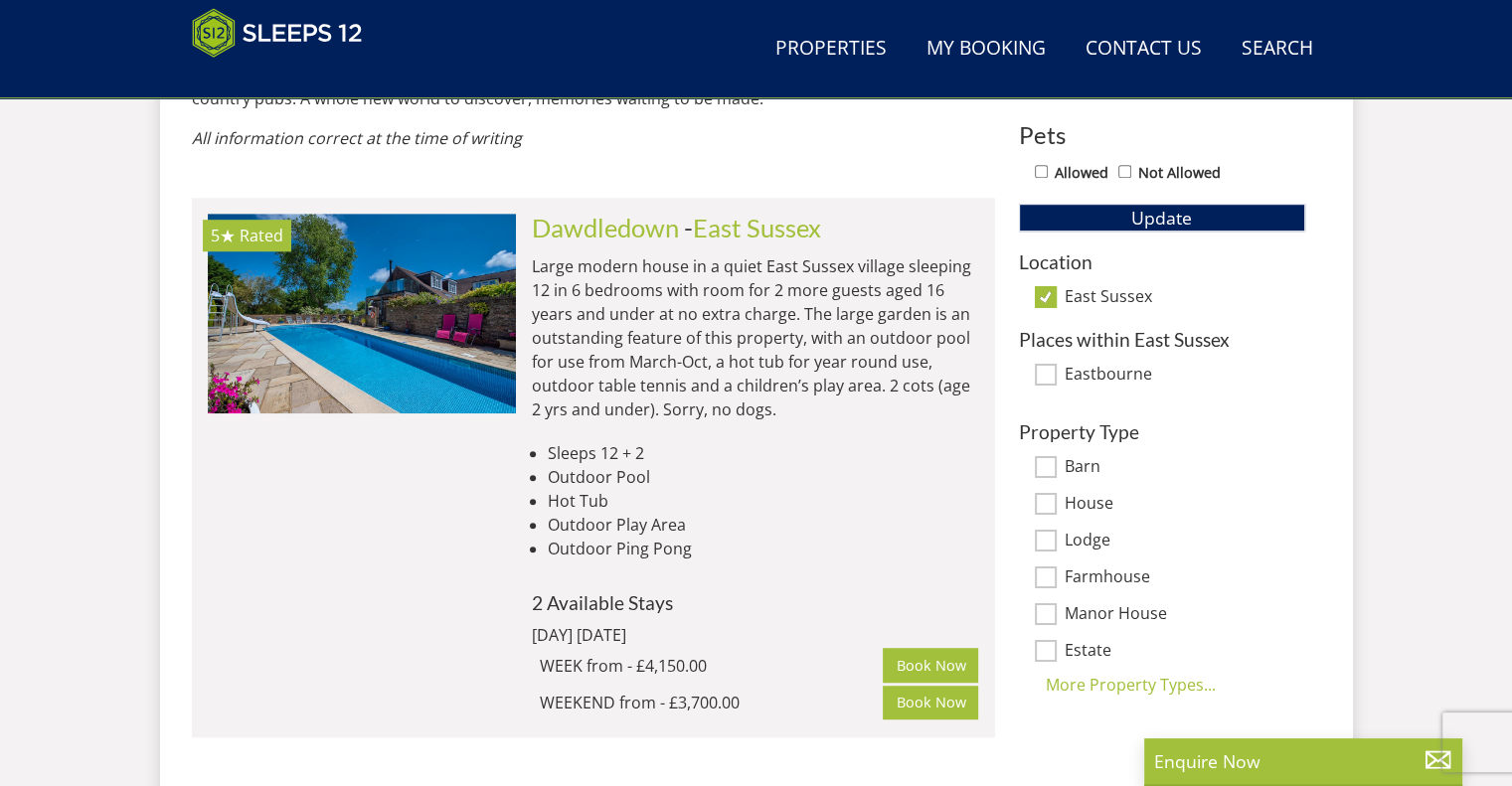 select on "8" 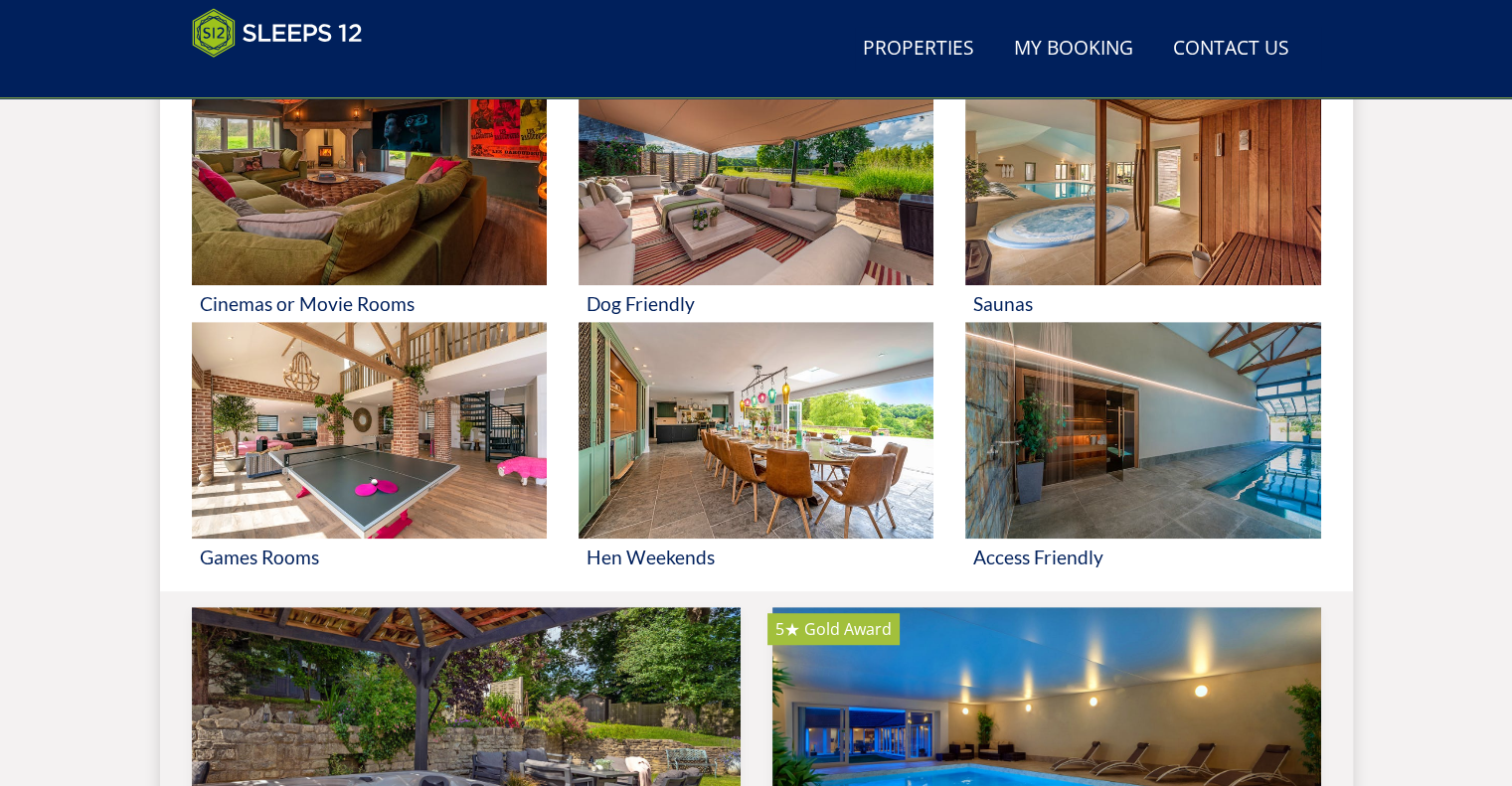 scroll, scrollTop: 453, scrollLeft: 0, axis: vertical 